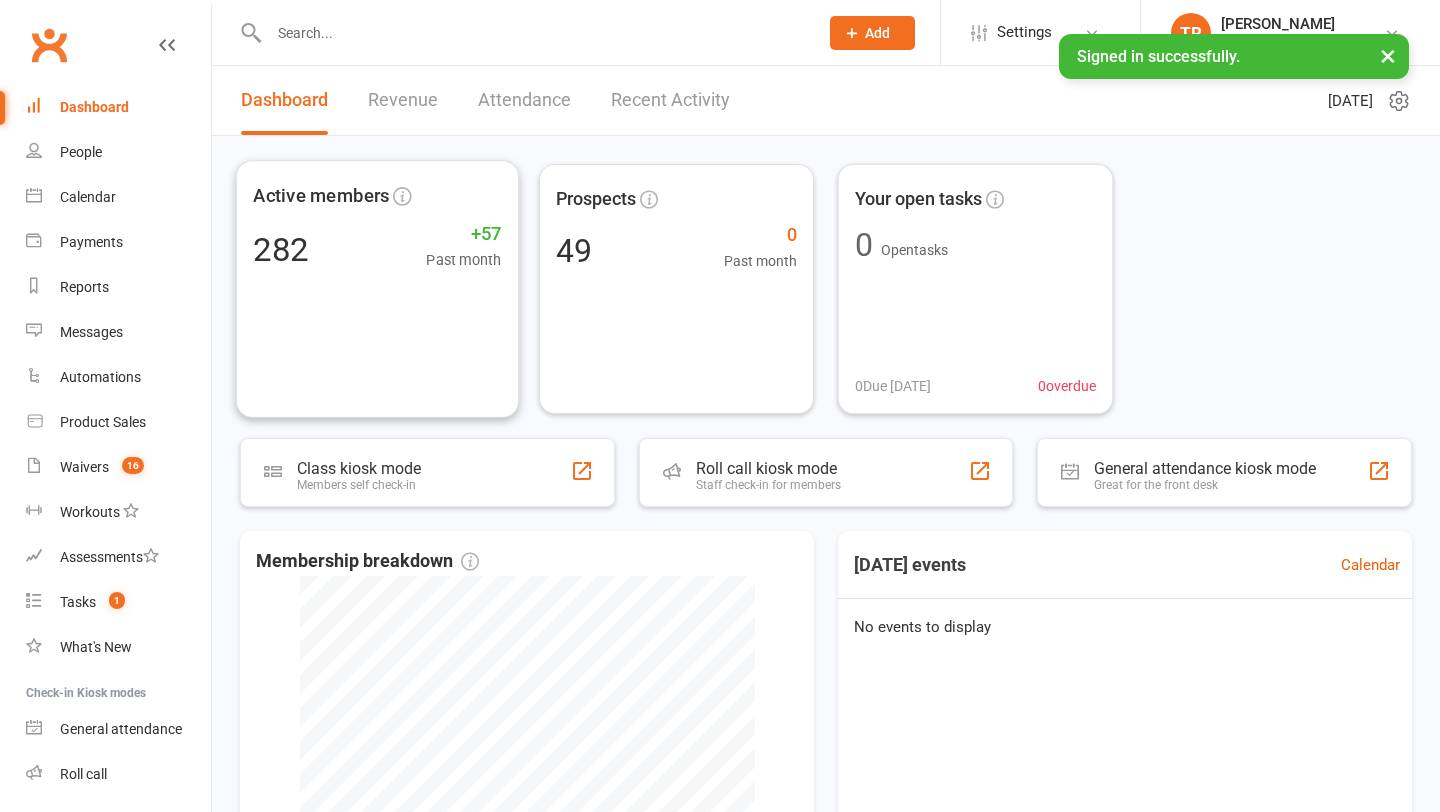 scroll, scrollTop: 0, scrollLeft: 0, axis: both 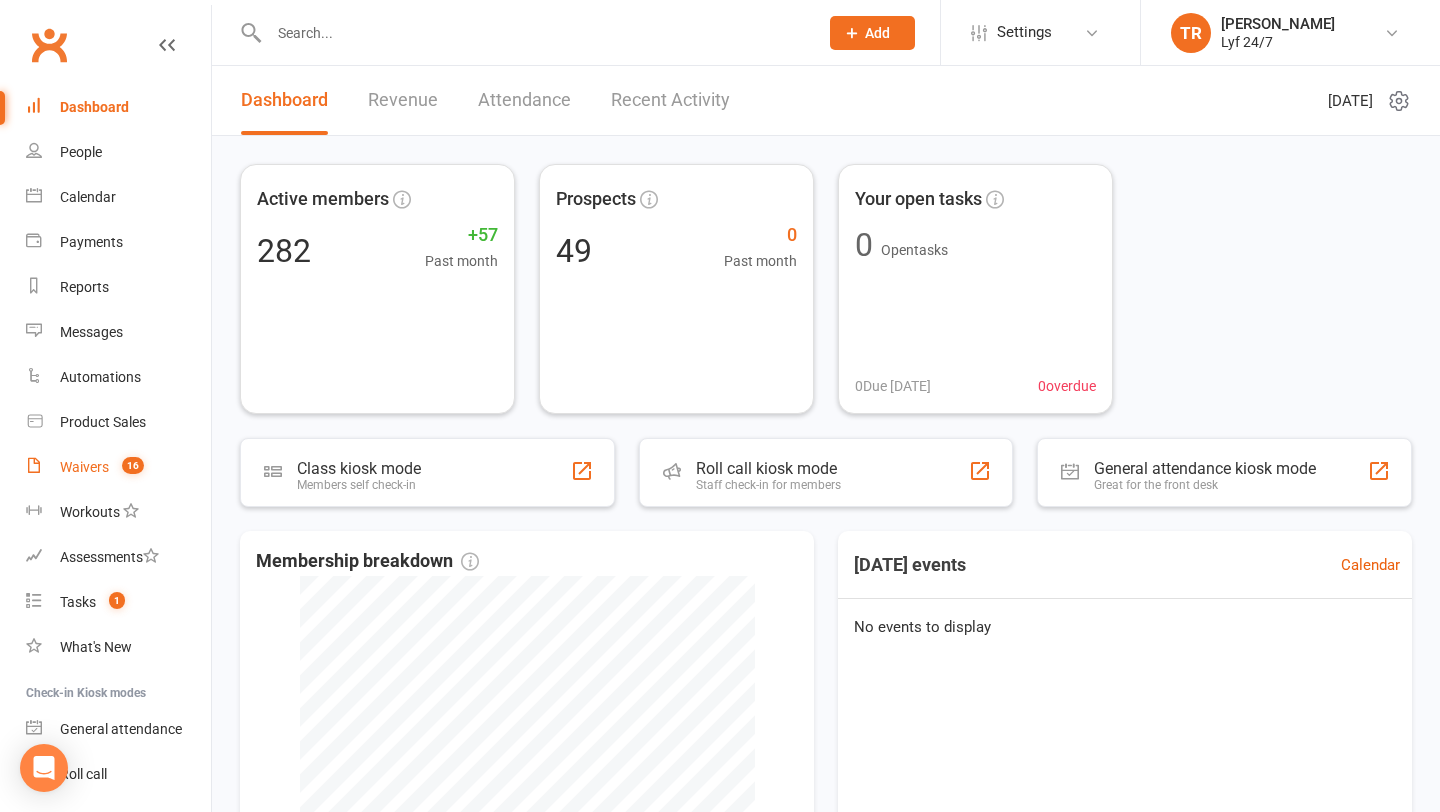 click on "Waivers" at bounding box center [84, 467] 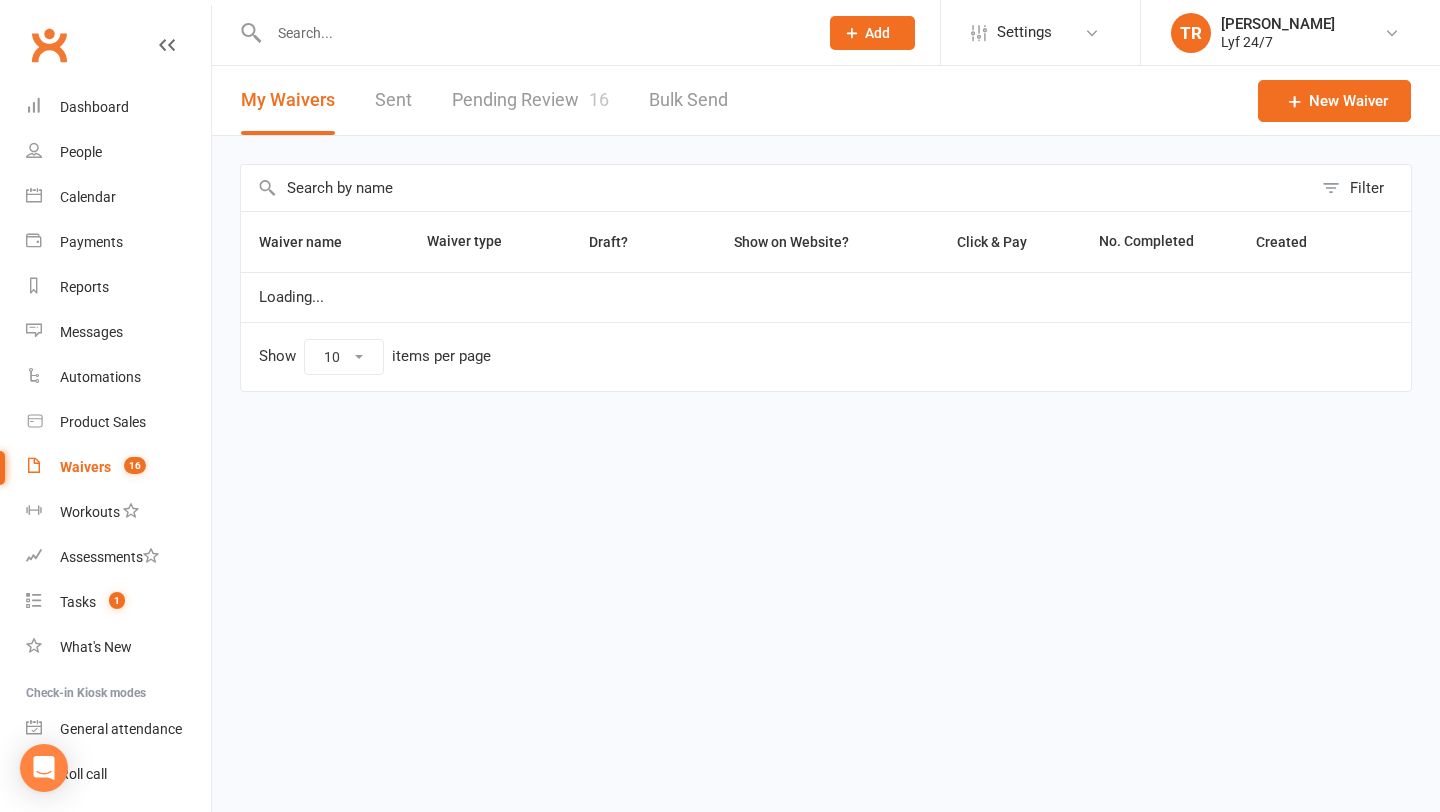 click on "Pending Review 16" at bounding box center (530, 100) 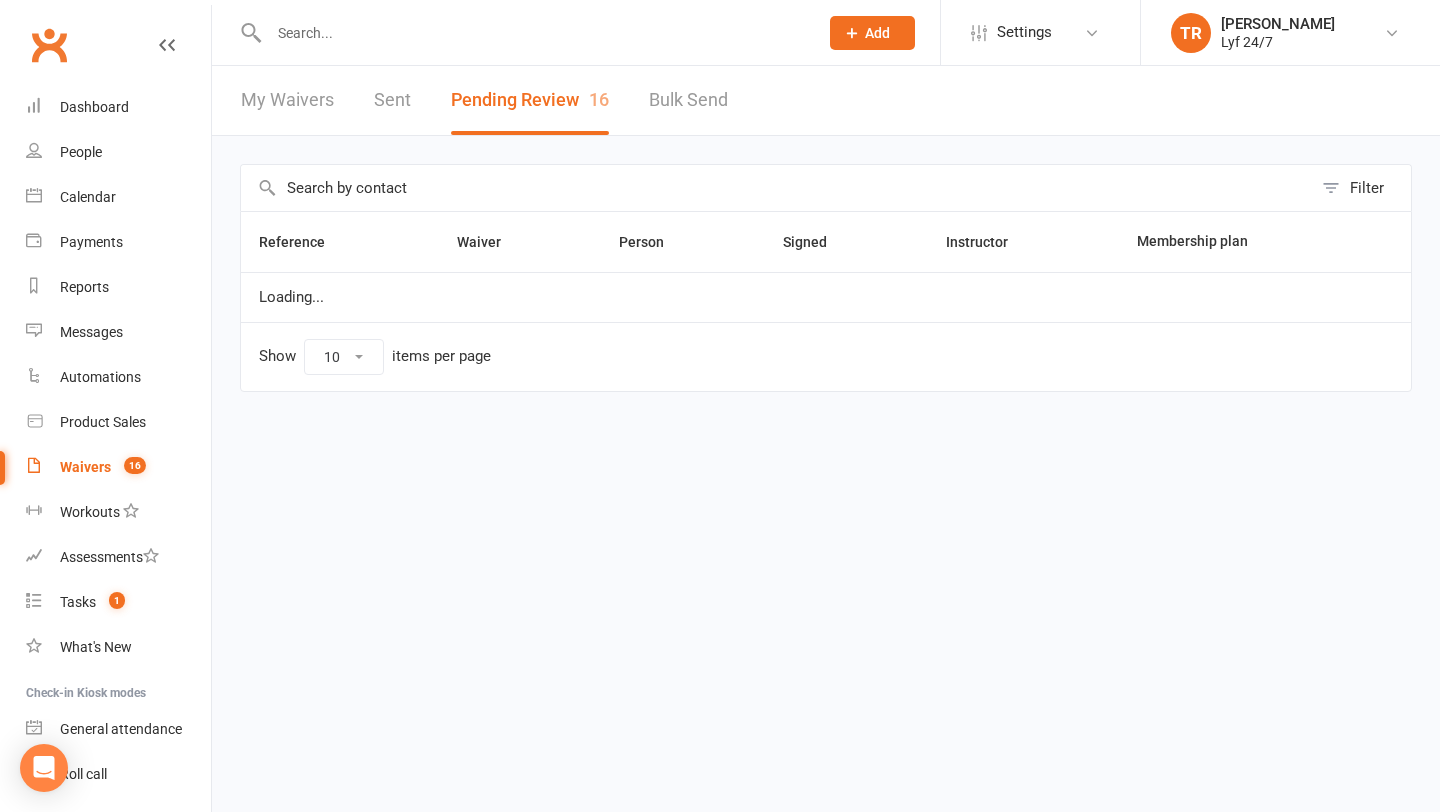 select on "25" 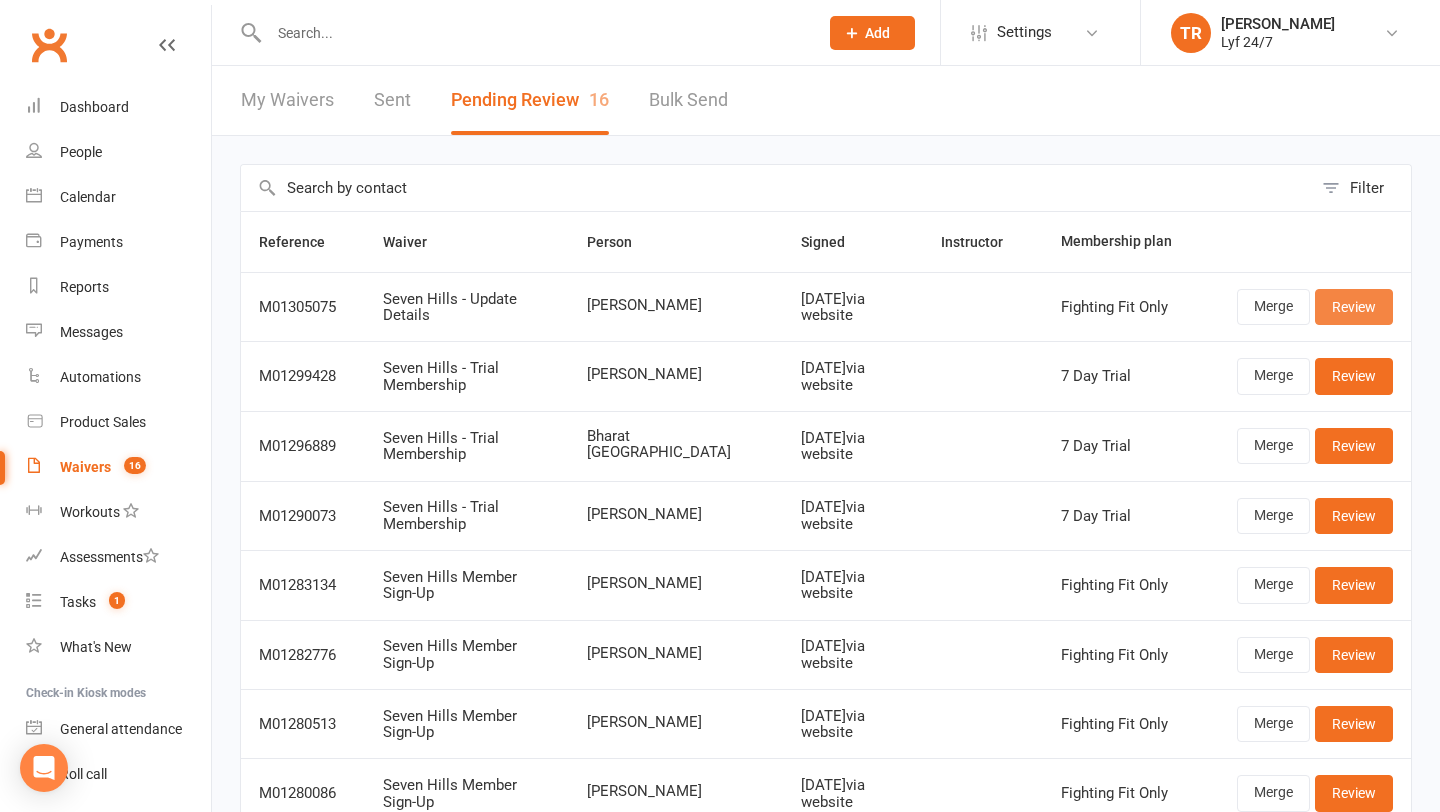 click on "Review" at bounding box center [1354, 307] 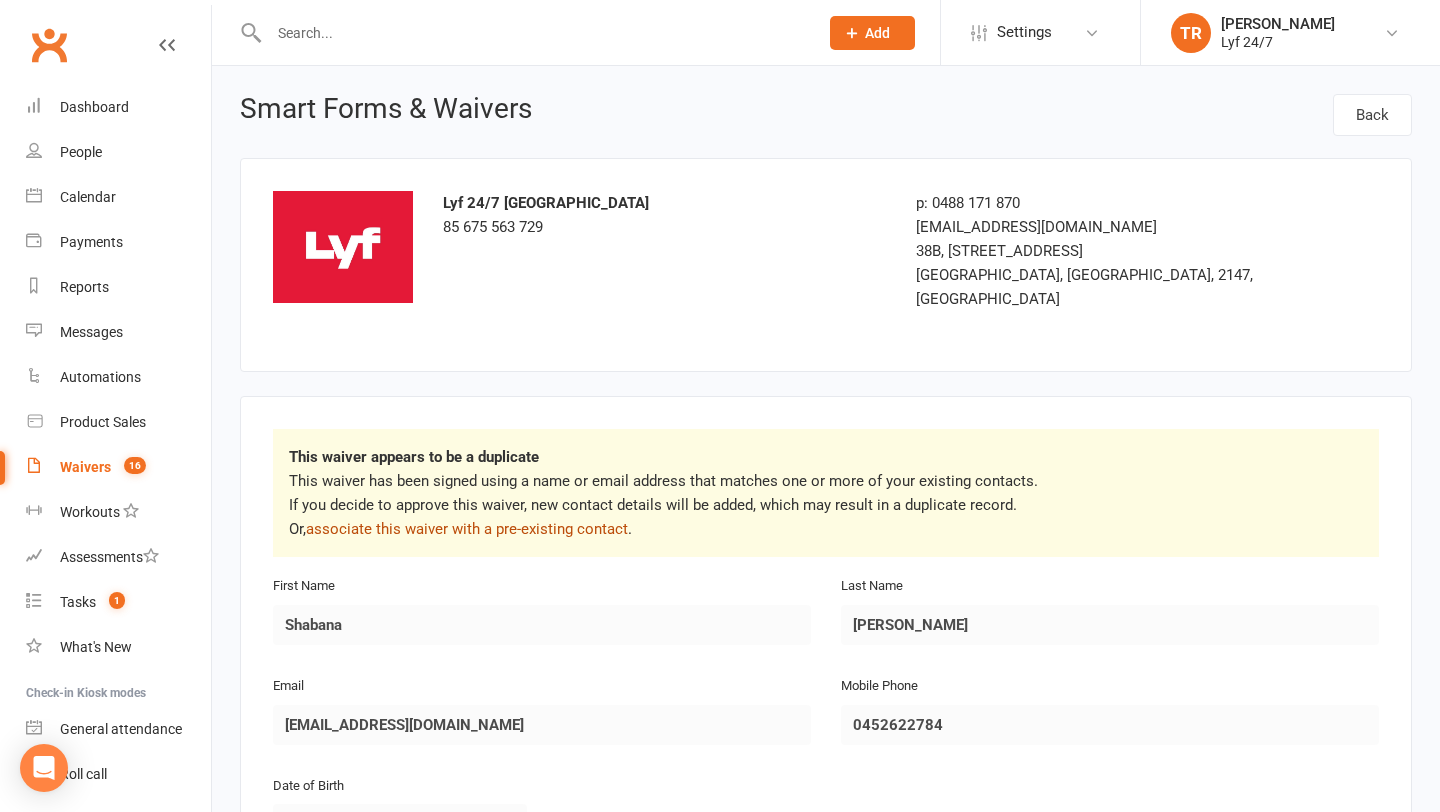 click on "associate this waiver with a pre-existing contact" at bounding box center (467, 529) 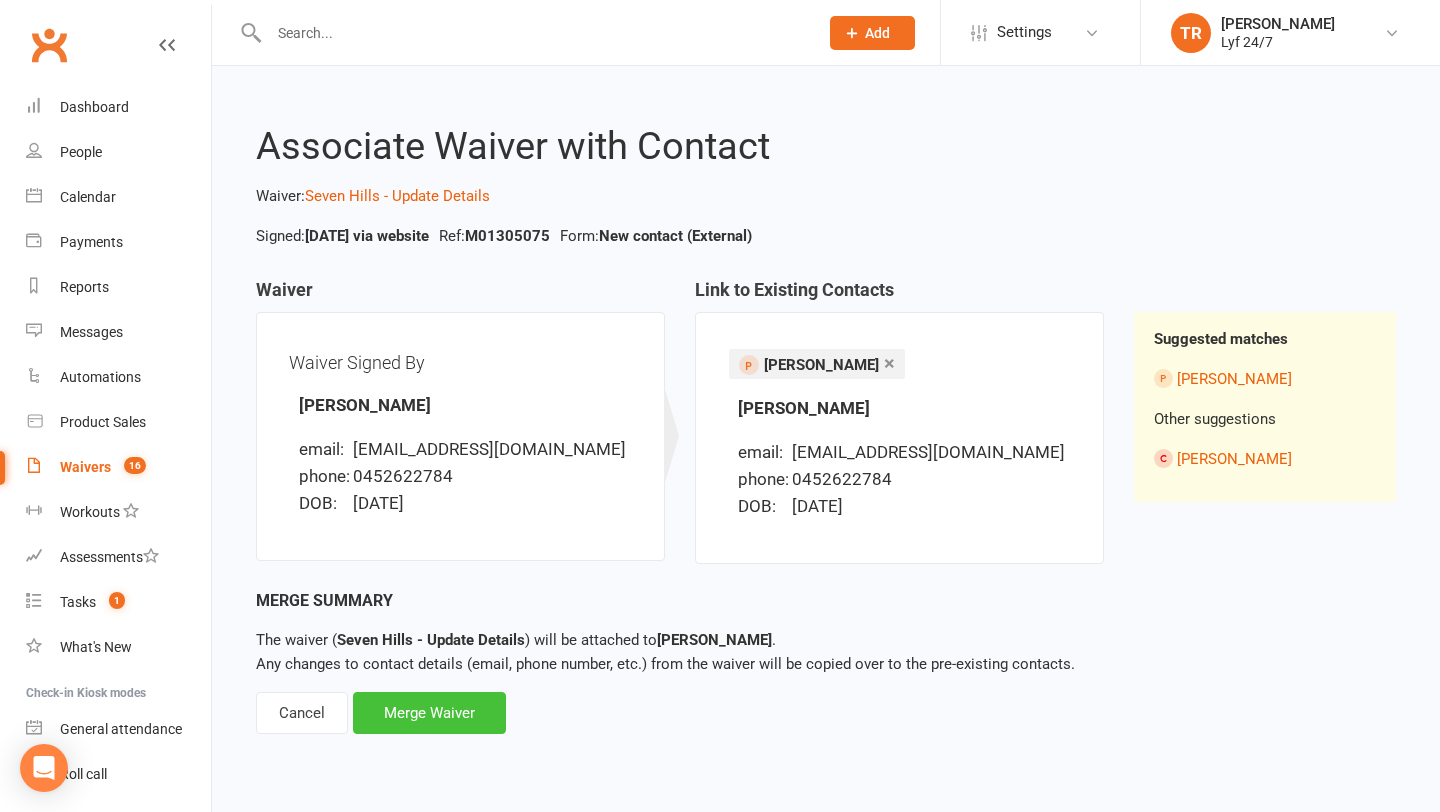 click on "Merge Waiver" at bounding box center (429, 713) 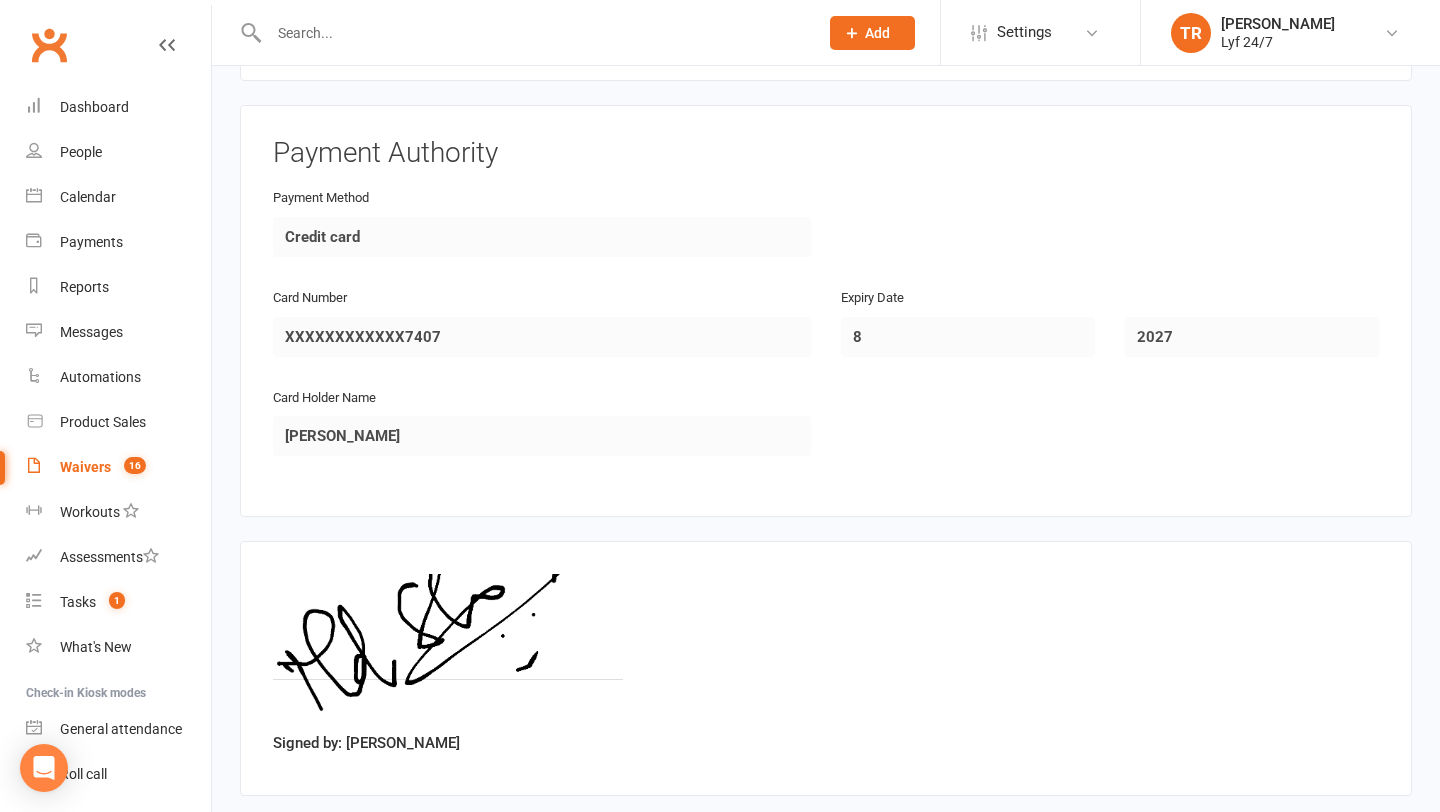 scroll, scrollTop: 2195, scrollLeft: 0, axis: vertical 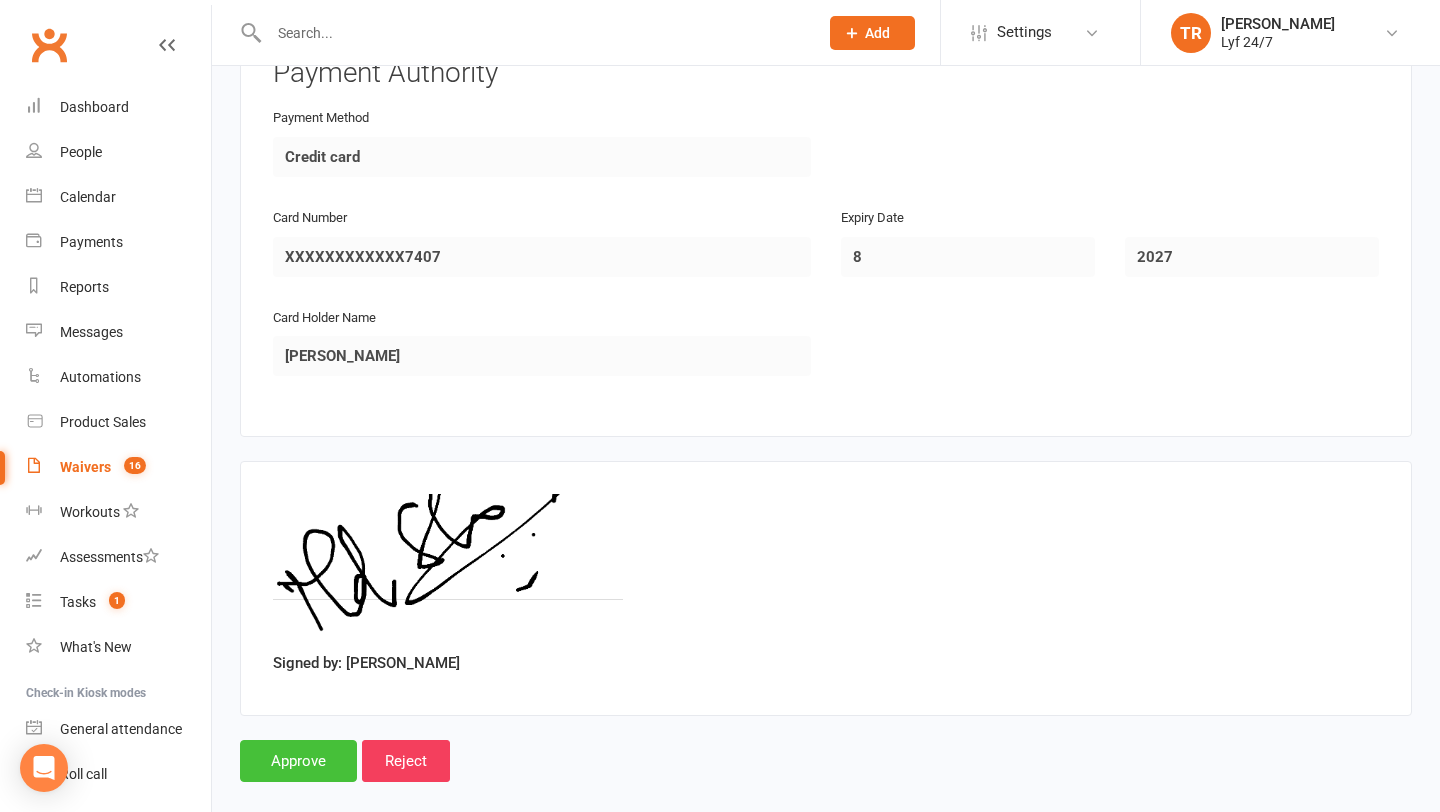 click on "Approve" at bounding box center (298, 761) 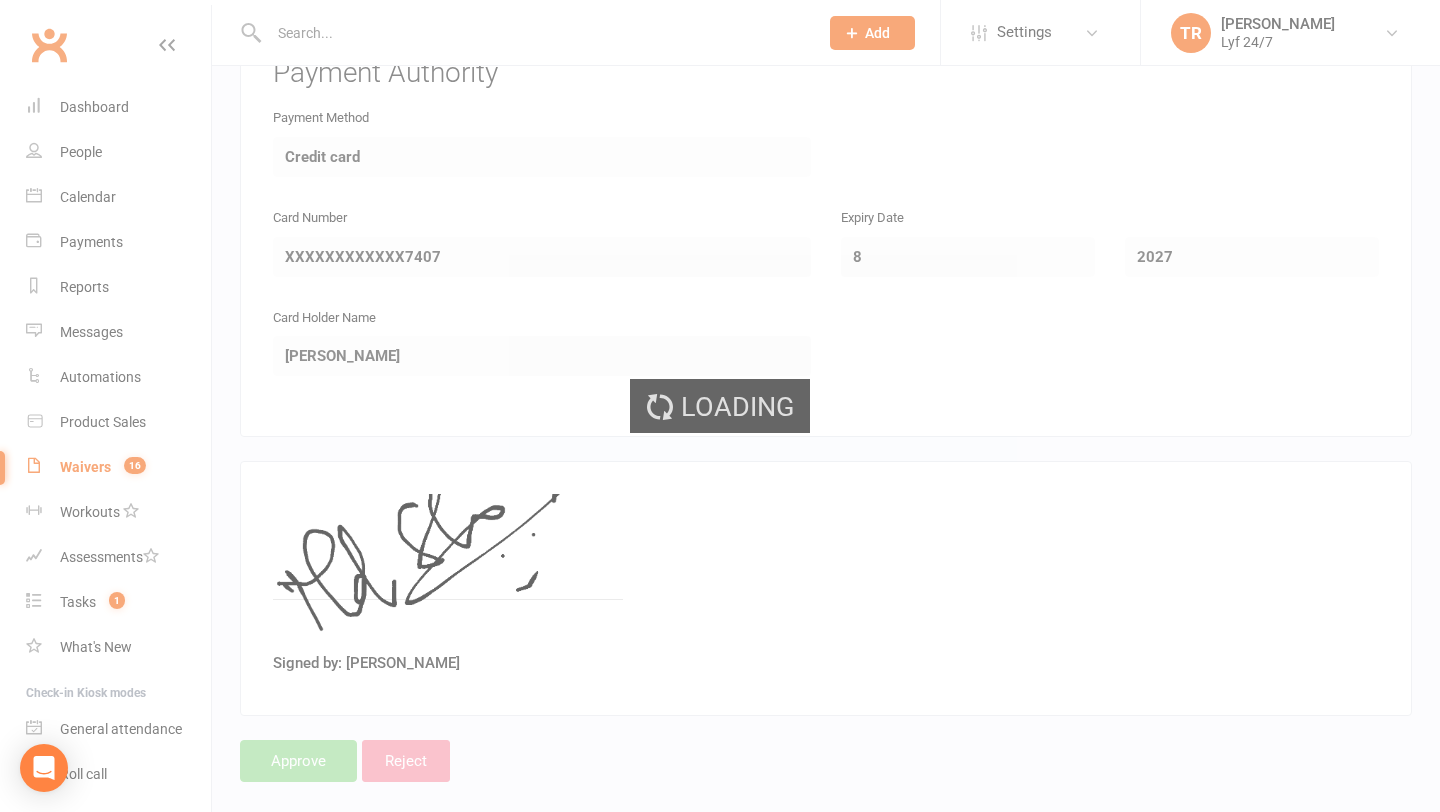scroll, scrollTop: 0, scrollLeft: 0, axis: both 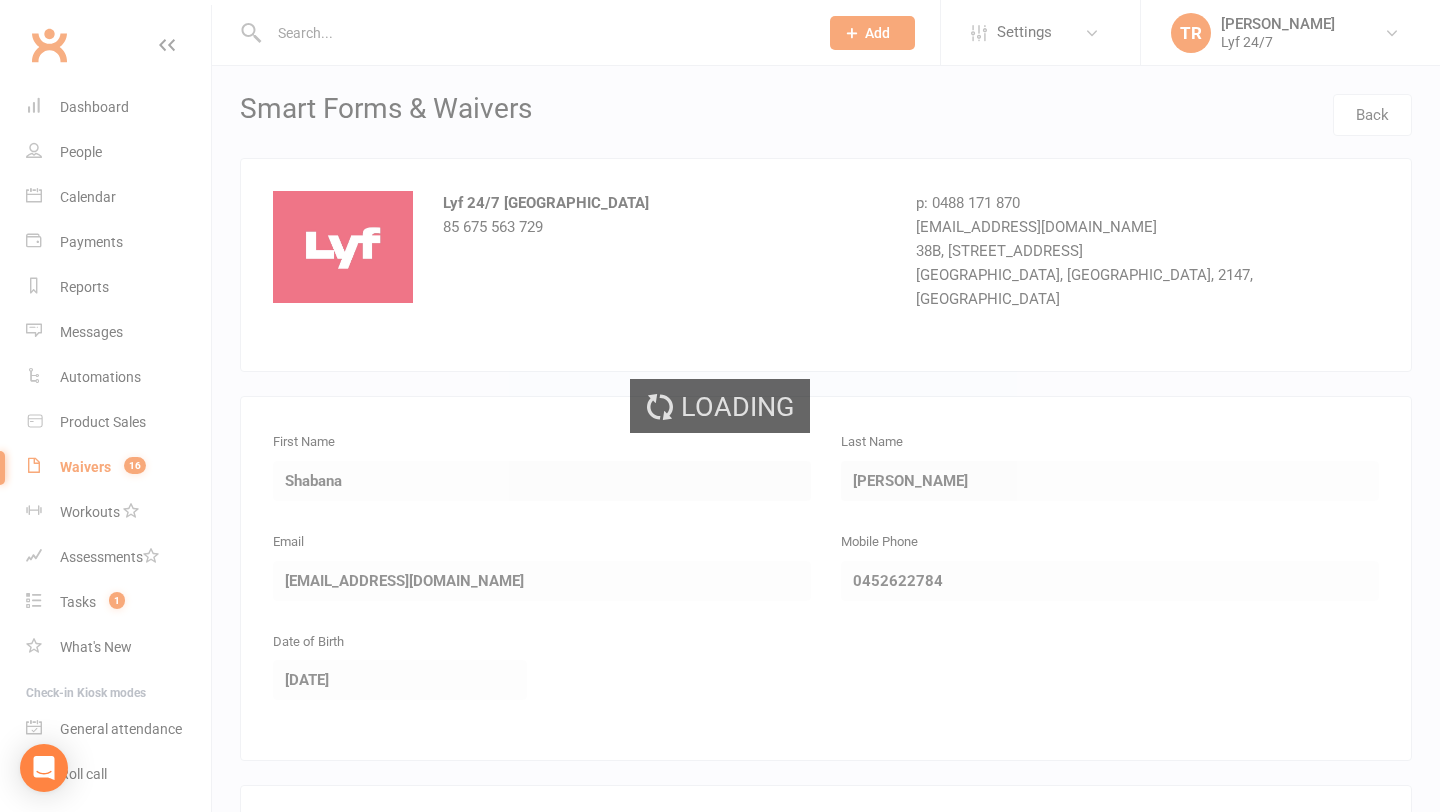 select on "25" 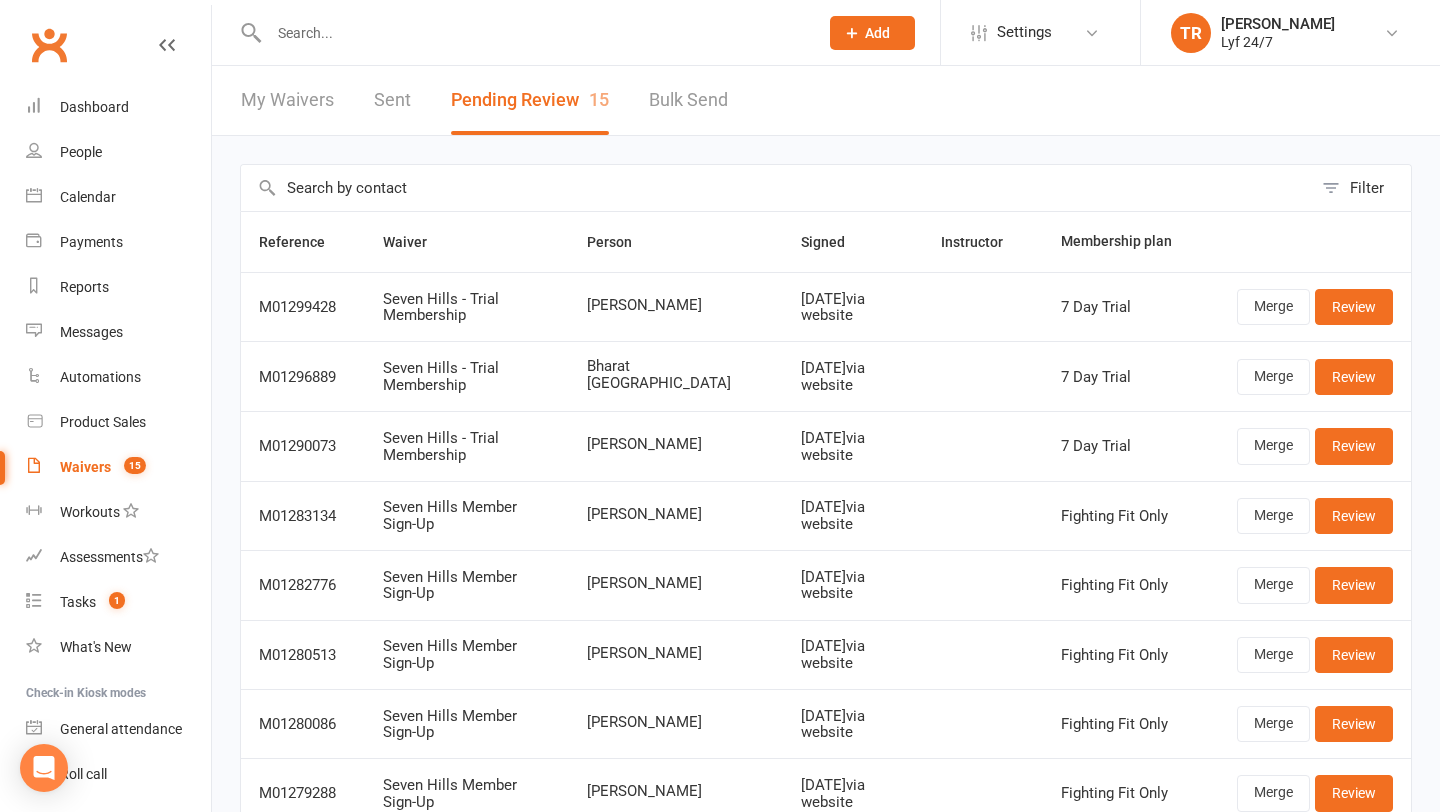 click at bounding box center (533, 33) 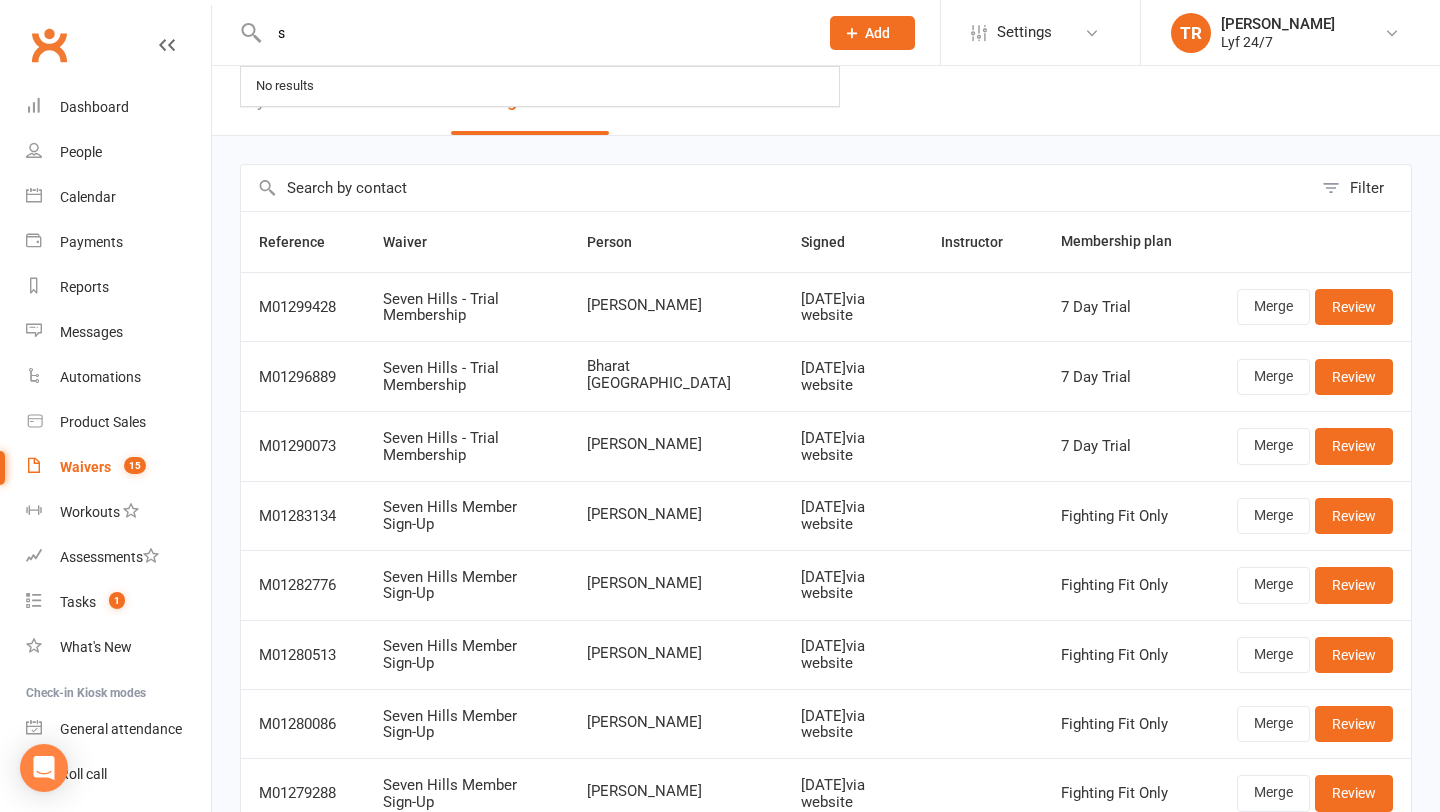 type on "s" 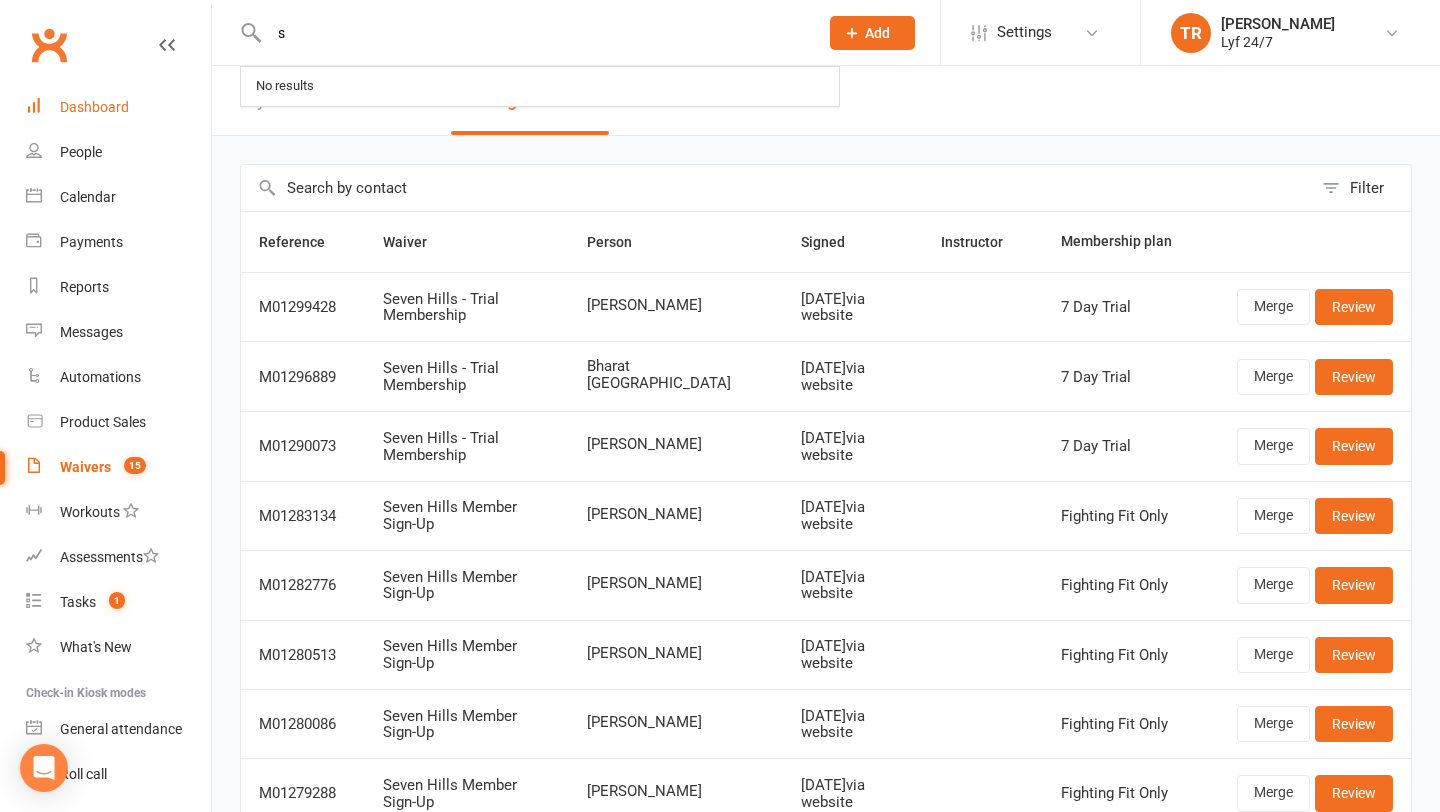 click on "Dashboard" at bounding box center [94, 107] 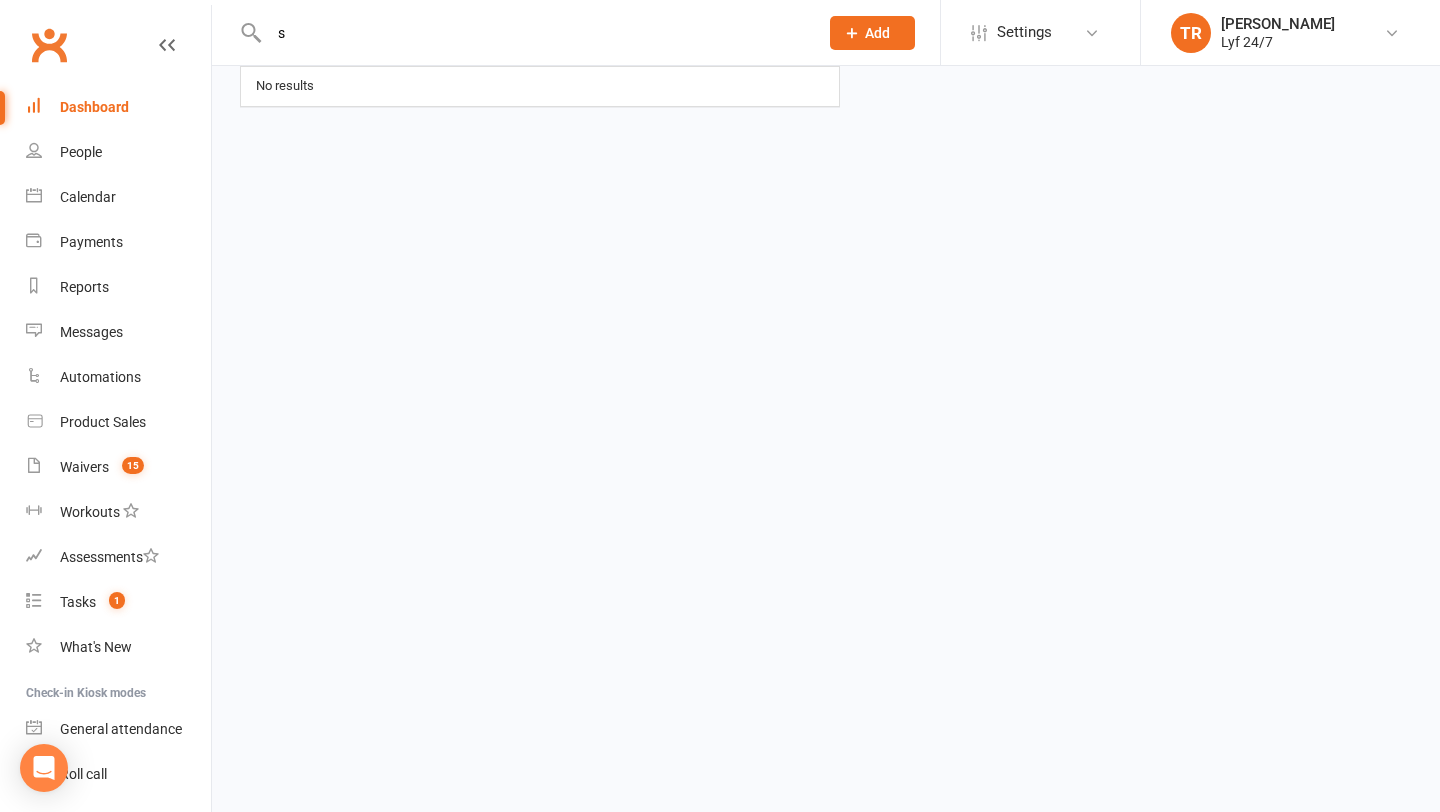 type 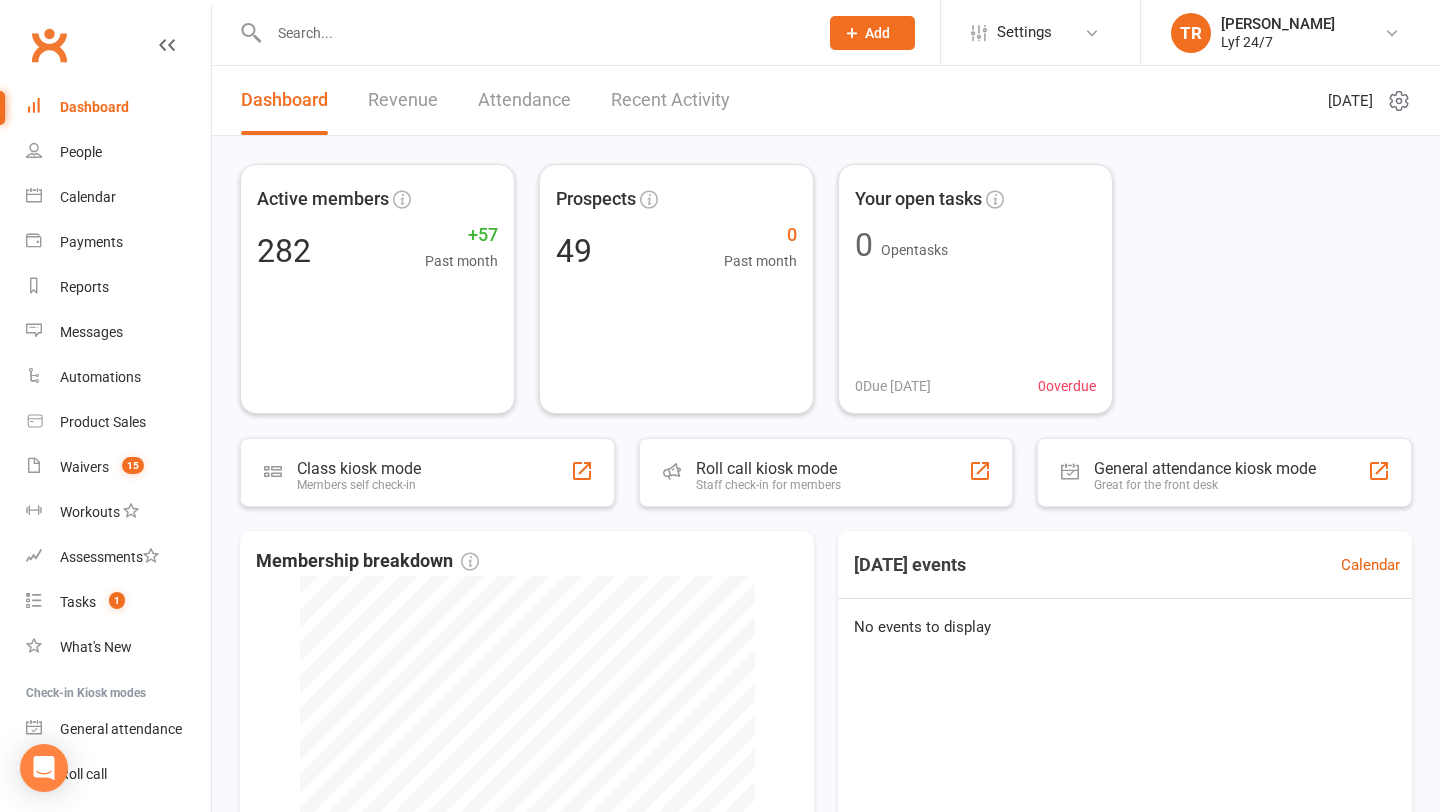 click on "Recent Activity" at bounding box center [670, 100] 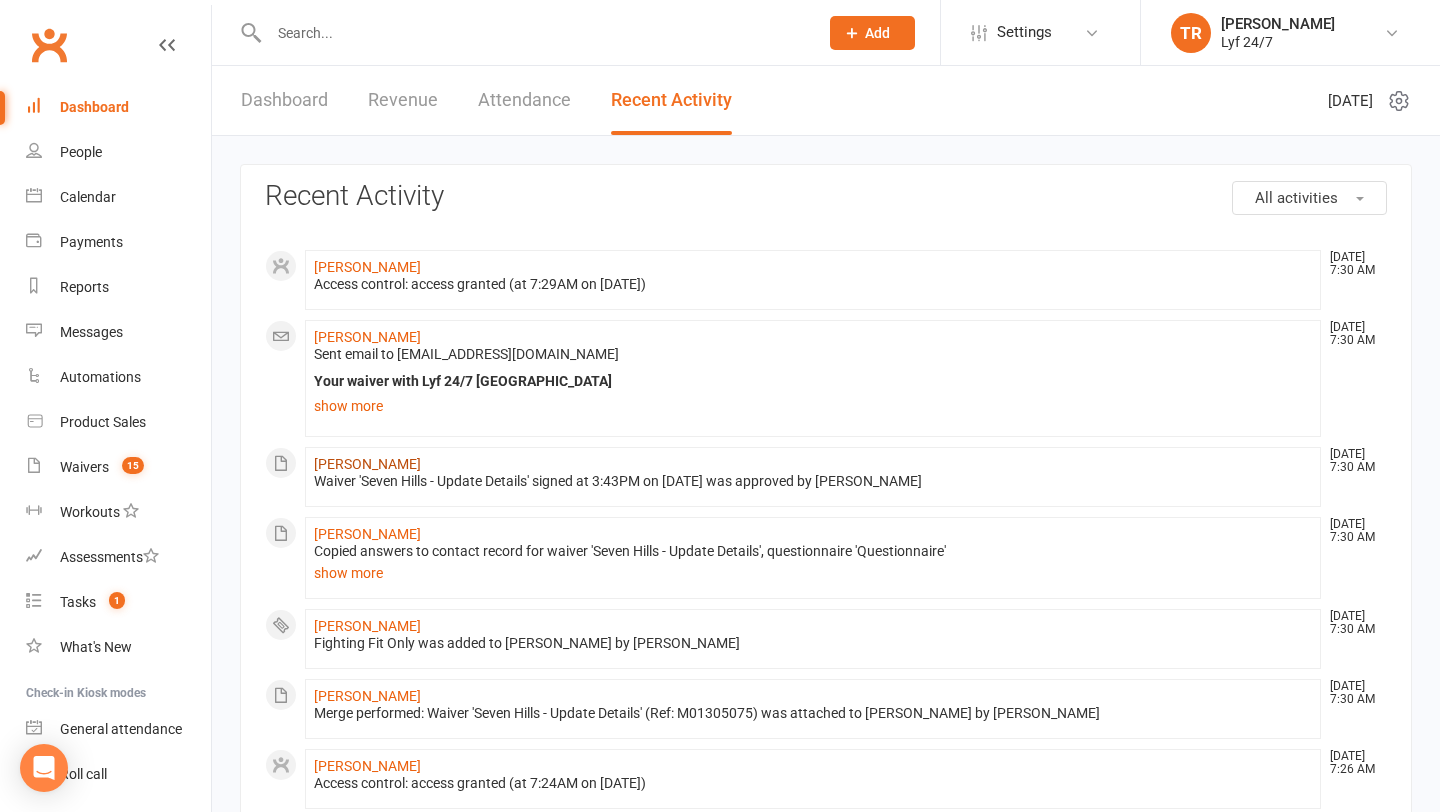 click on "[PERSON_NAME]" at bounding box center [367, 464] 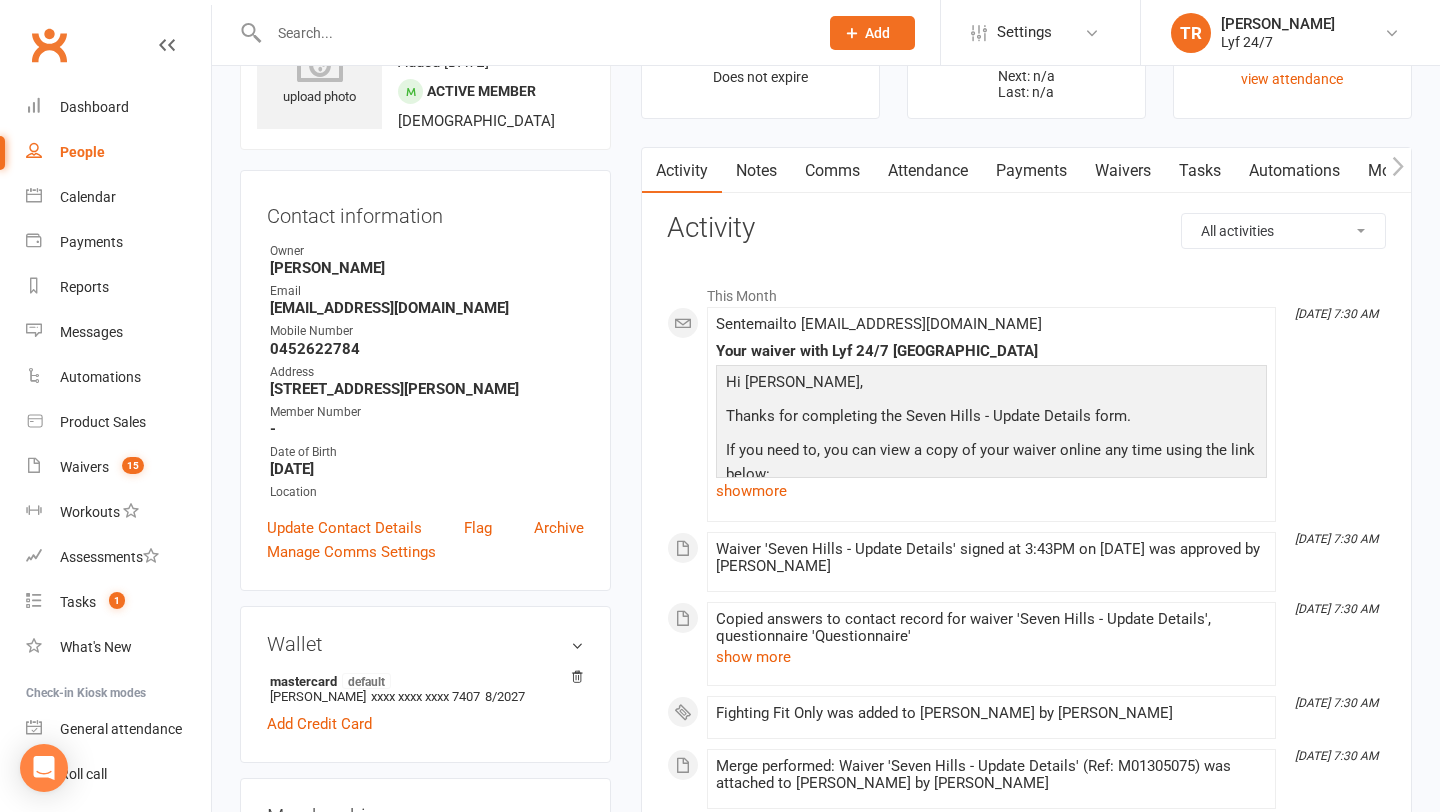 scroll, scrollTop: 0, scrollLeft: 0, axis: both 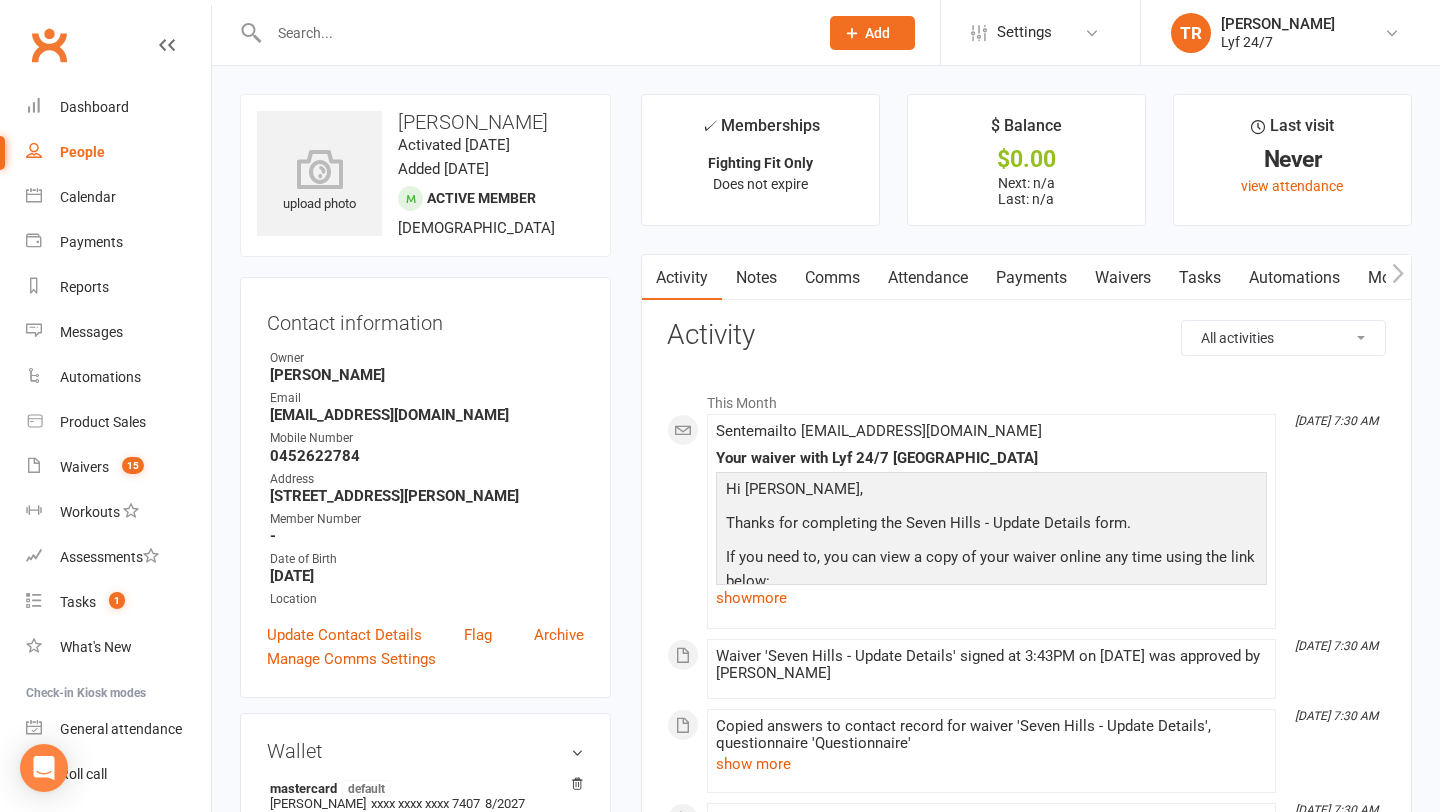 click on "Attendance" at bounding box center (928, 278) 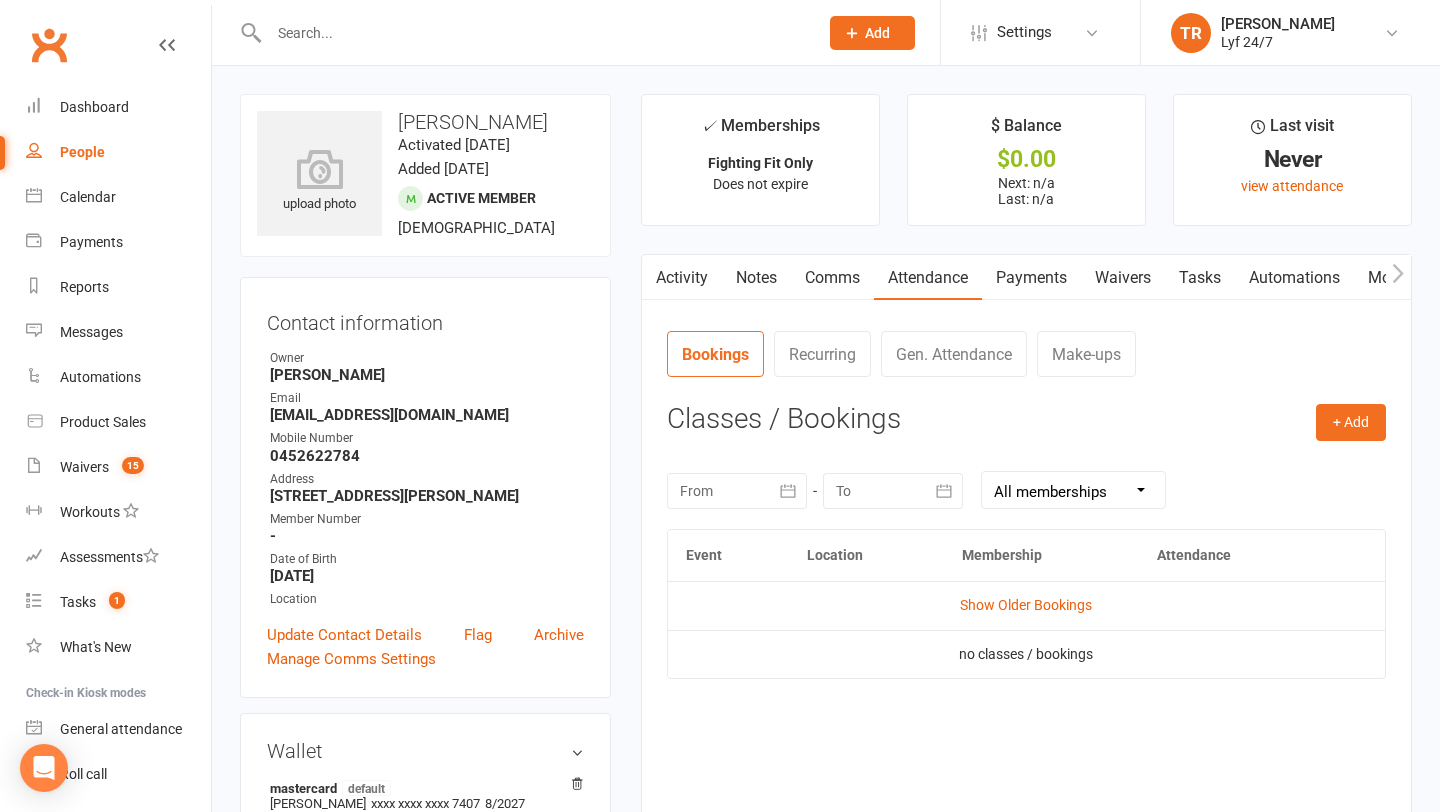 click on "Payments" at bounding box center (1031, 278) 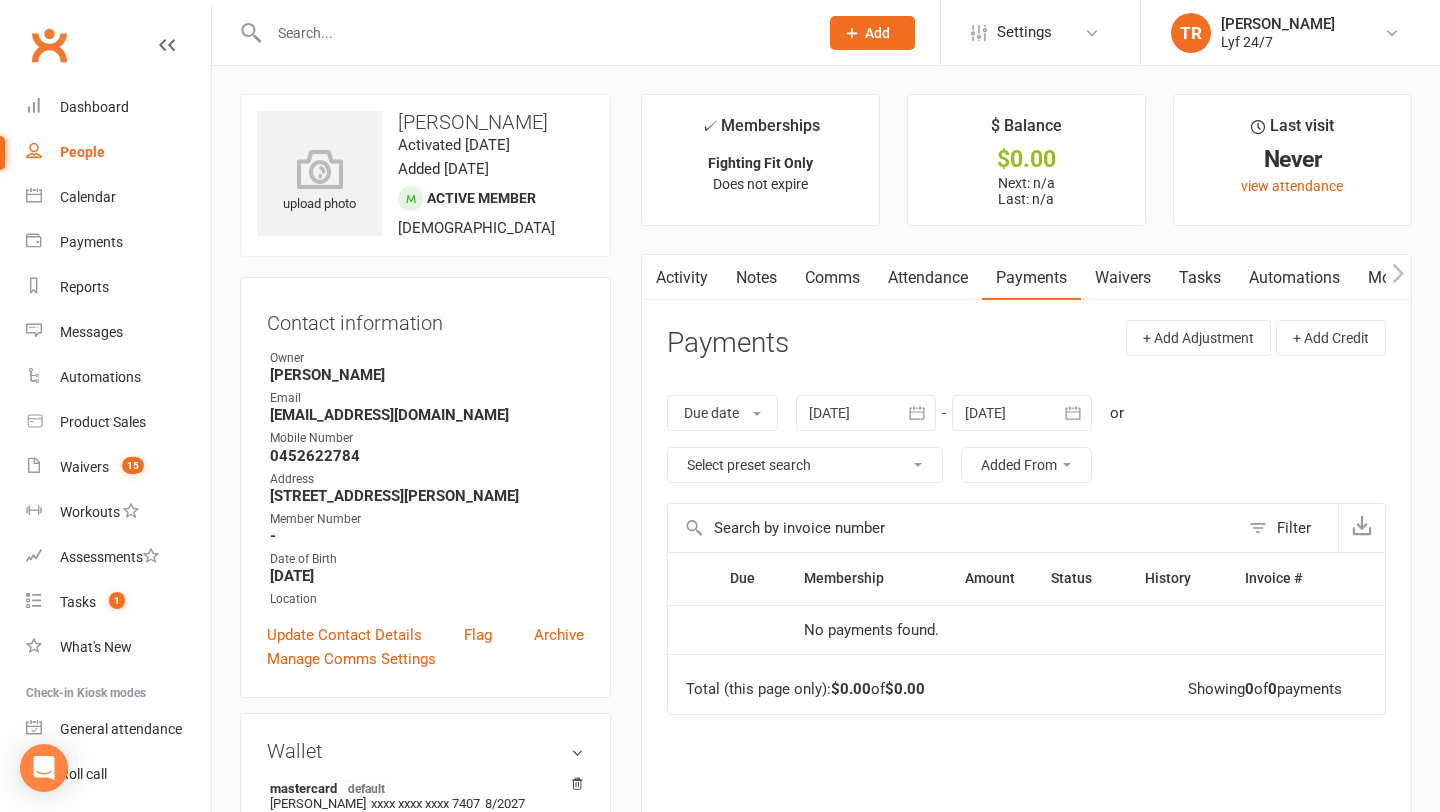 click at bounding box center (866, 413) 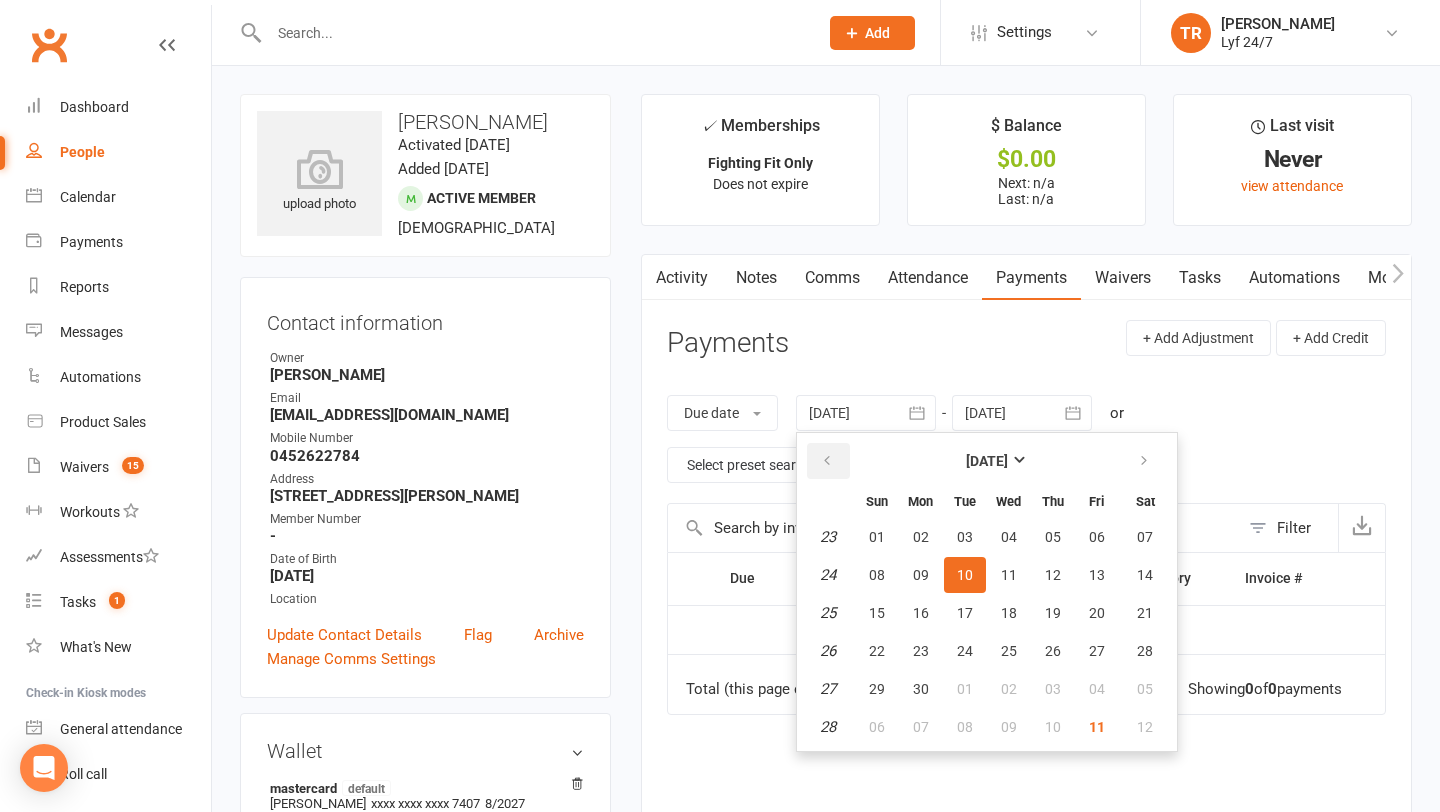 click at bounding box center [827, 461] 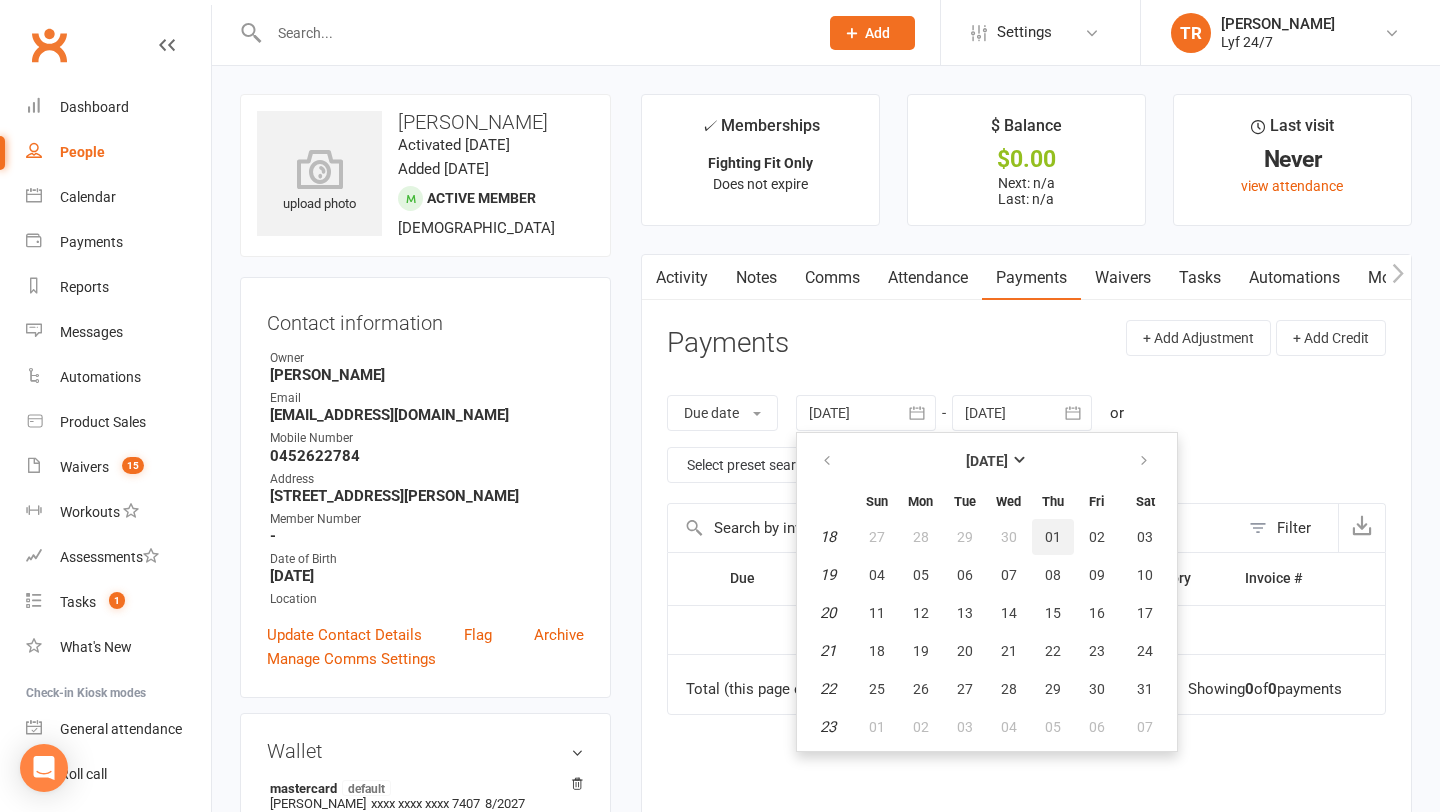 click on "01" at bounding box center (1053, 537) 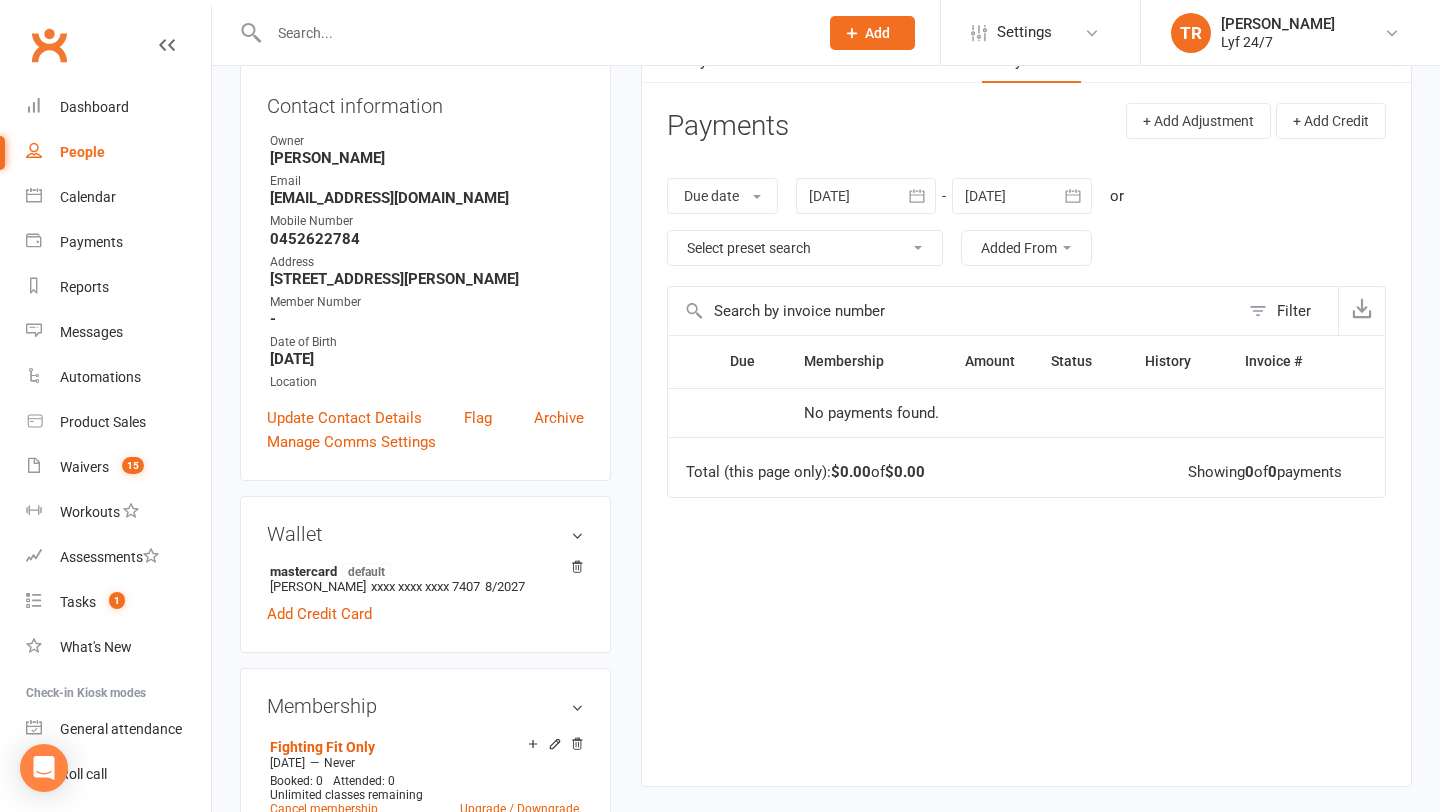 scroll, scrollTop: 0, scrollLeft: 0, axis: both 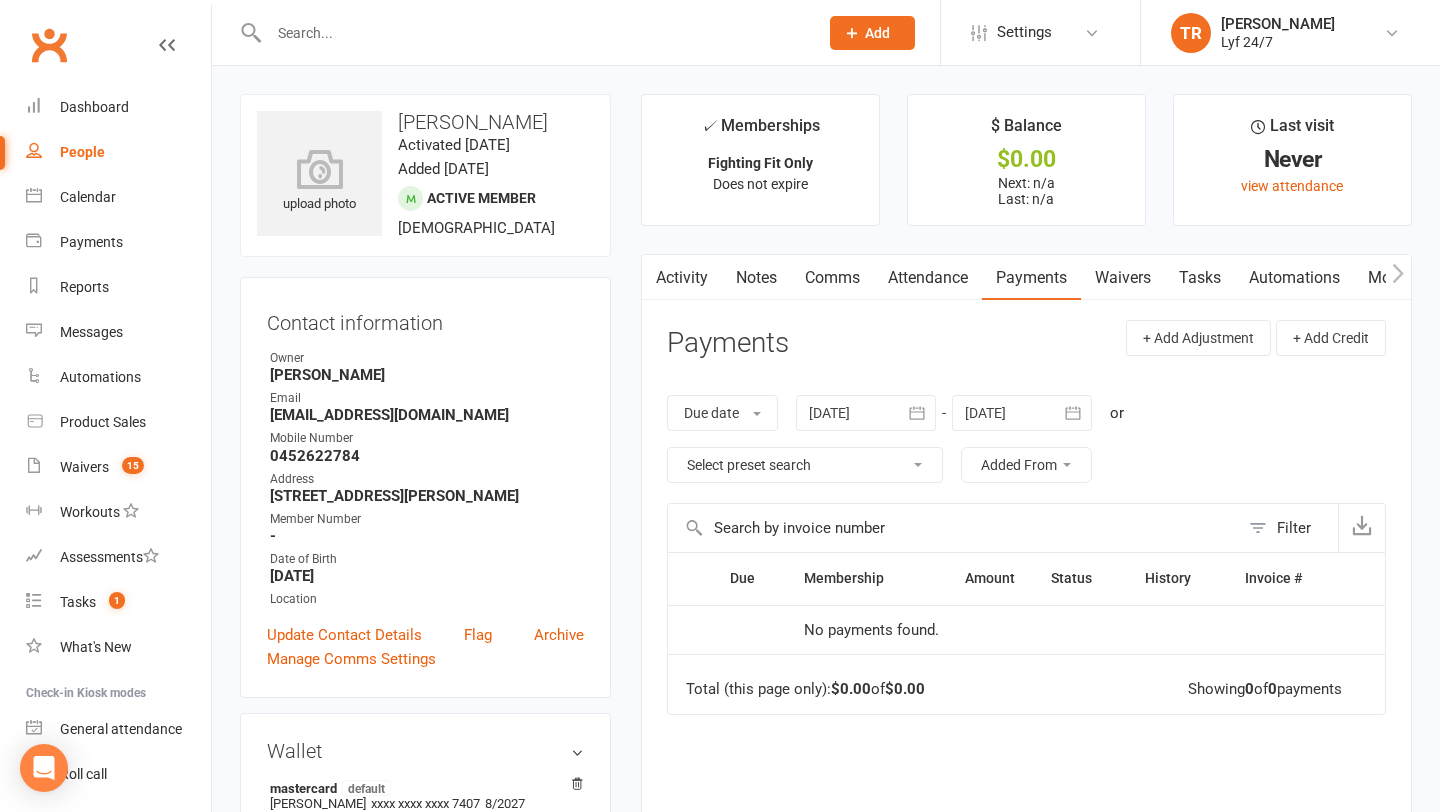 click on "Attendance" at bounding box center (928, 278) 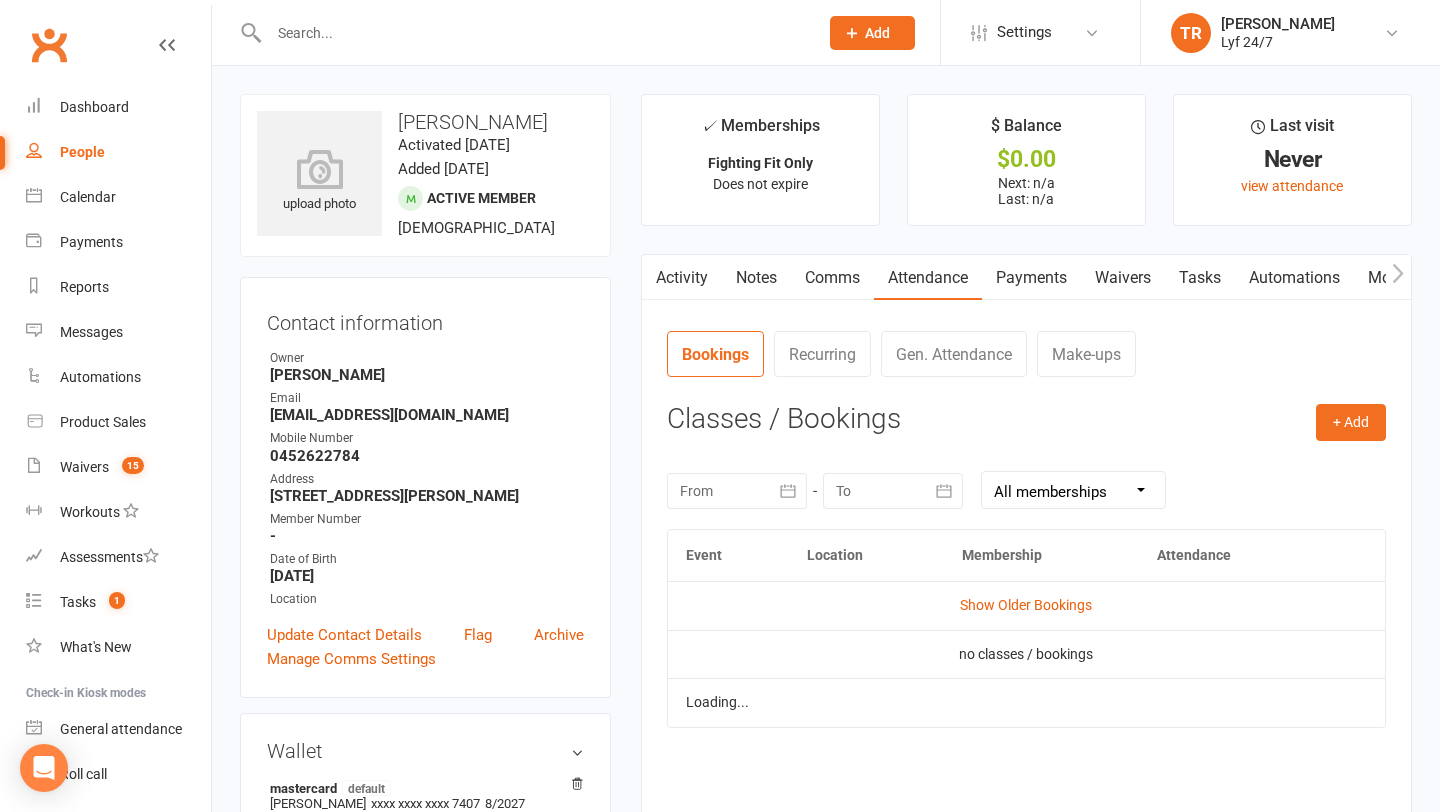 click on "Comms" at bounding box center (832, 278) 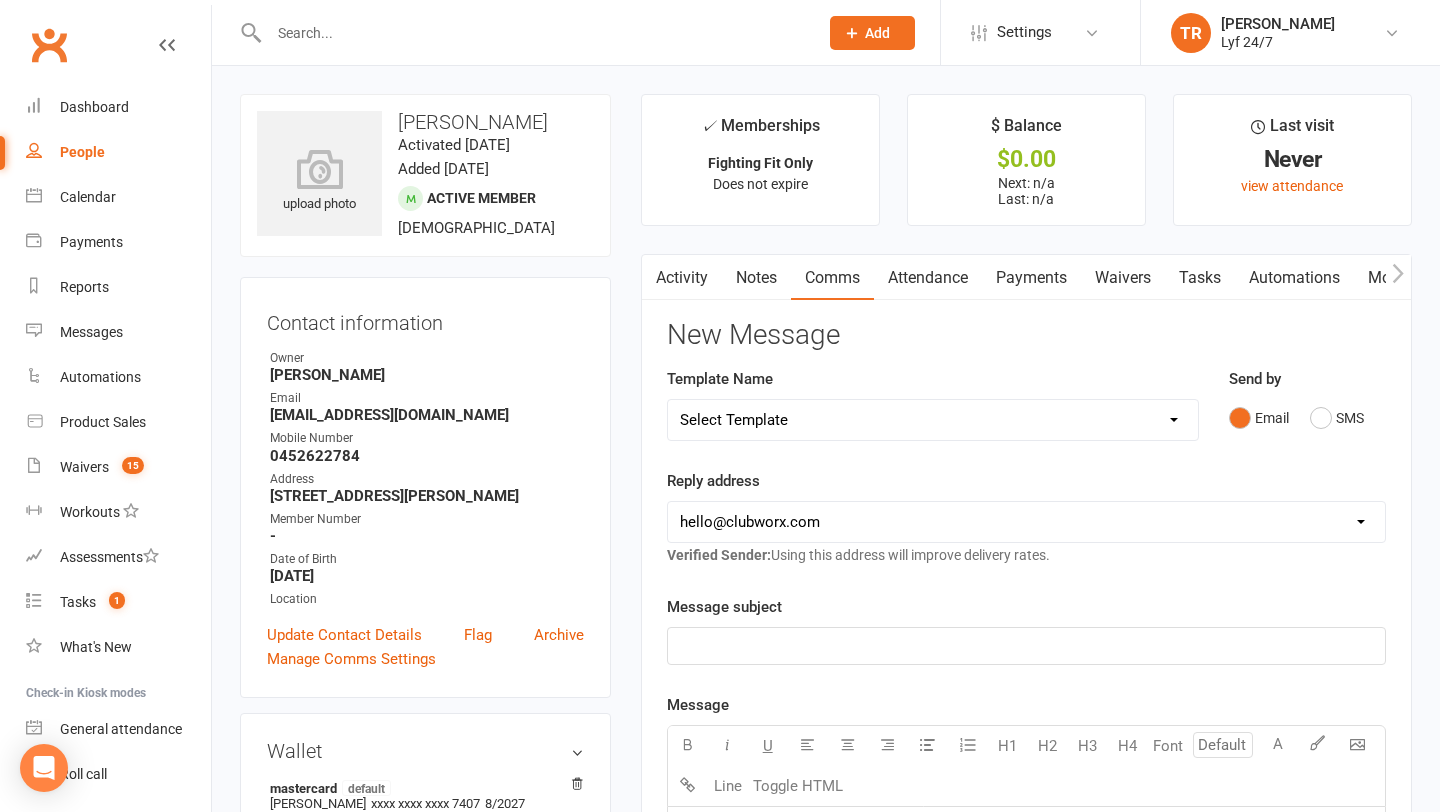 click on "Notes" at bounding box center [756, 278] 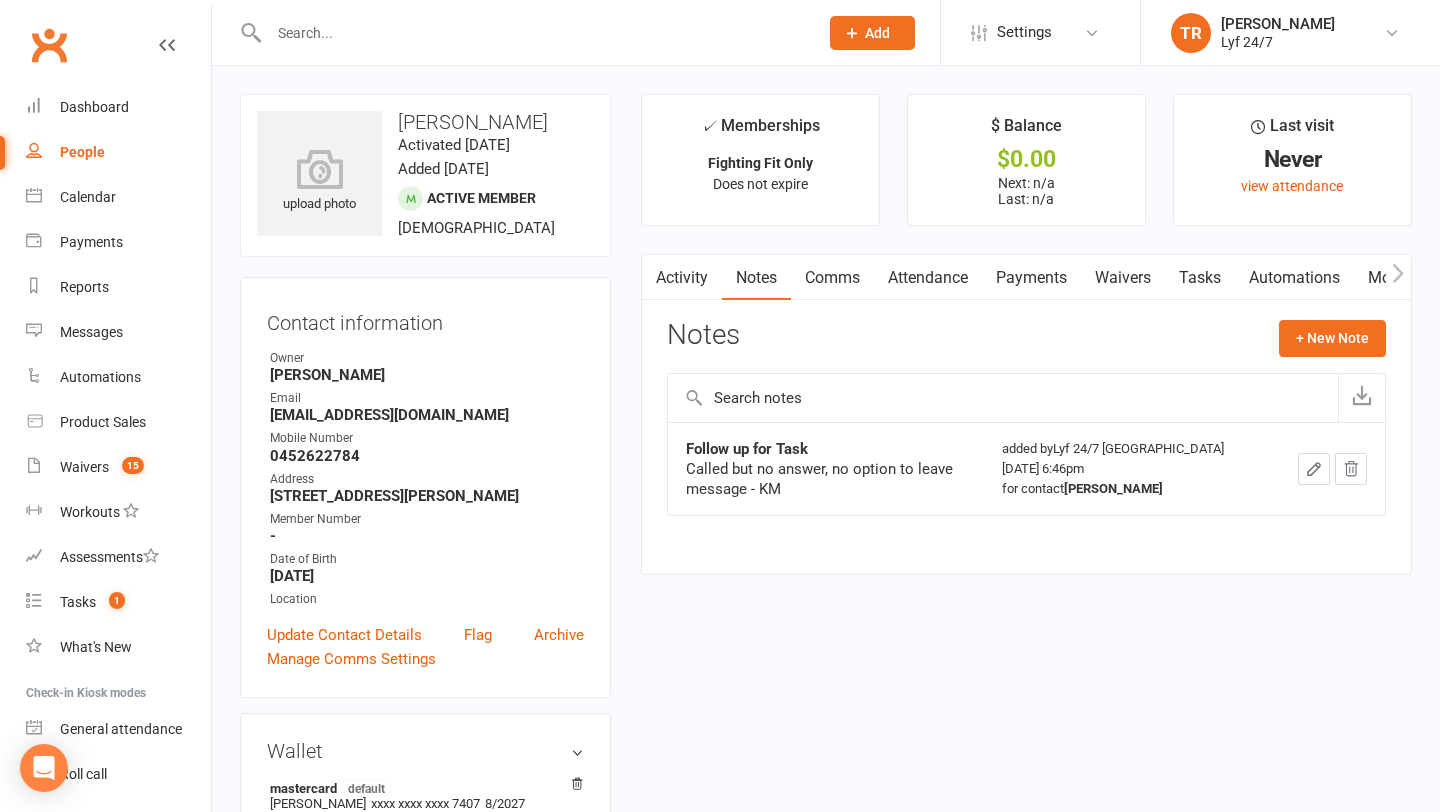 drag, startPoint x: 1086, startPoint y: 487, endPoint x: 1215, endPoint y: 484, distance: 129.03488 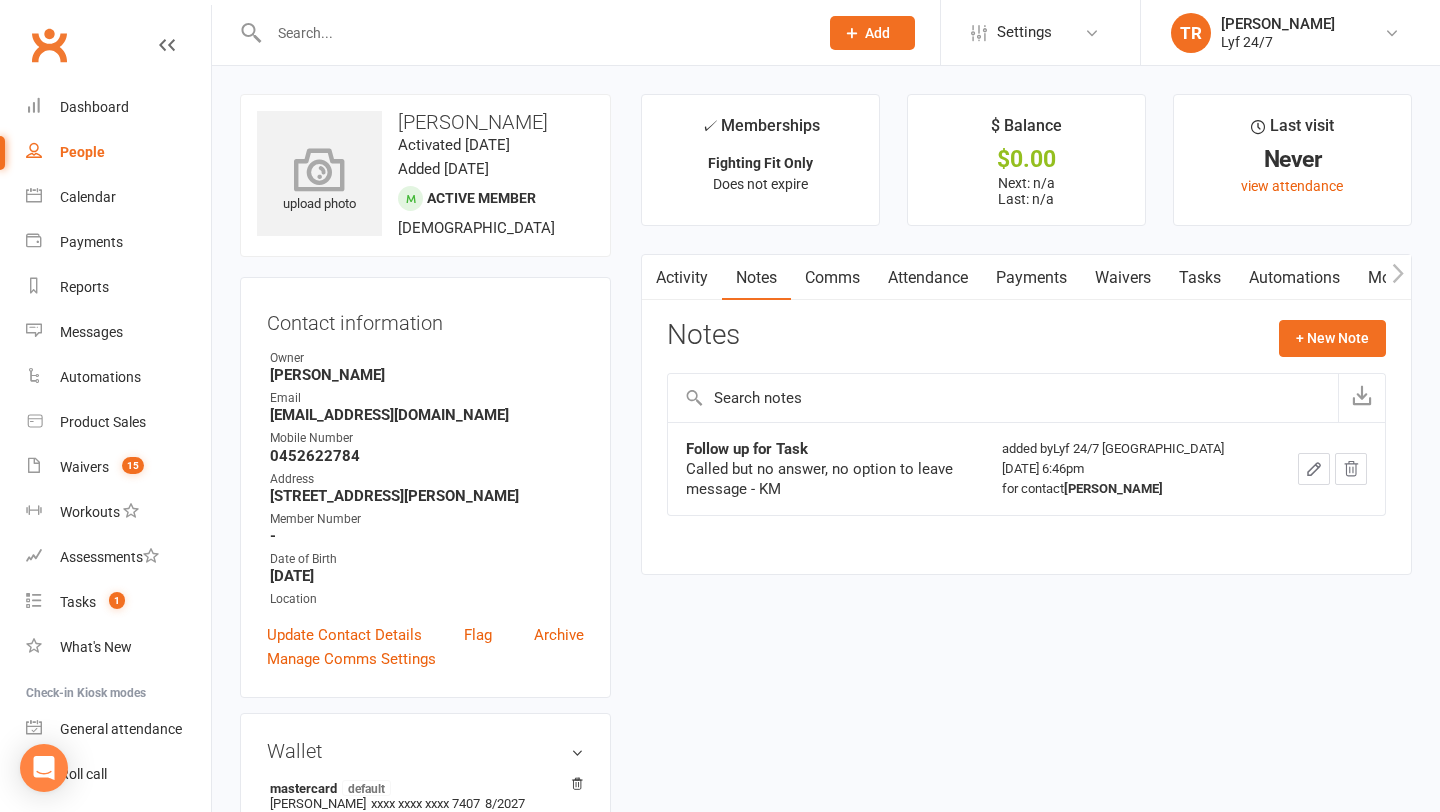 drag, startPoint x: 588, startPoint y: 116, endPoint x: 365, endPoint y: 115, distance: 223.00224 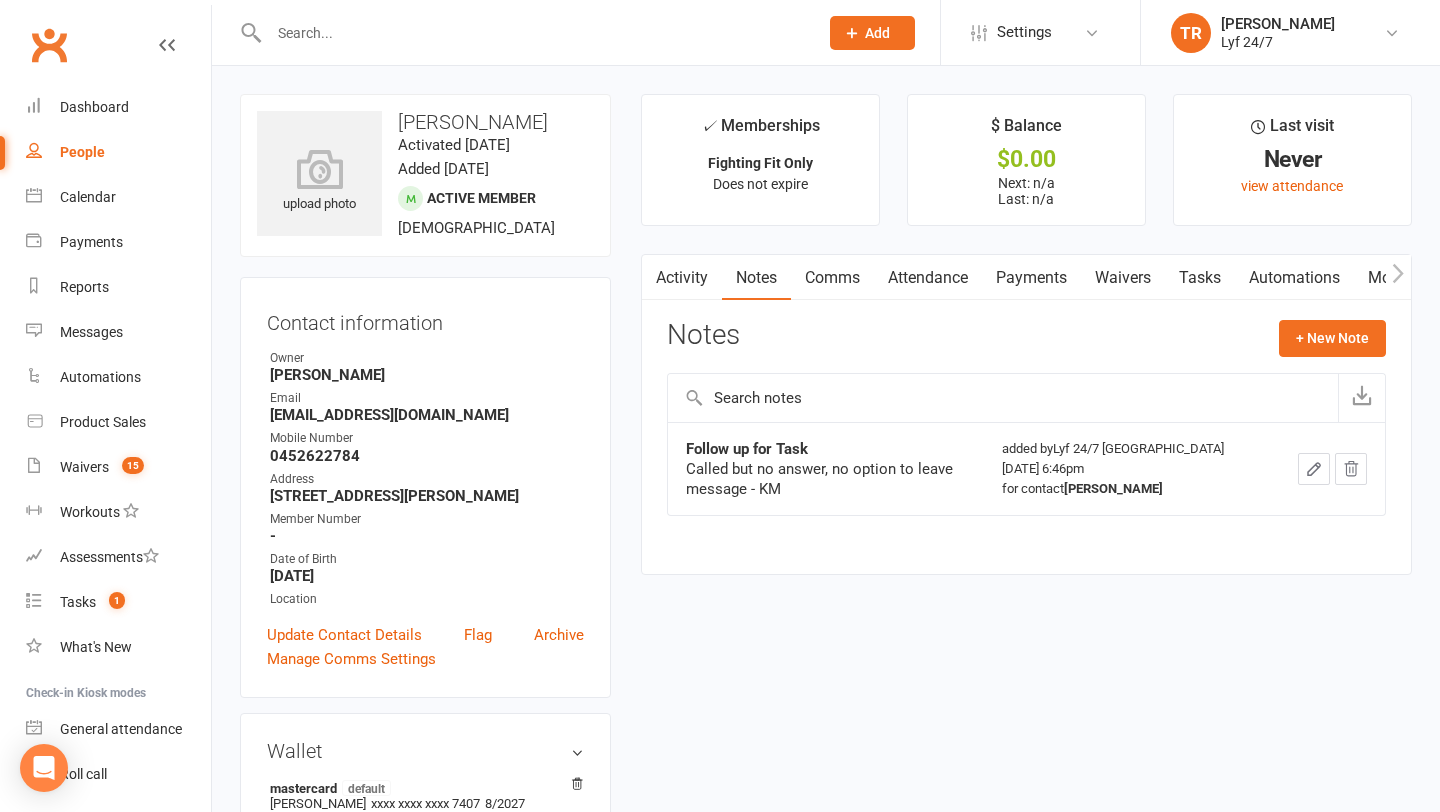 click on "upload photo [PERSON_NAME] Activated [DATE] Added [DATE]   Active member [DEMOGRAPHIC_DATA]" at bounding box center [425, 175] 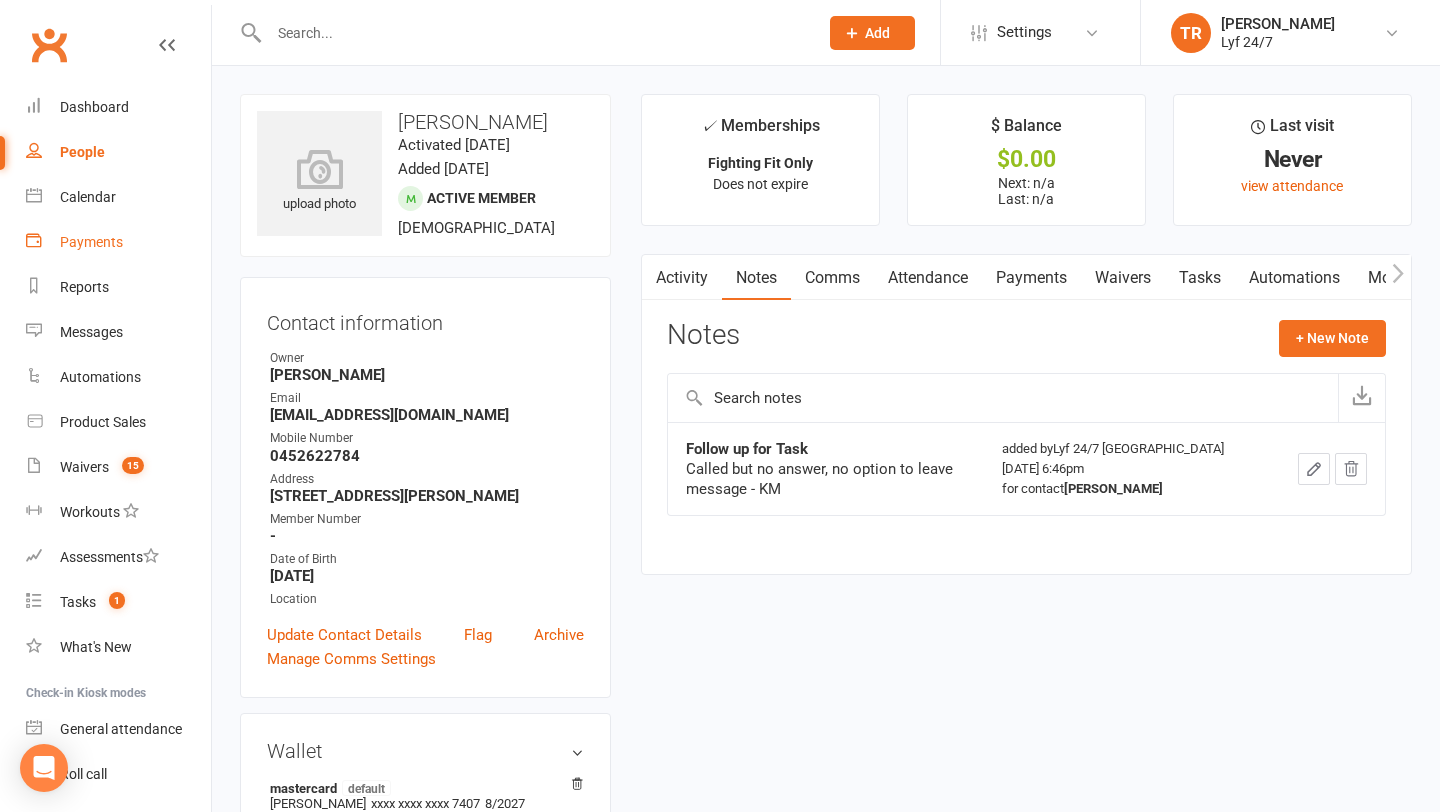click on "Payments" at bounding box center (118, 242) 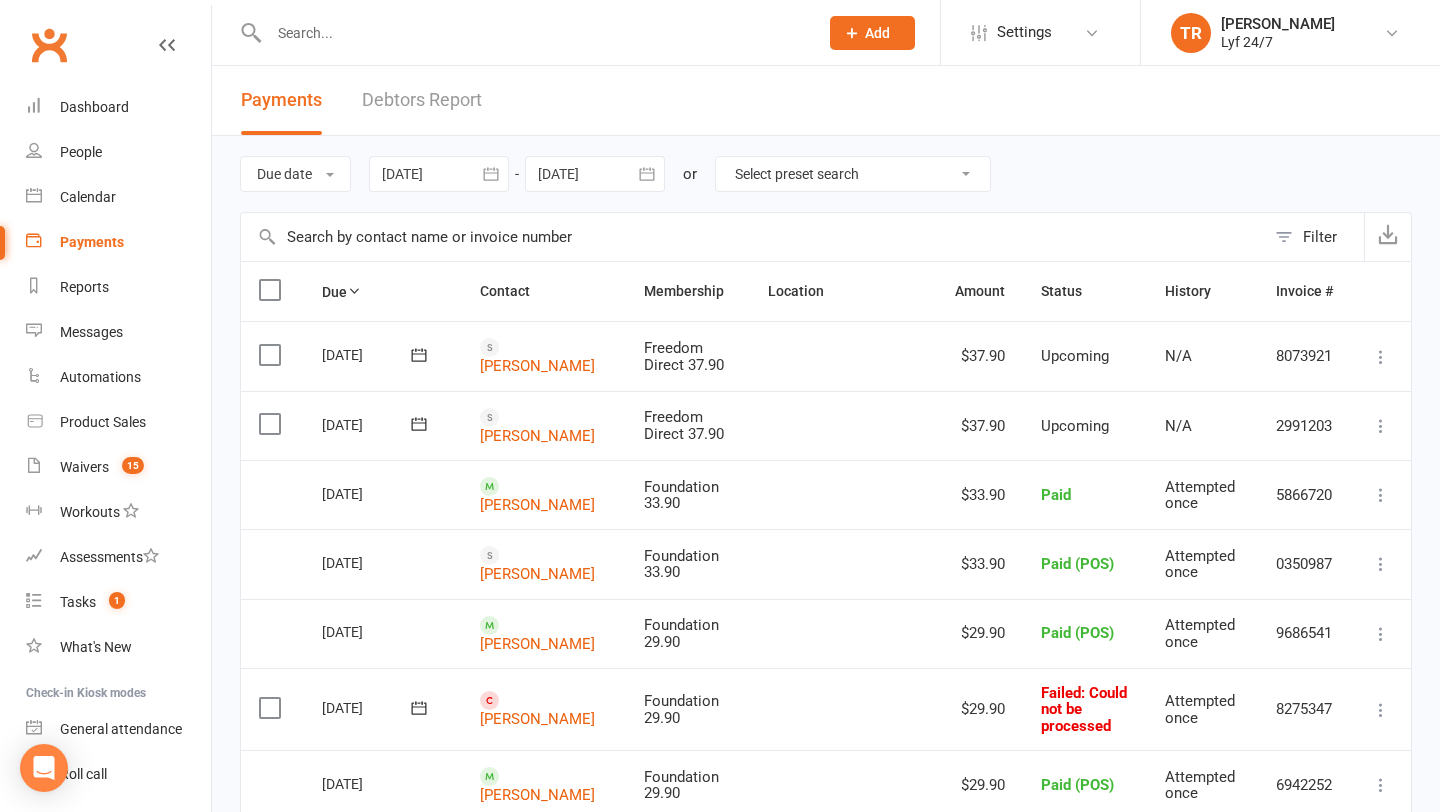 click at bounding box center [439, 174] 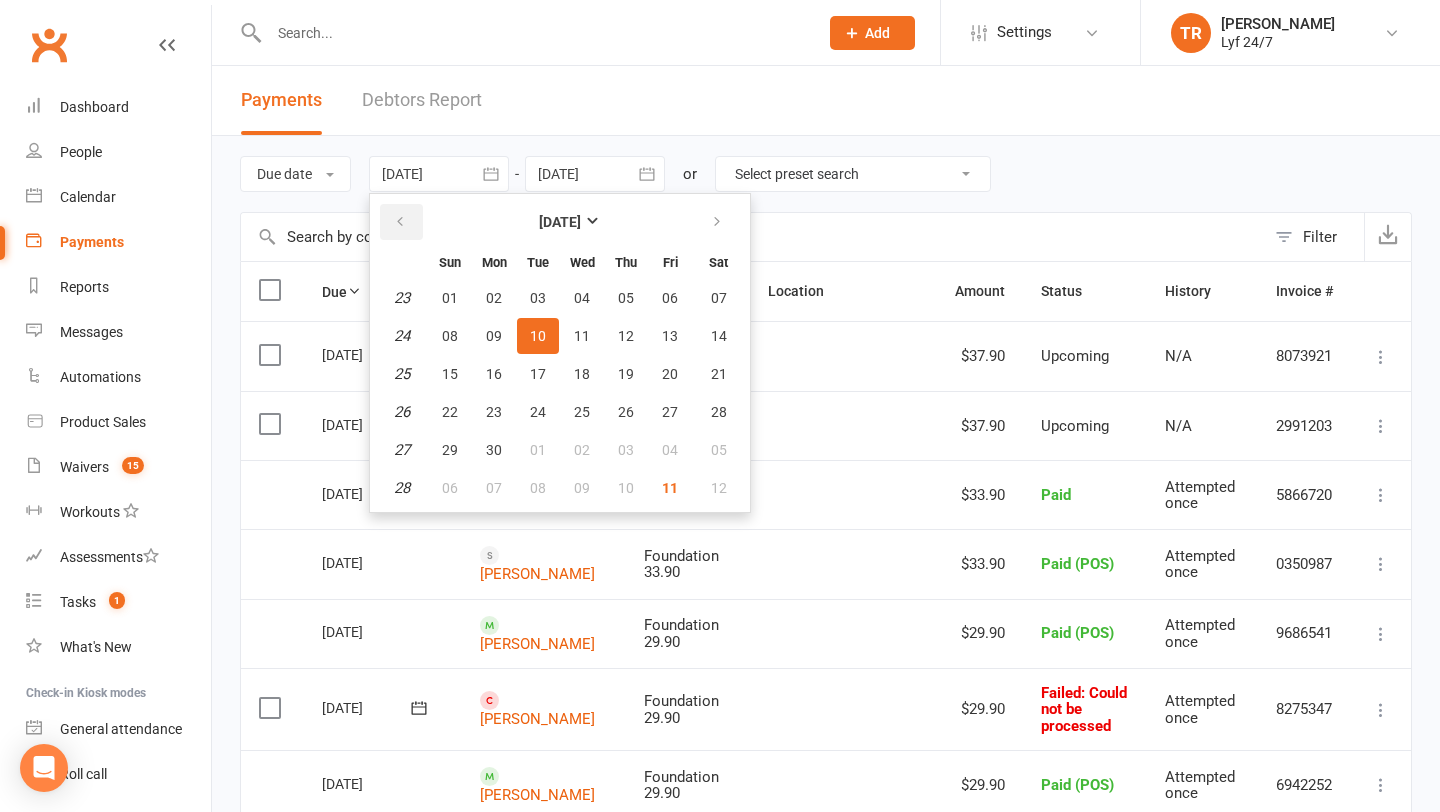 click at bounding box center (401, 222) 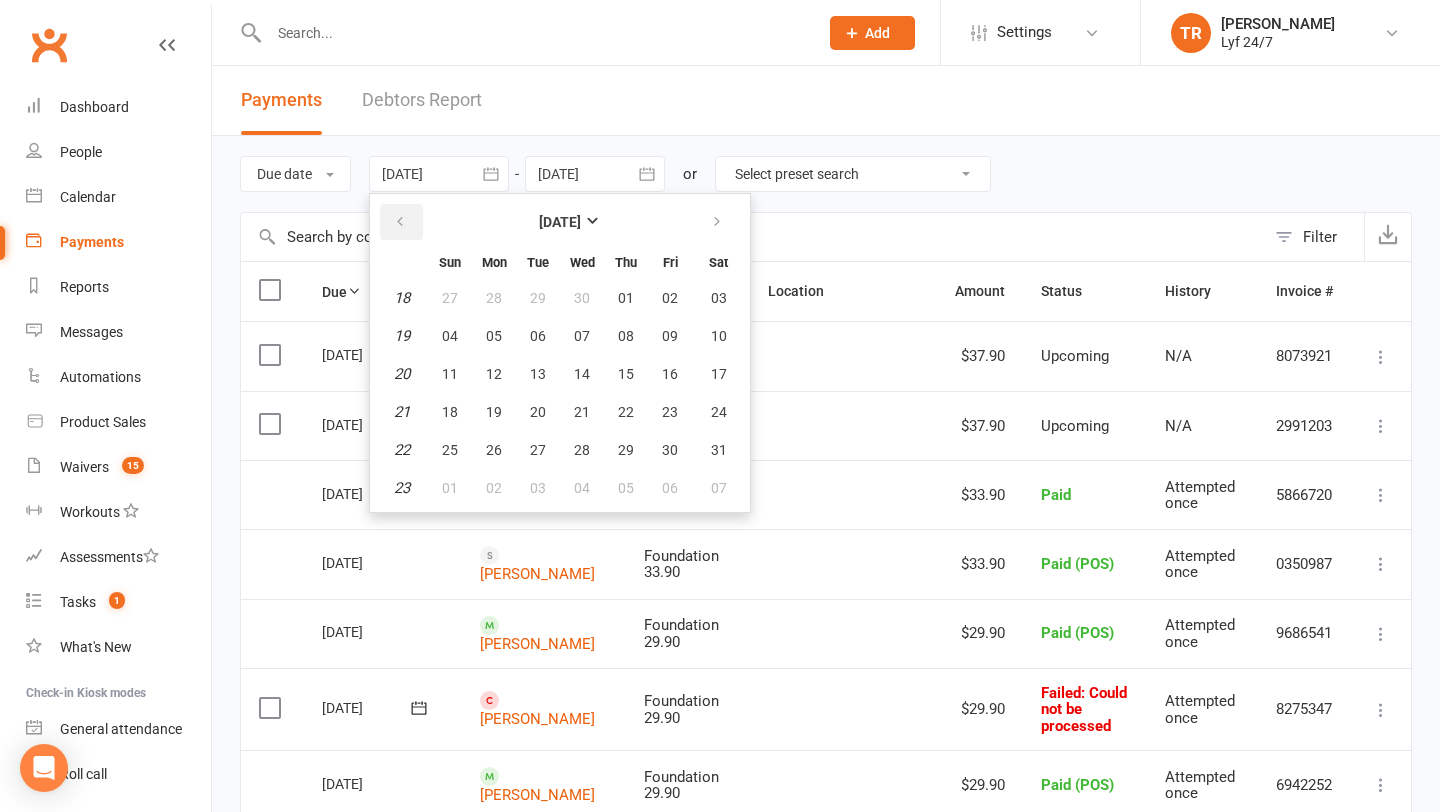 click at bounding box center (401, 222) 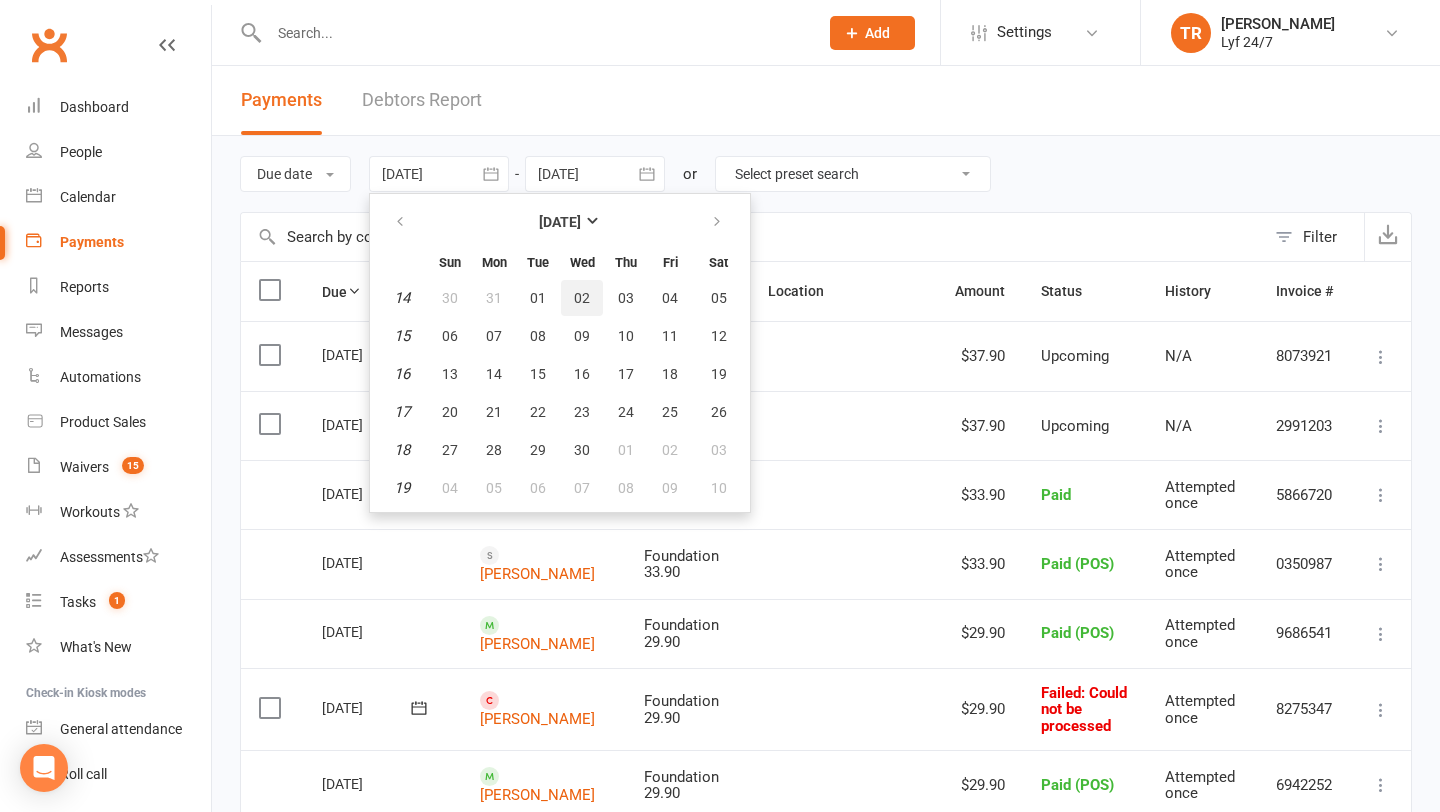 click on "02" at bounding box center [582, 298] 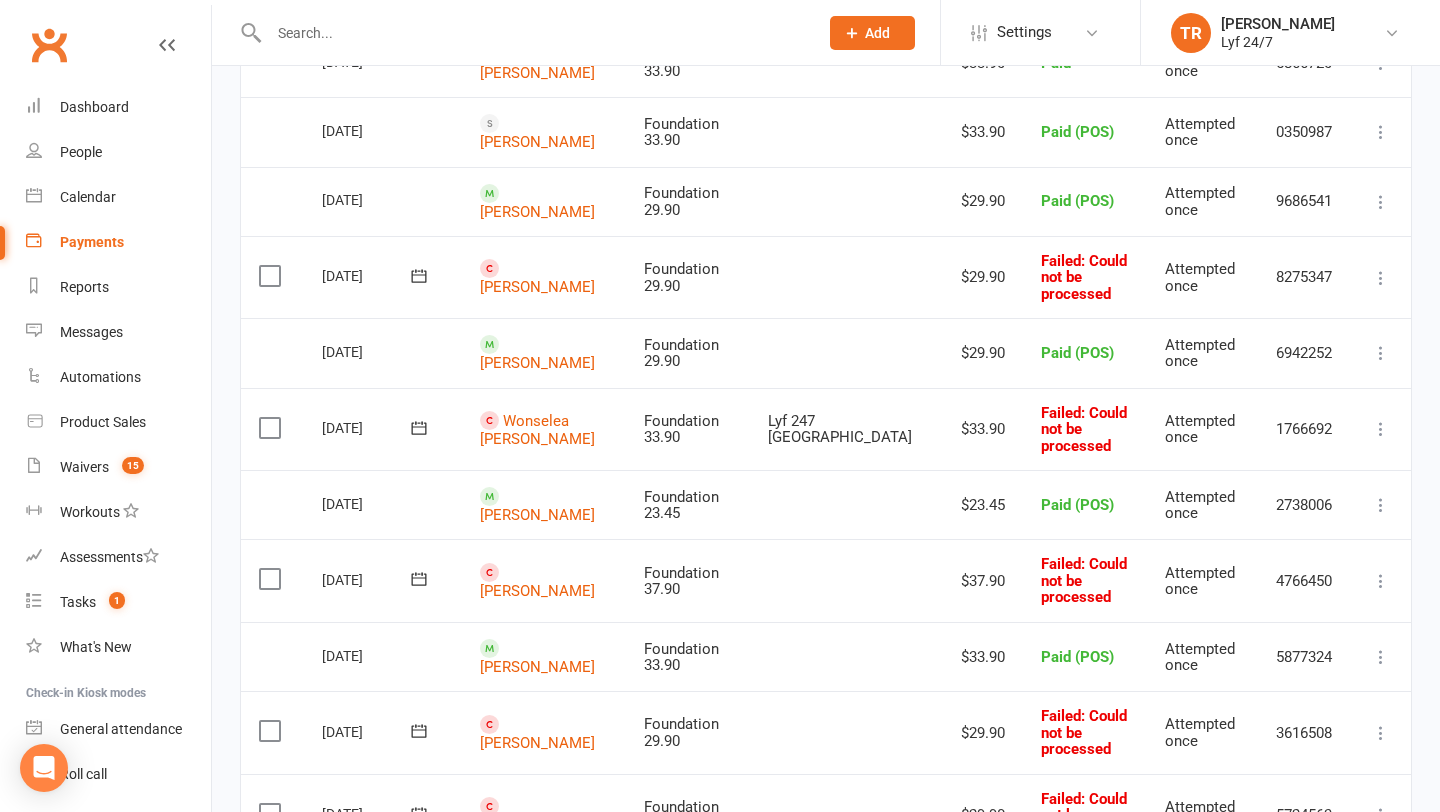 scroll, scrollTop: 0, scrollLeft: 0, axis: both 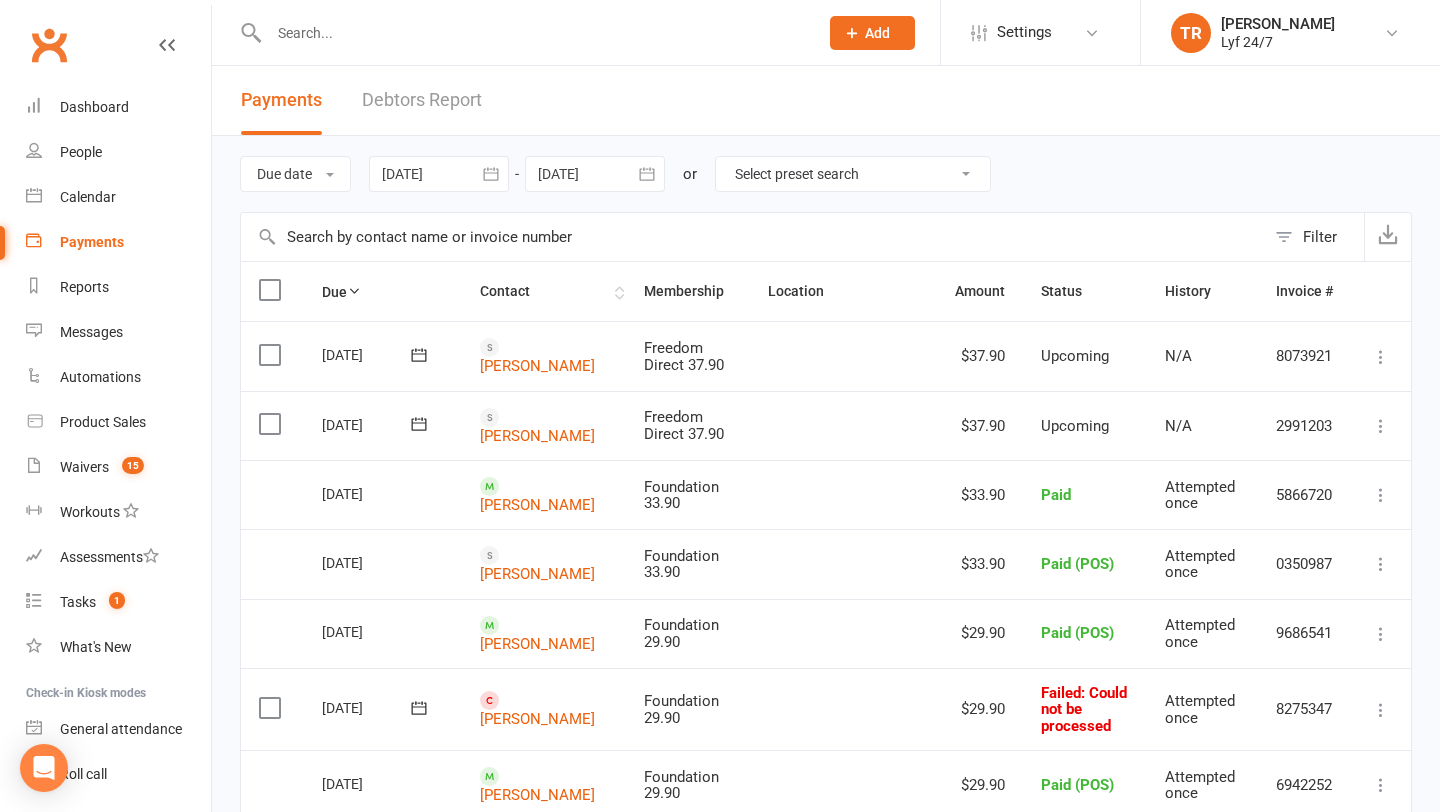 click on "Contact" at bounding box center (544, 291) 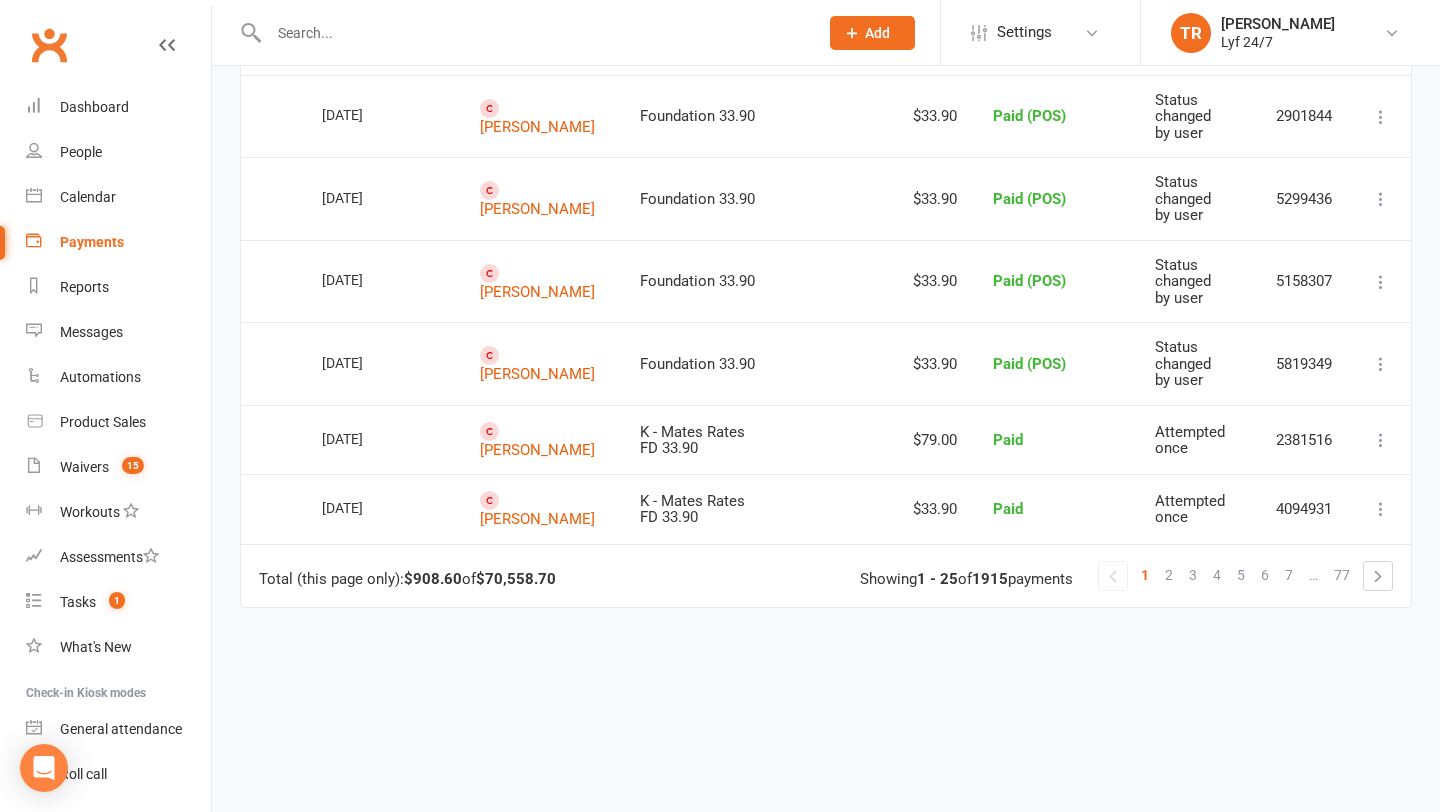 scroll, scrollTop: 1669, scrollLeft: 0, axis: vertical 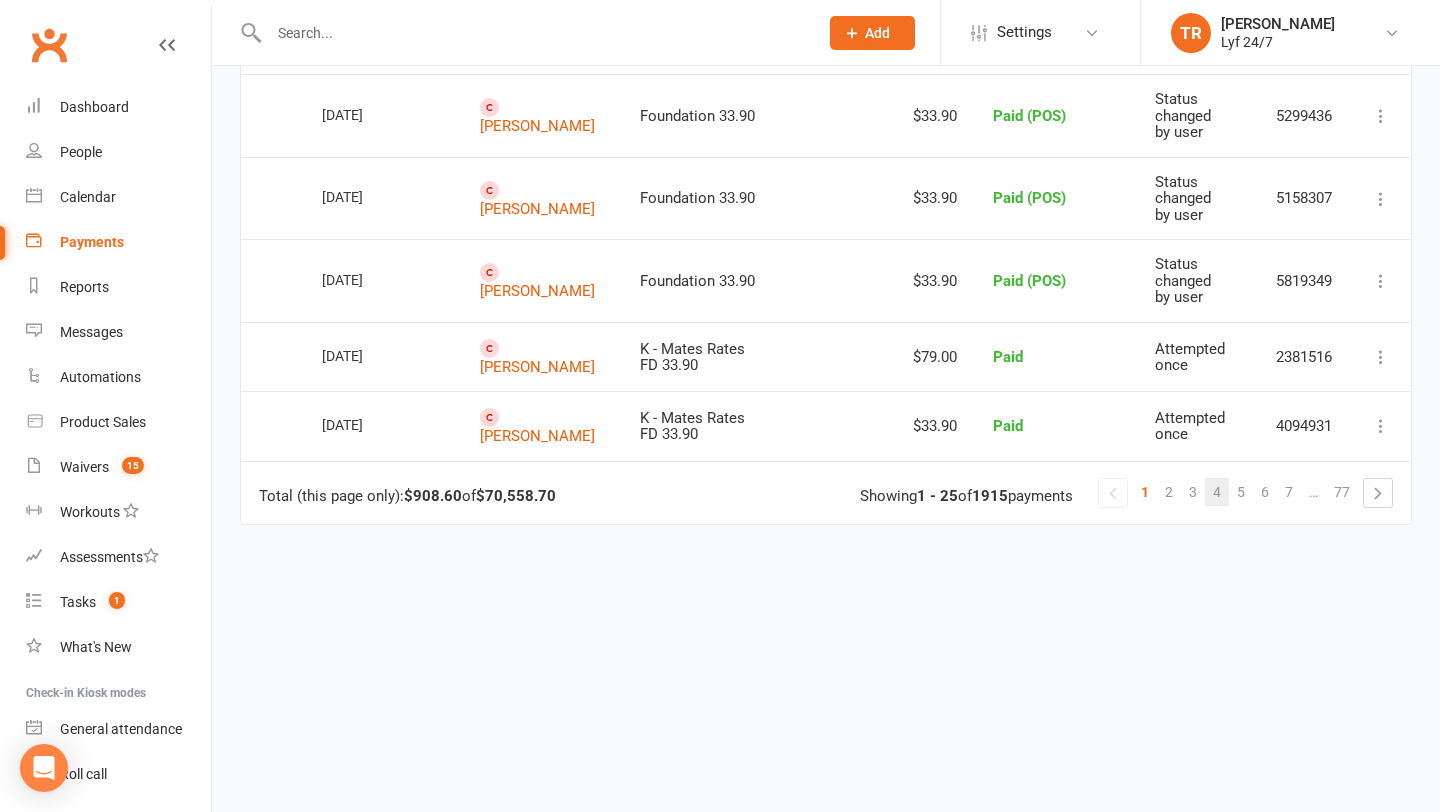 click on "4" at bounding box center [1217, 492] 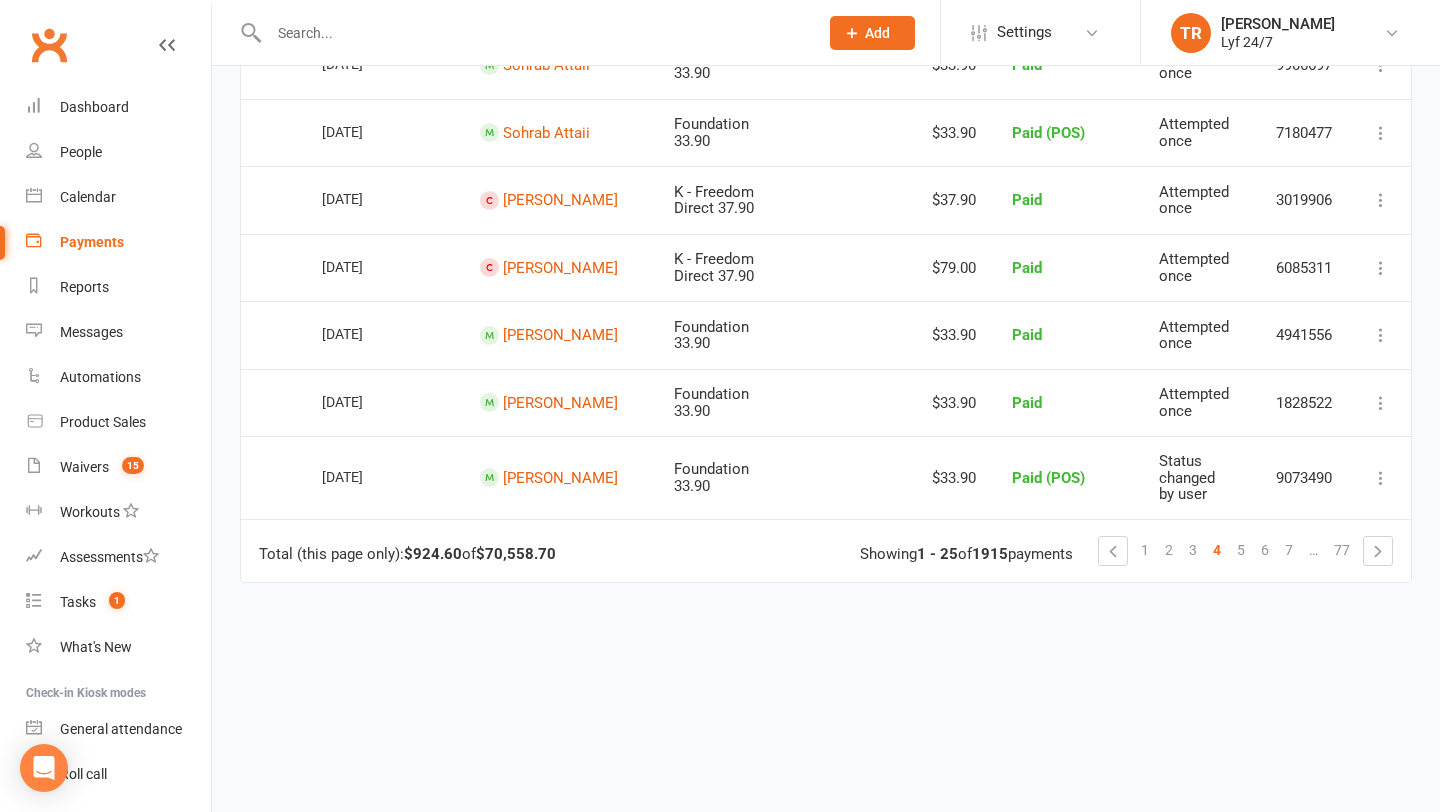scroll, scrollTop: 1662, scrollLeft: 0, axis: vertical 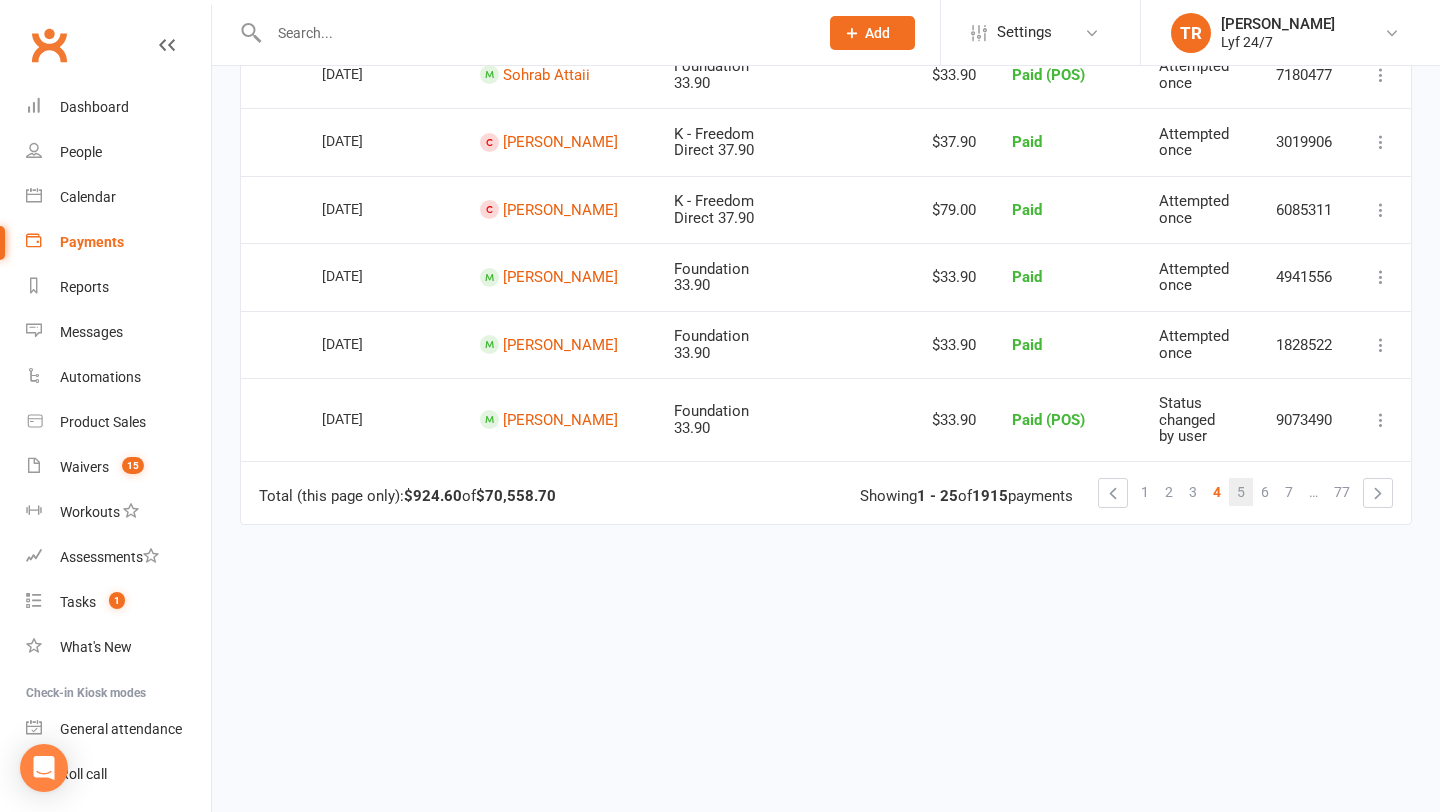 click on "5" at bounding box center (1241, 492) 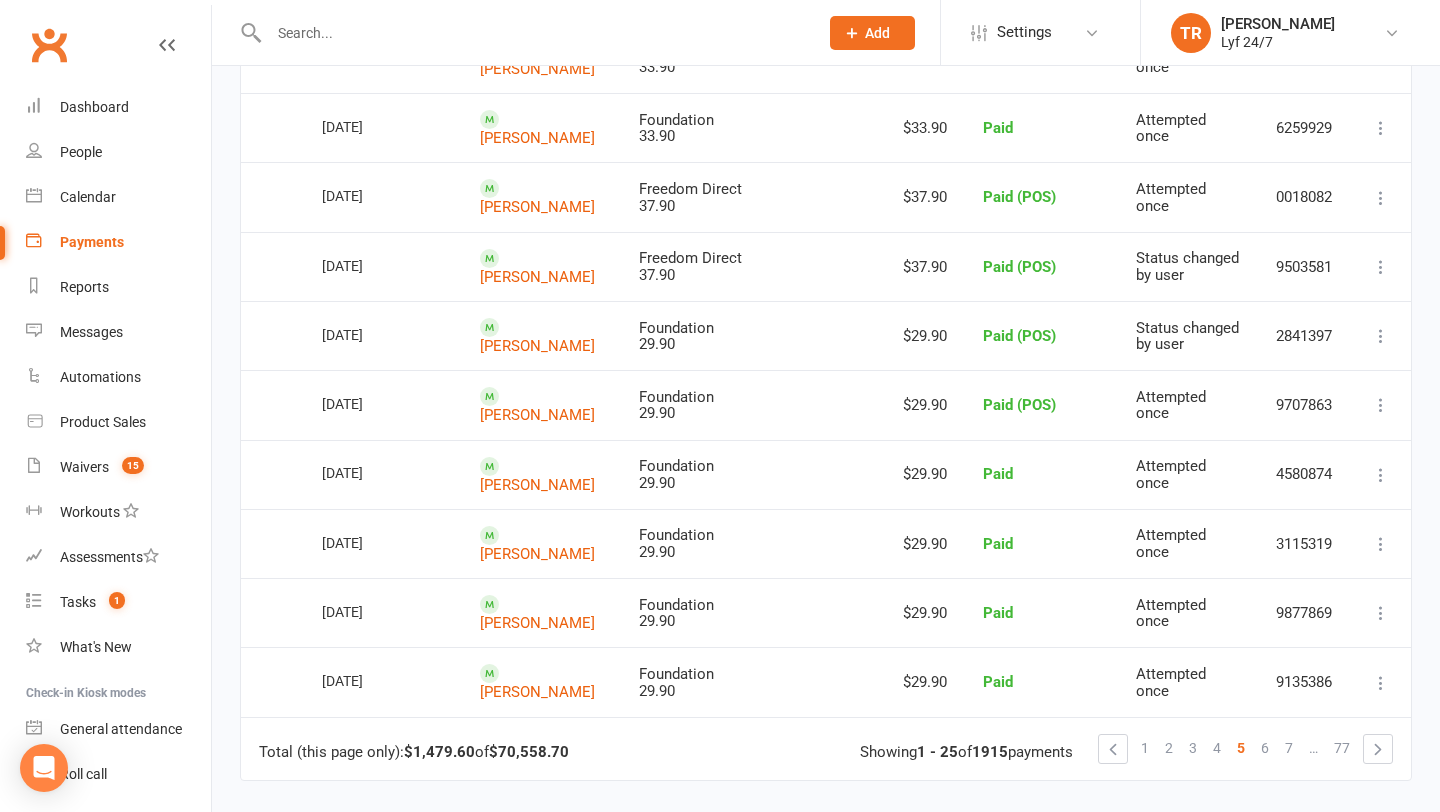 scroll, scrollTop: 1619, scrollLeft: 0, axis: vertical 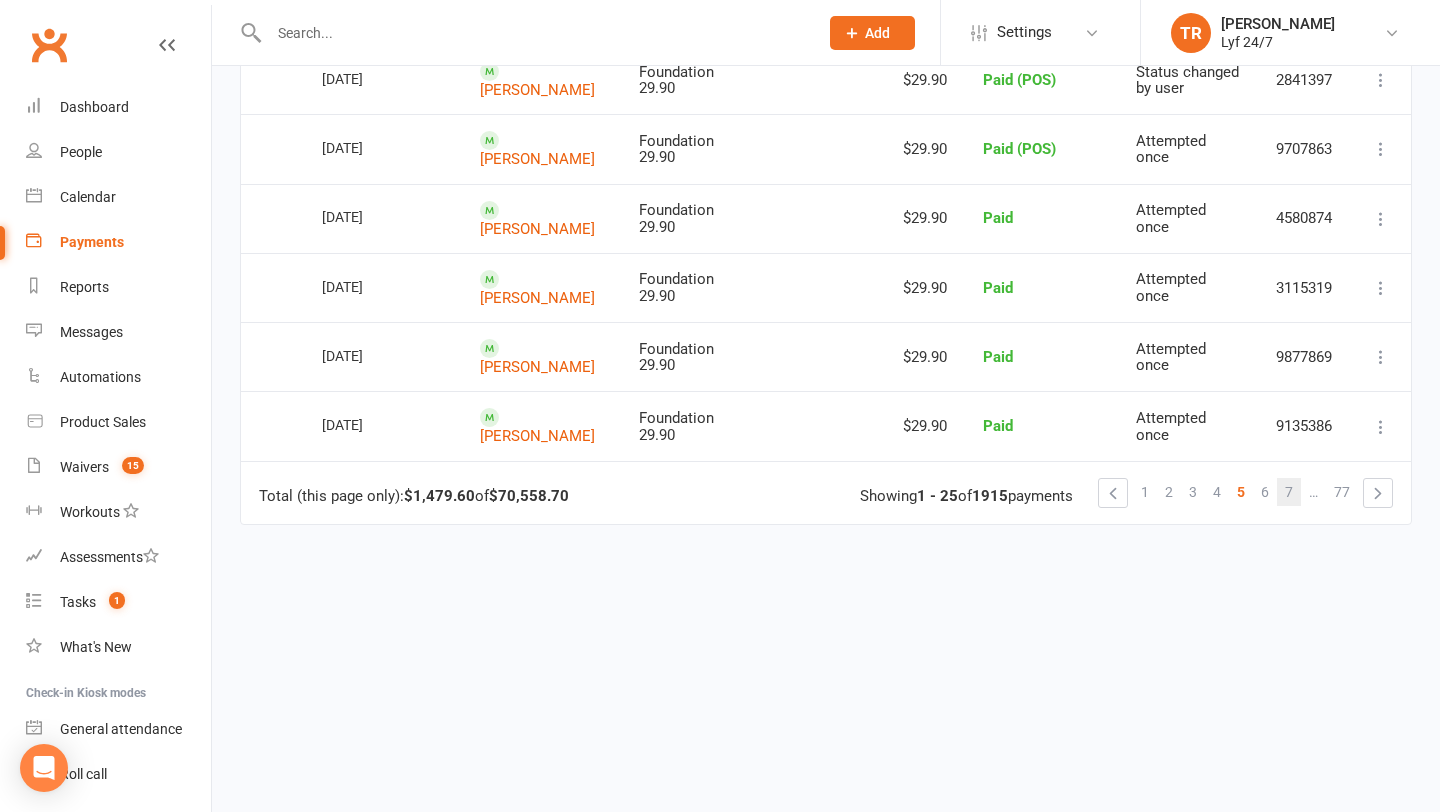 click on "7" at bounding box center [1289, 492] 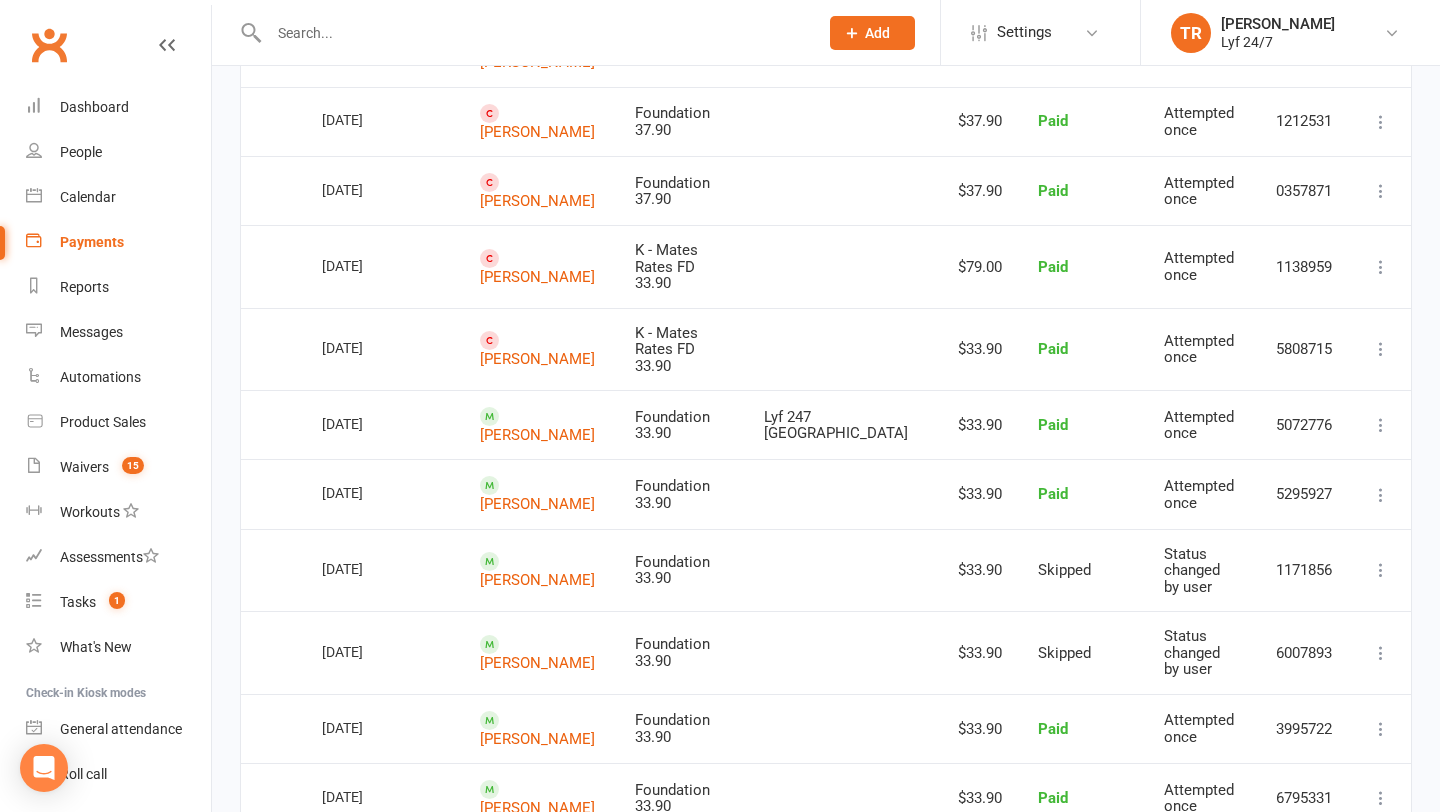 scroll, scrollTop: 1669, scrollLeft: 0, axis: vertical 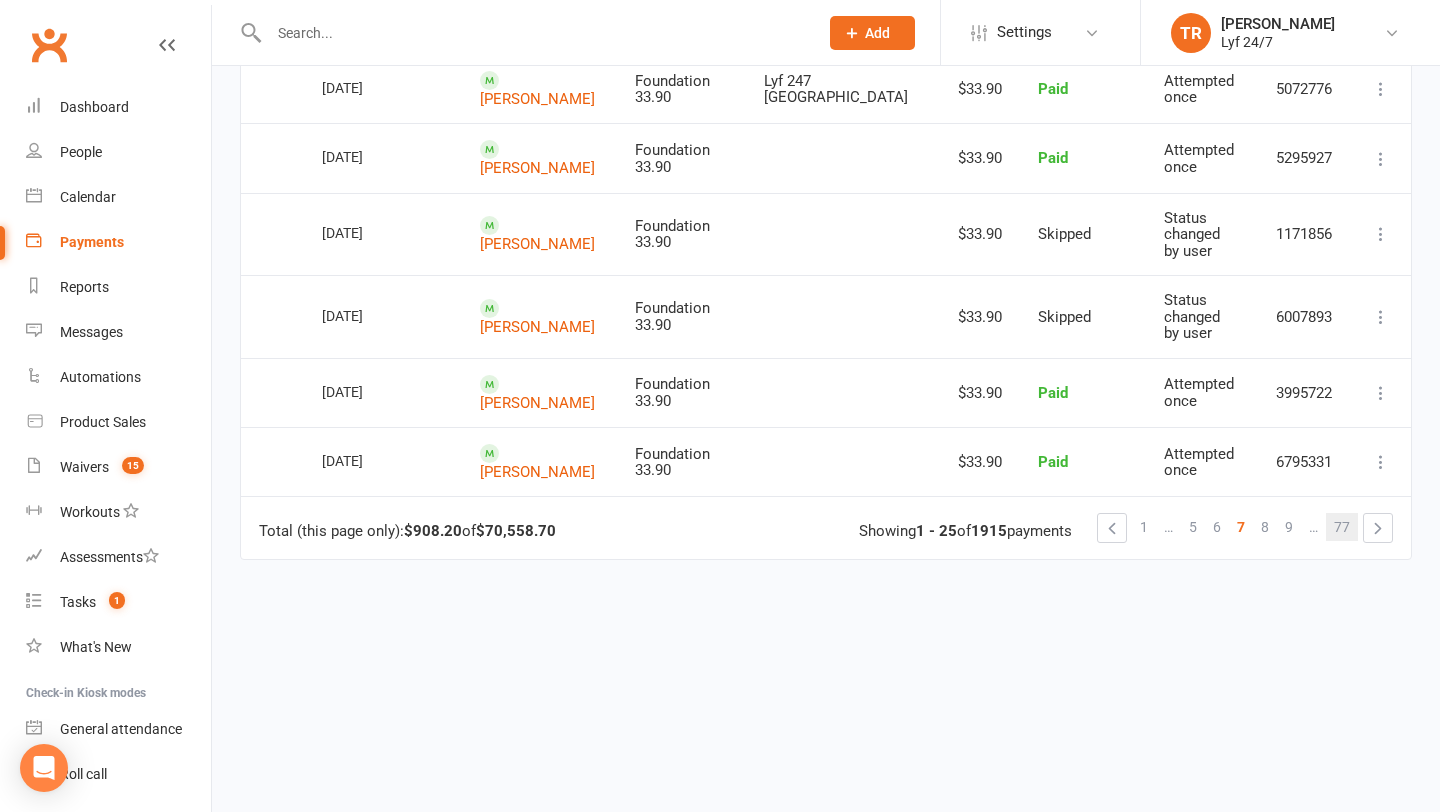 click on "77" at bounding box center (1342, 527) 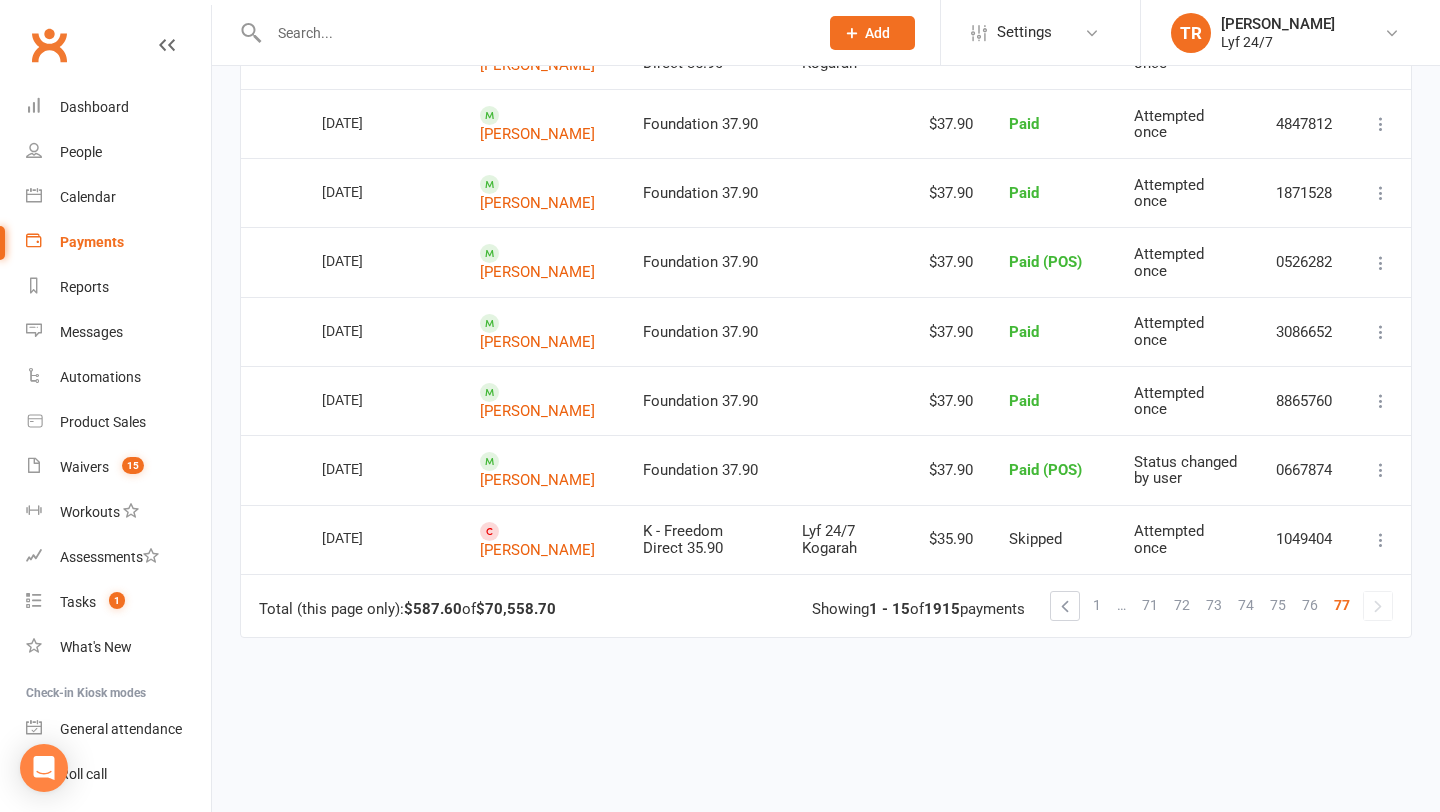 scroll, scrollTop: 862, scrollLeft: 0, axis: vertical 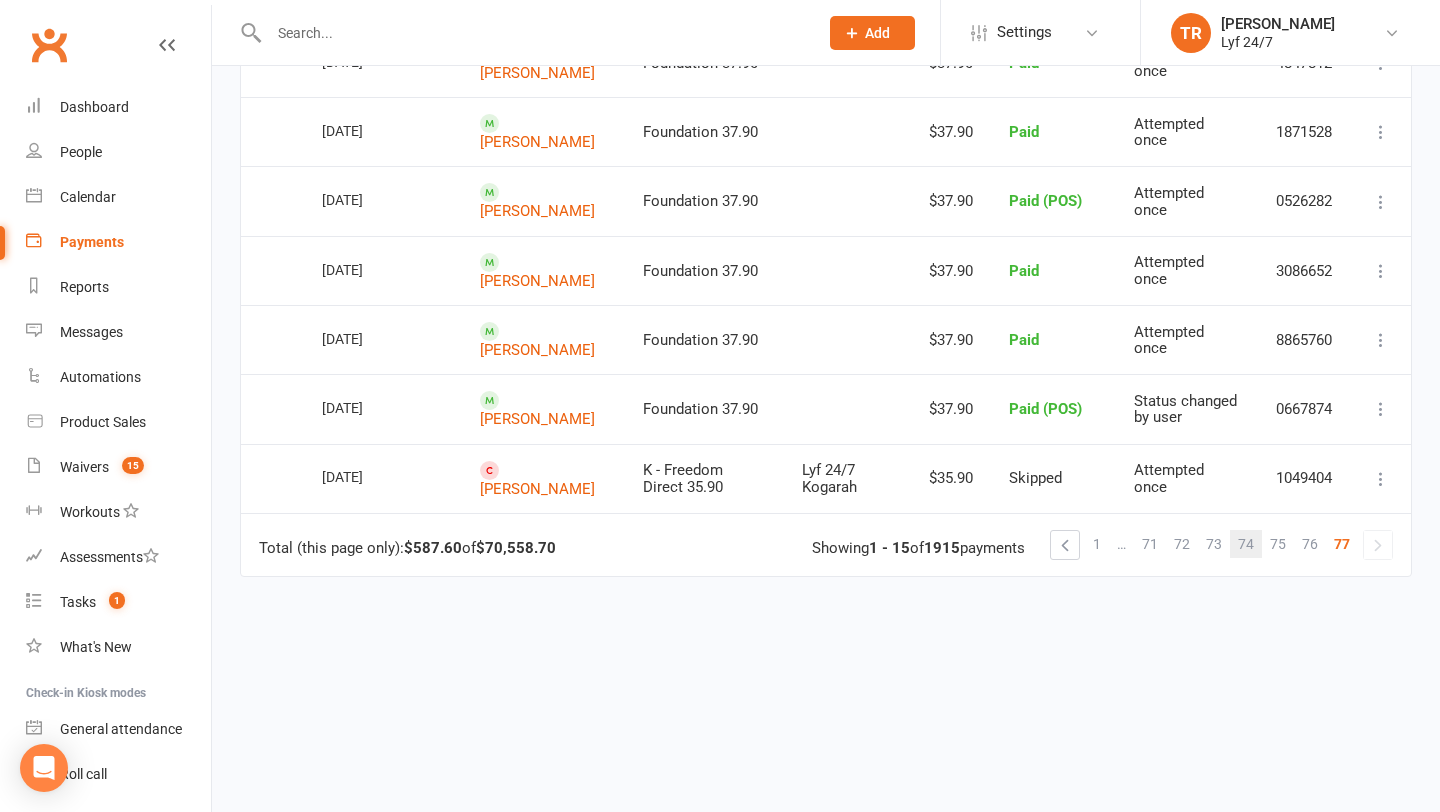 click on "74" at bounding box center [1246, 544] 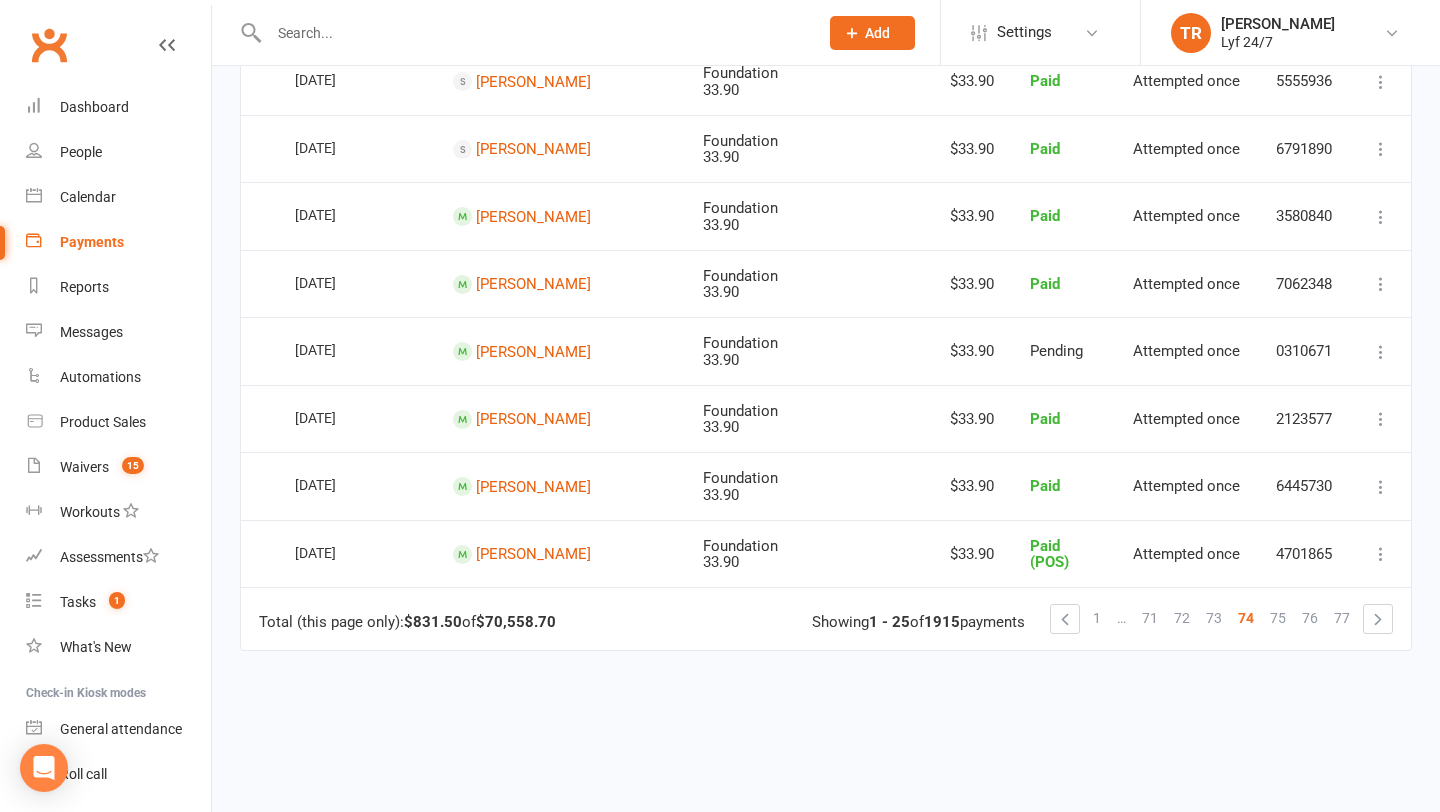 scroll, scrollTop: 1448, scrollLeft: 0, axis: vertical 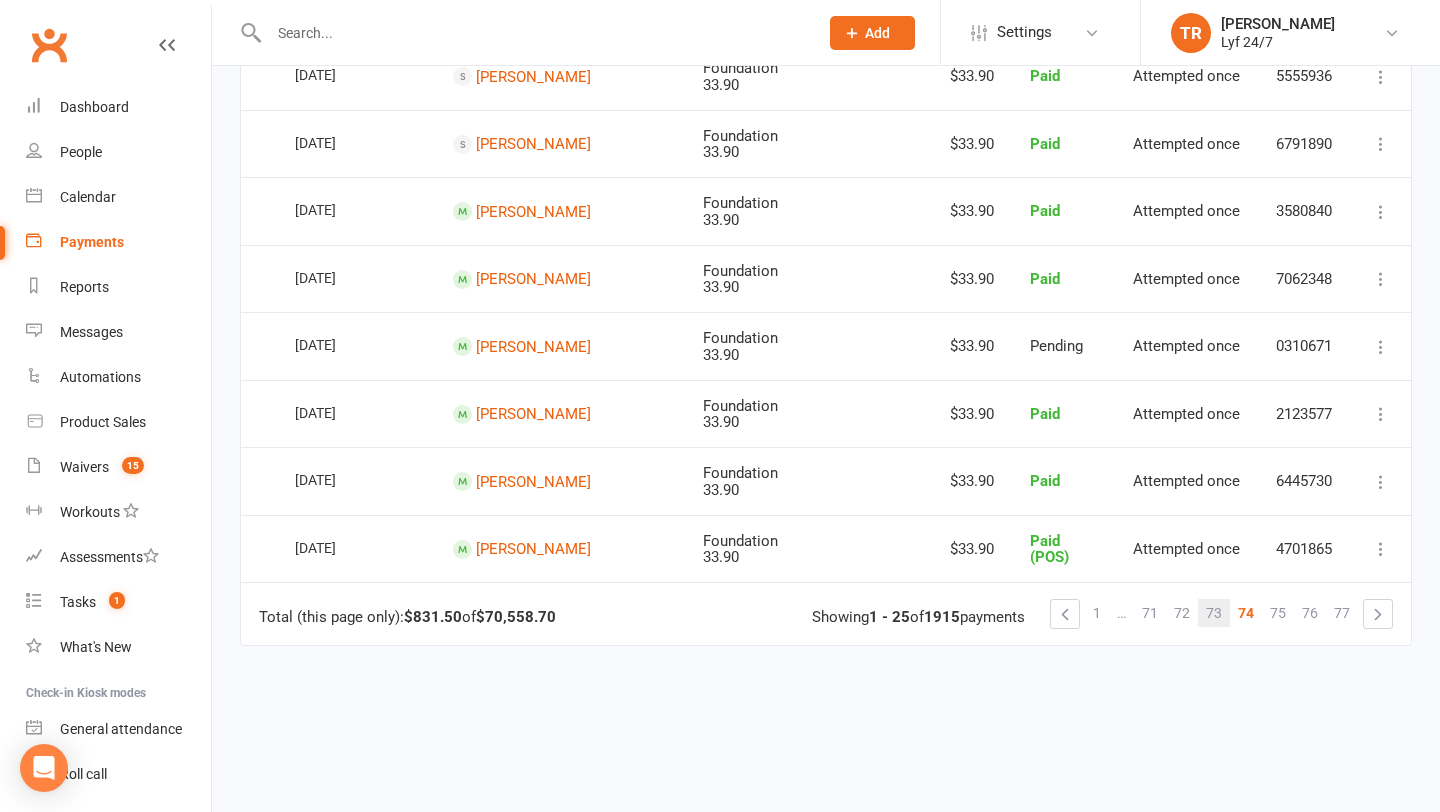 click on "73" at bounding box center [1214, 613] 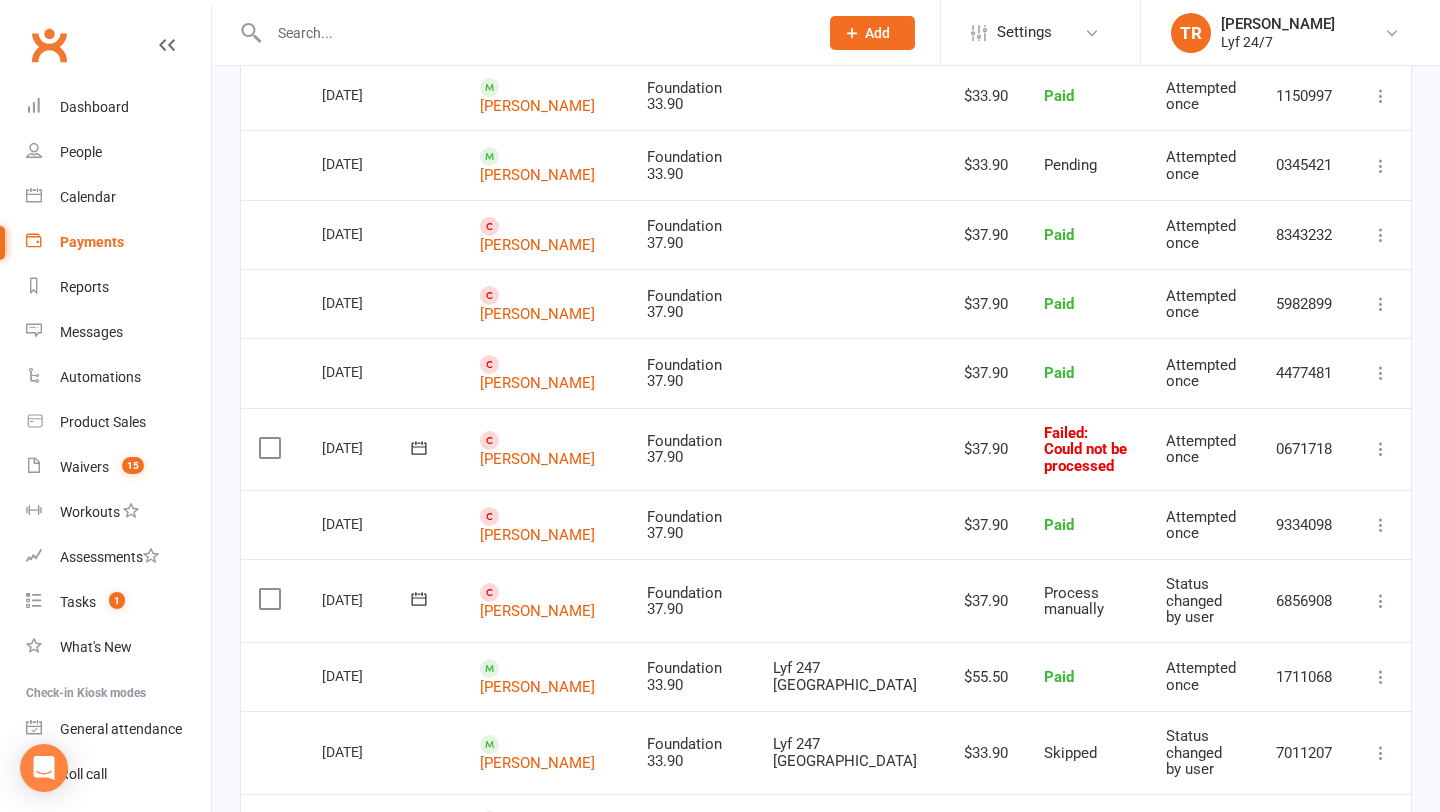 scroll, scrollTop: 1422, scrollLeft: 0, axis: vertical 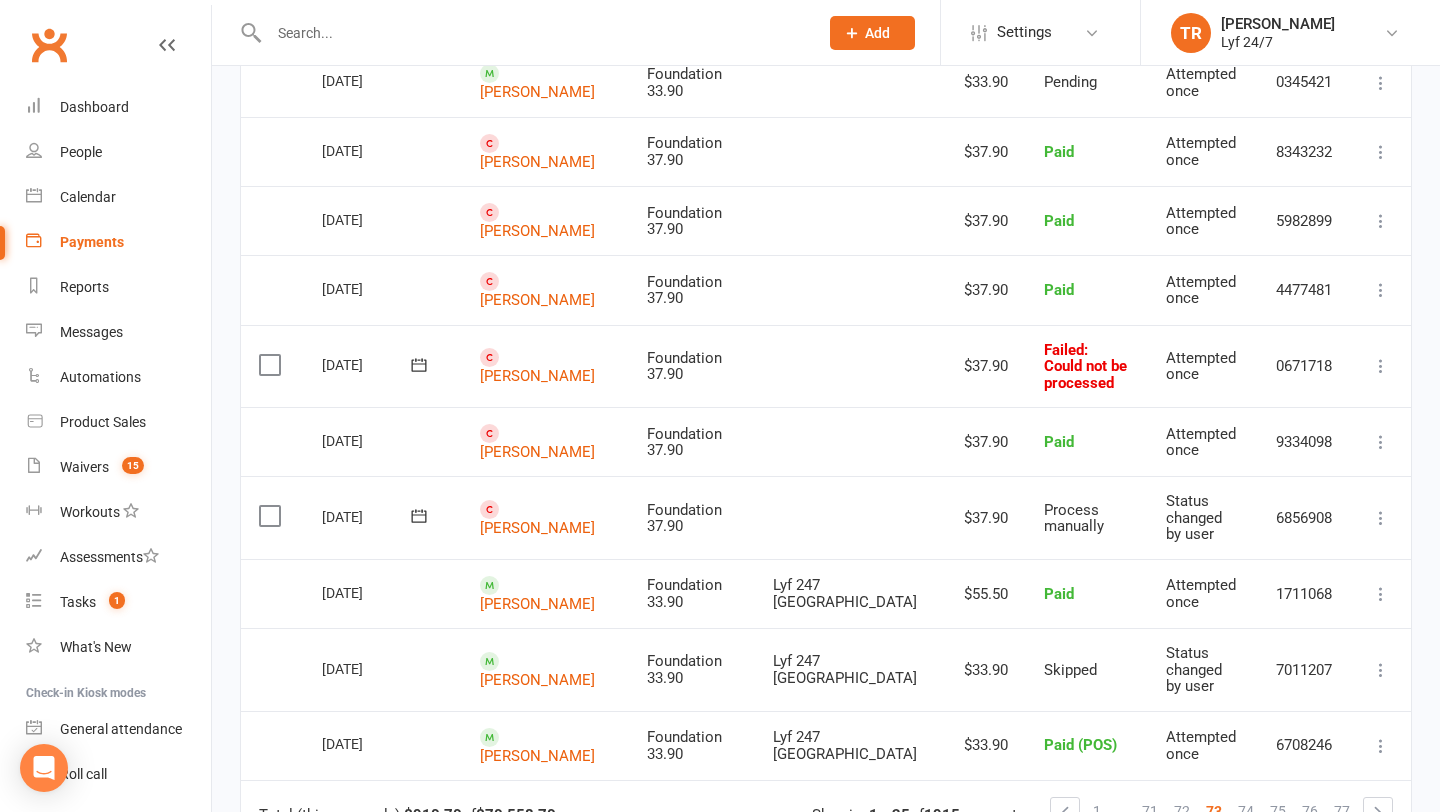 click at bounding box center [522, 32] 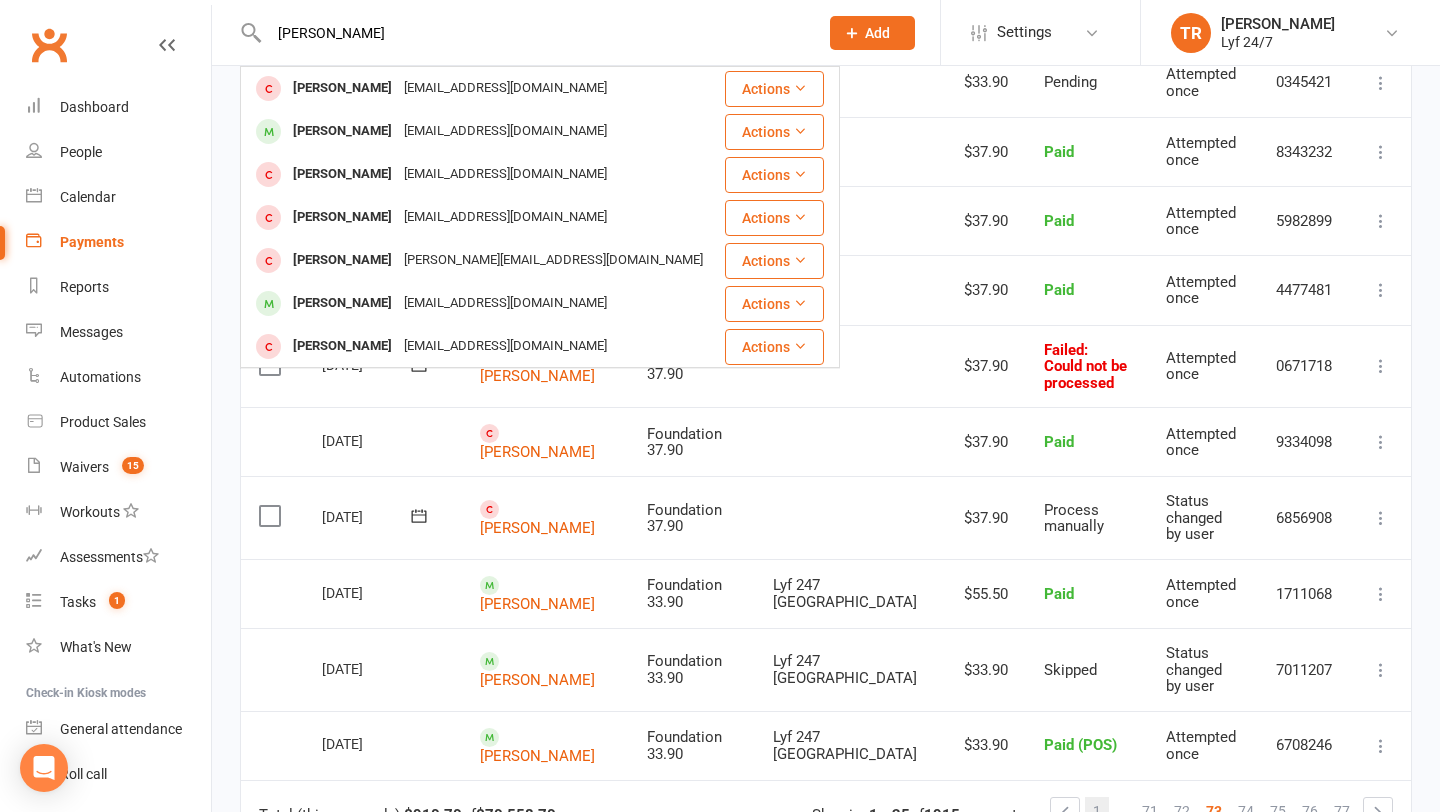type on "[PERSON_NAME]" 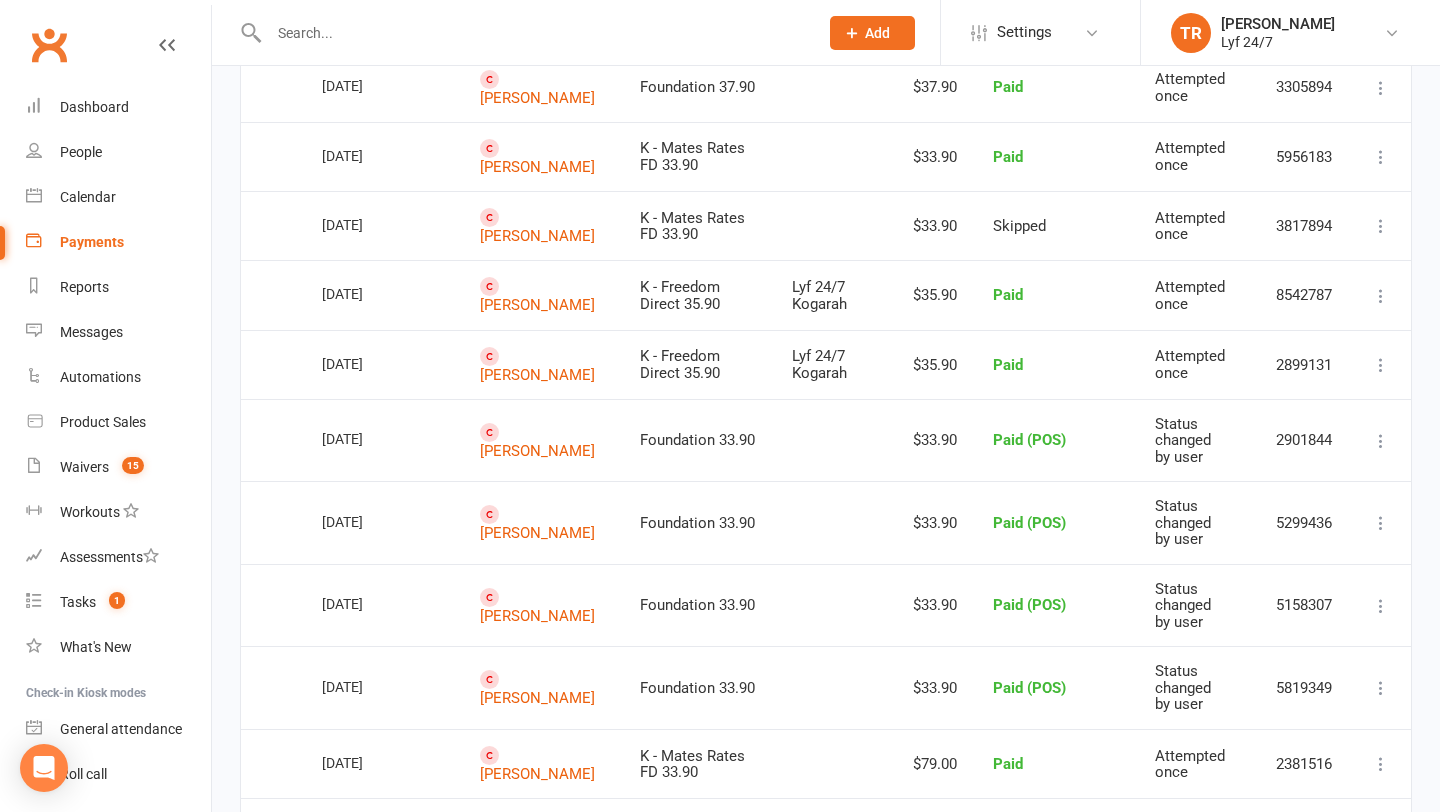 scroll, scrollTop: 1669, scrollLeft: 0, axis: vertical 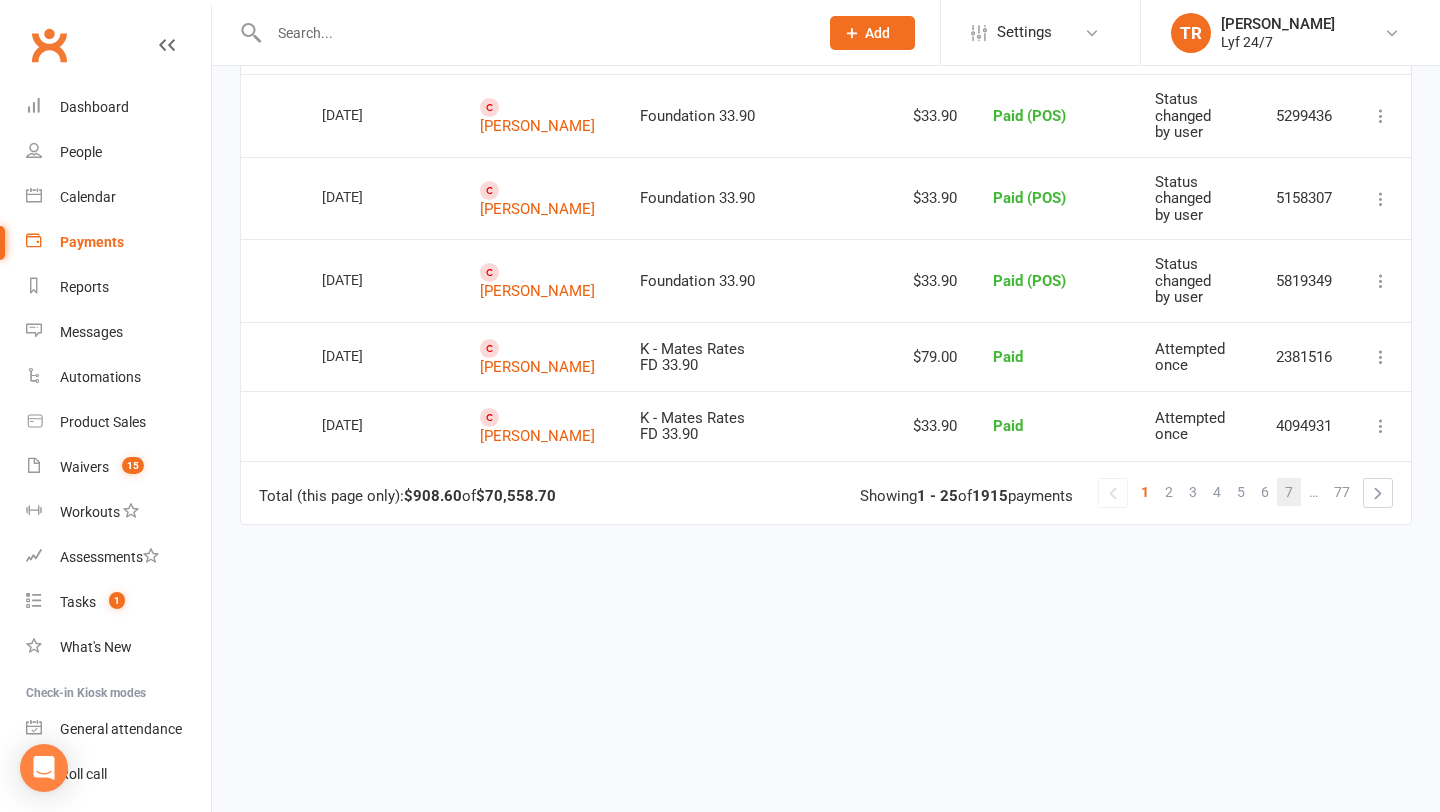 click on "7" at bounding box center (1289, 492) 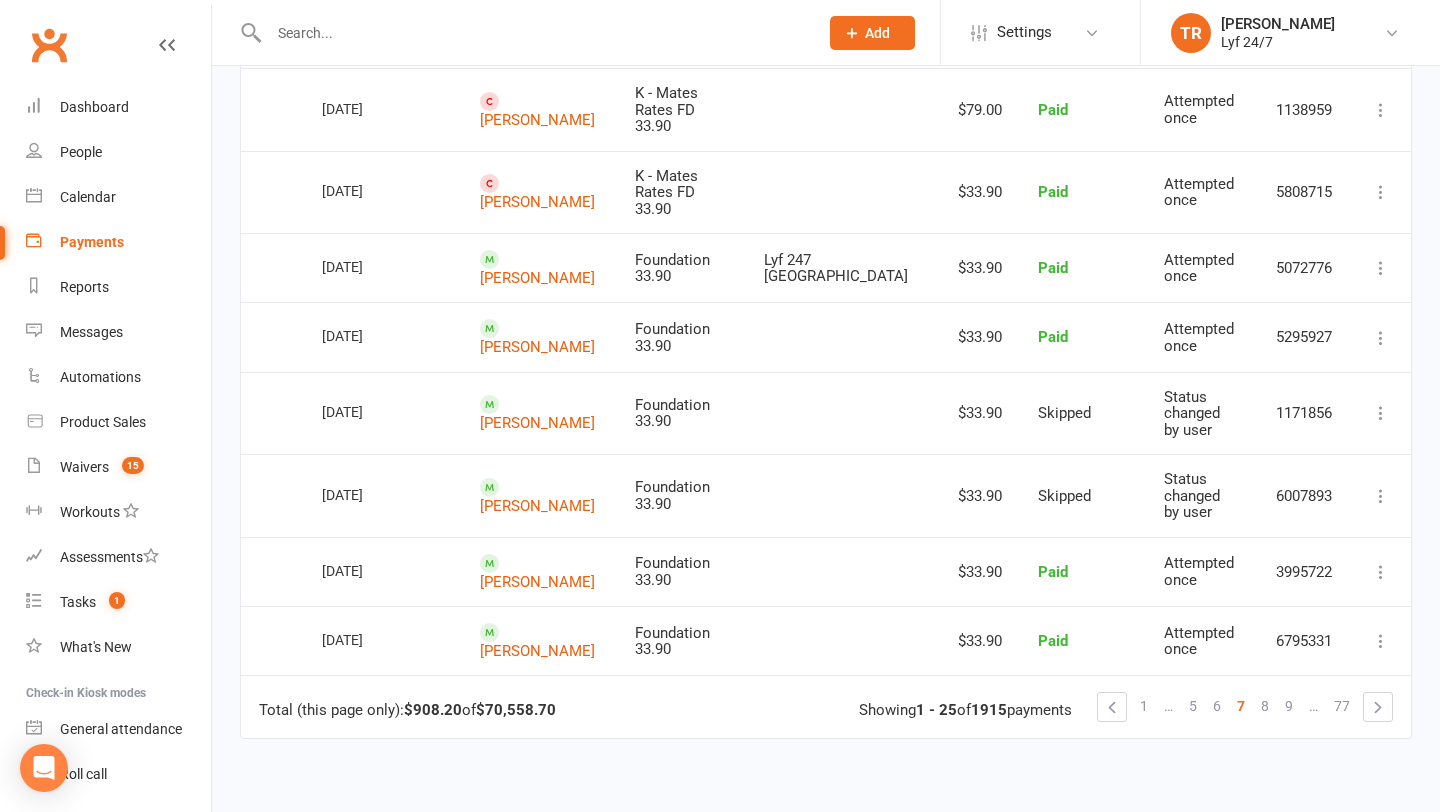scroll, scrollTop: 1669, scrollLeft: 0, axis: vertical 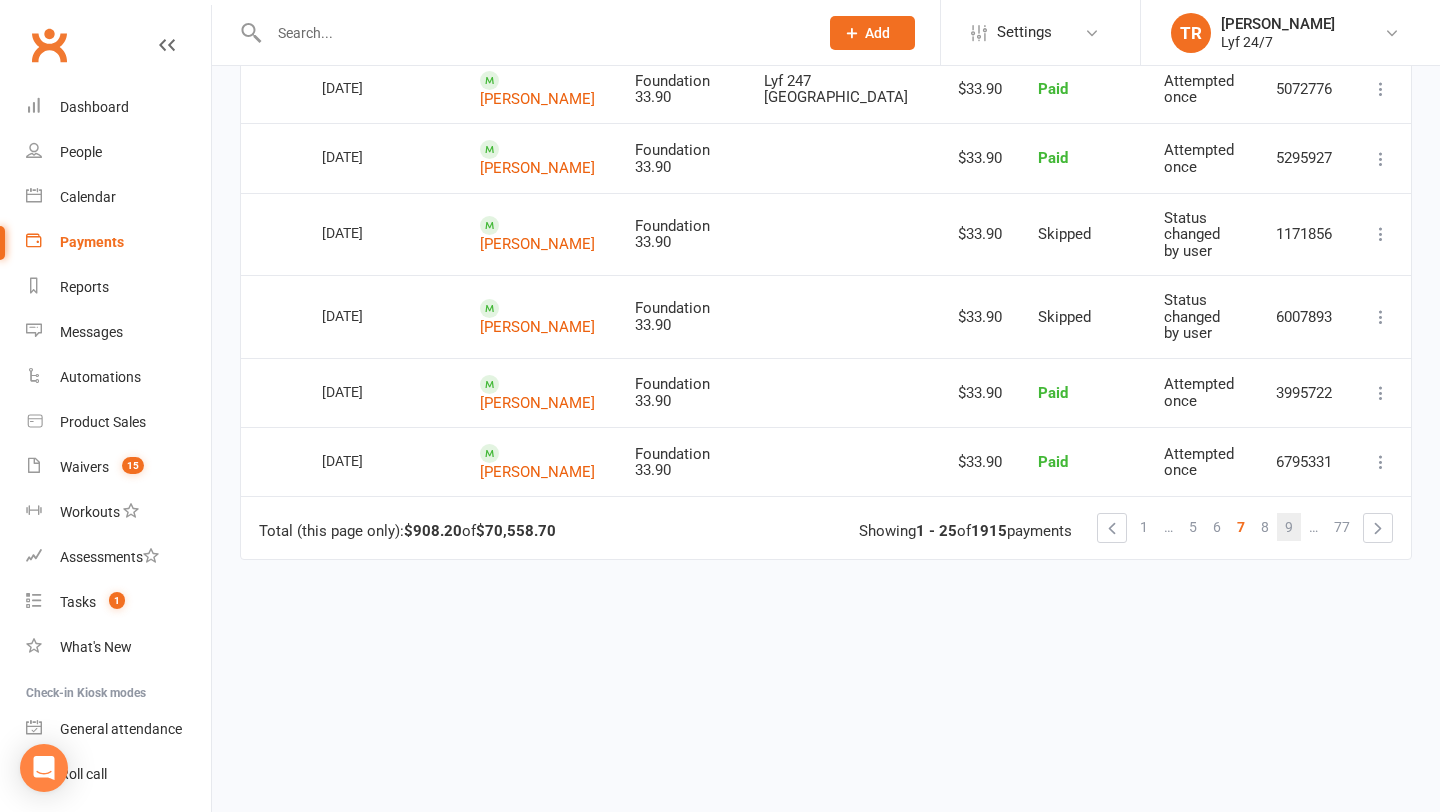 click on "9" at bounding box center [1289, 527] 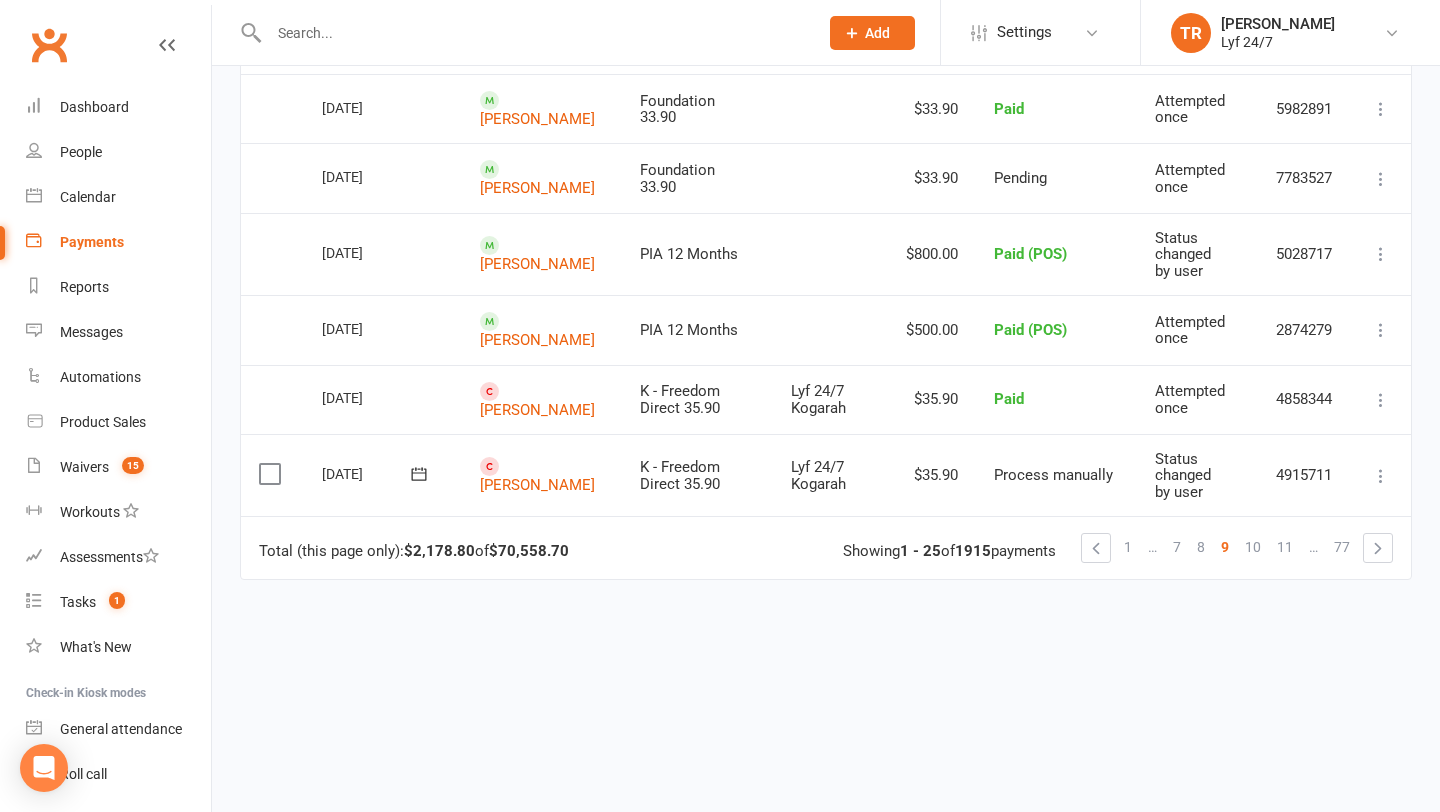 scroll, scrollTop: 1634, scrollLeft: 0, axis: vertical 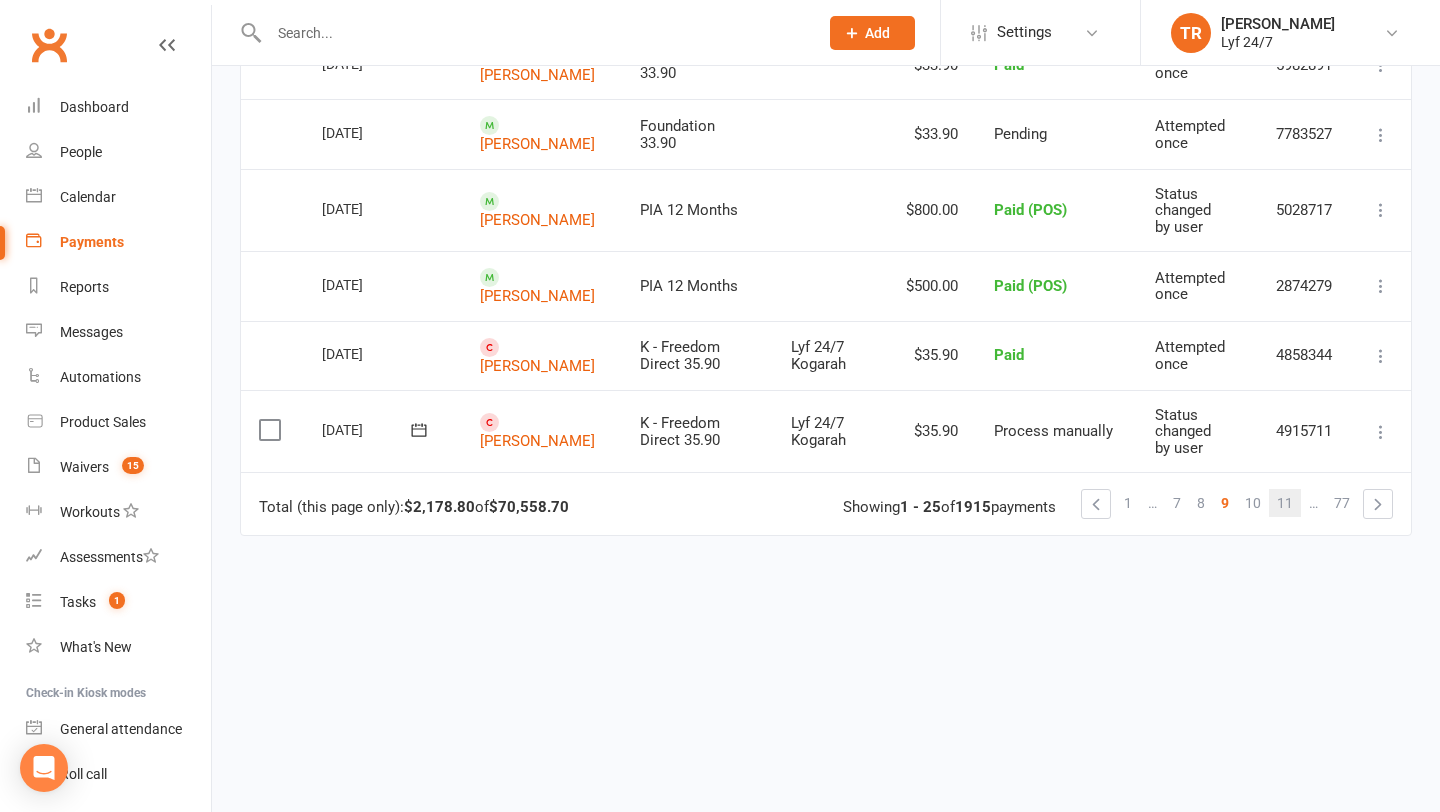 click on "11" at bounding box center [1285, 503] 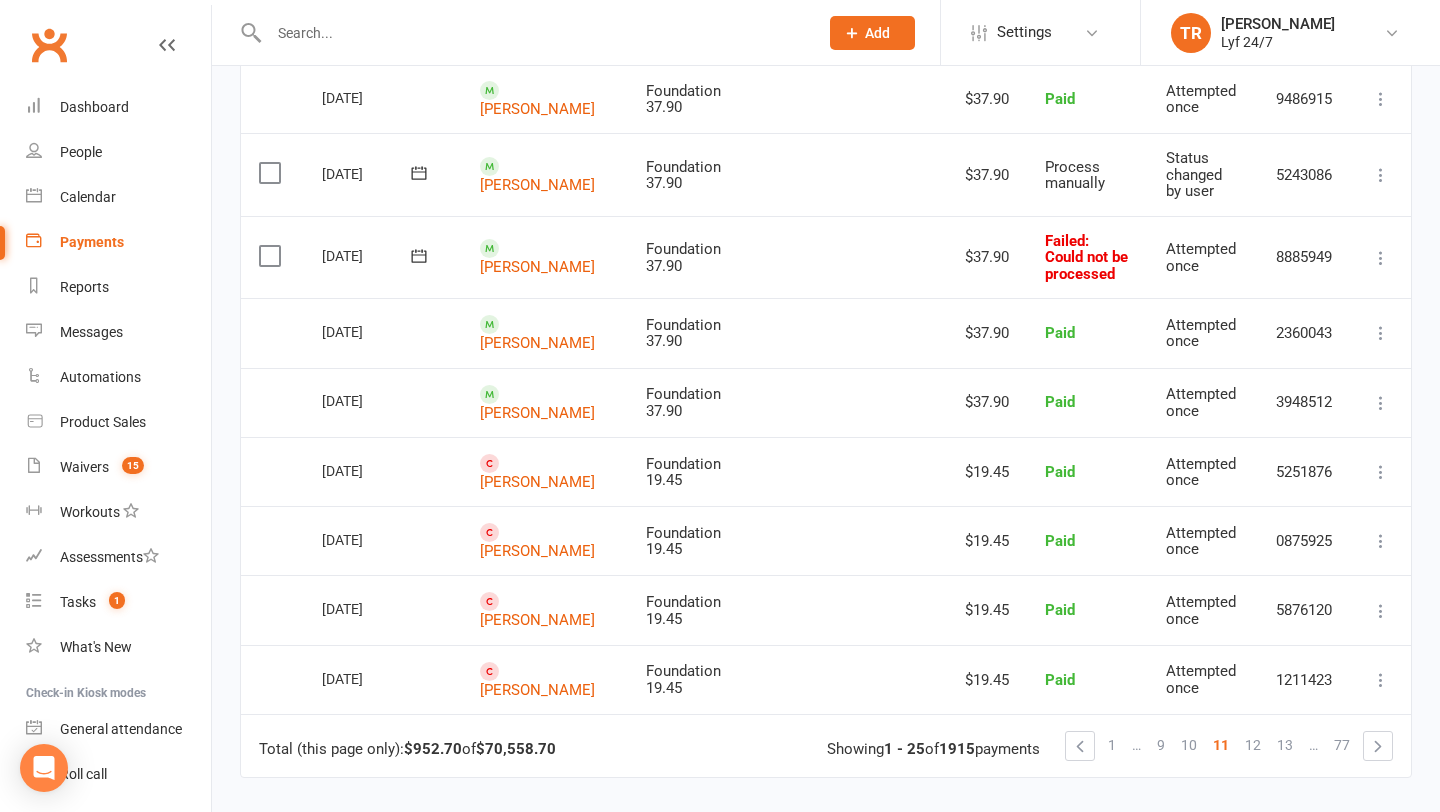 scroll, scrollTop: 1628, scrollLeft: 0, axis: vertical 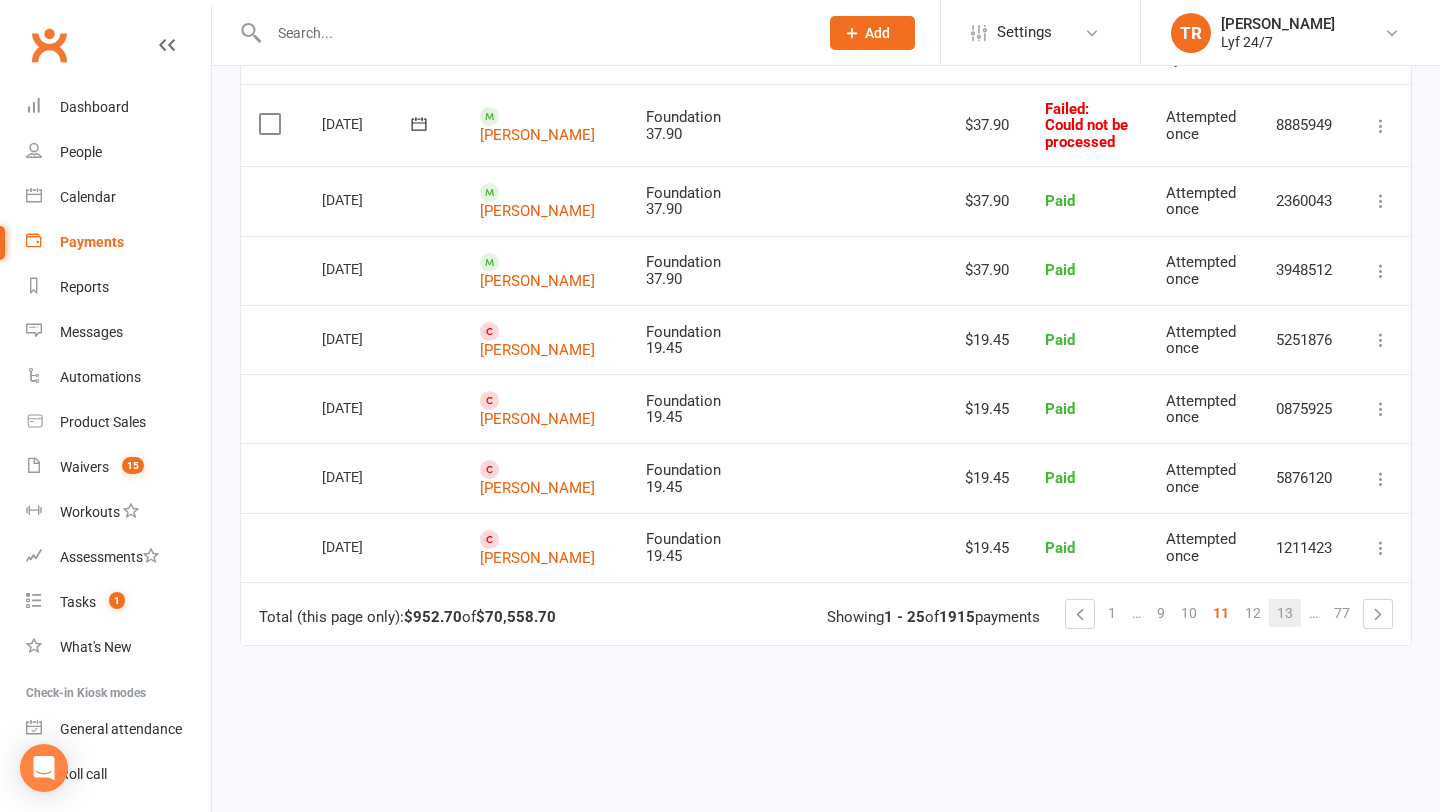 click on "13" at bounding box center [1285, 613] 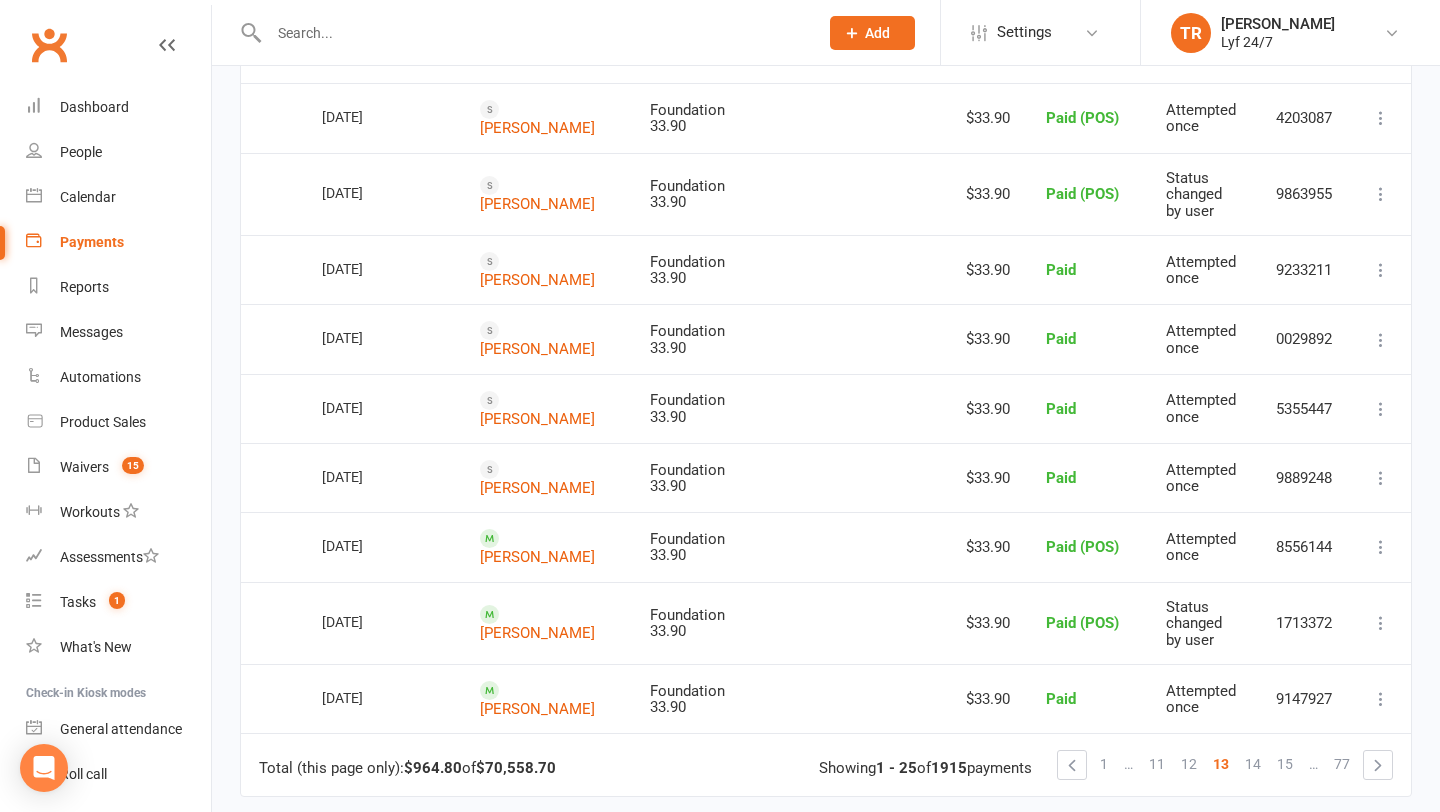 scroll, scrollTop: 1567, scrollLeft: 0, axis: vertical 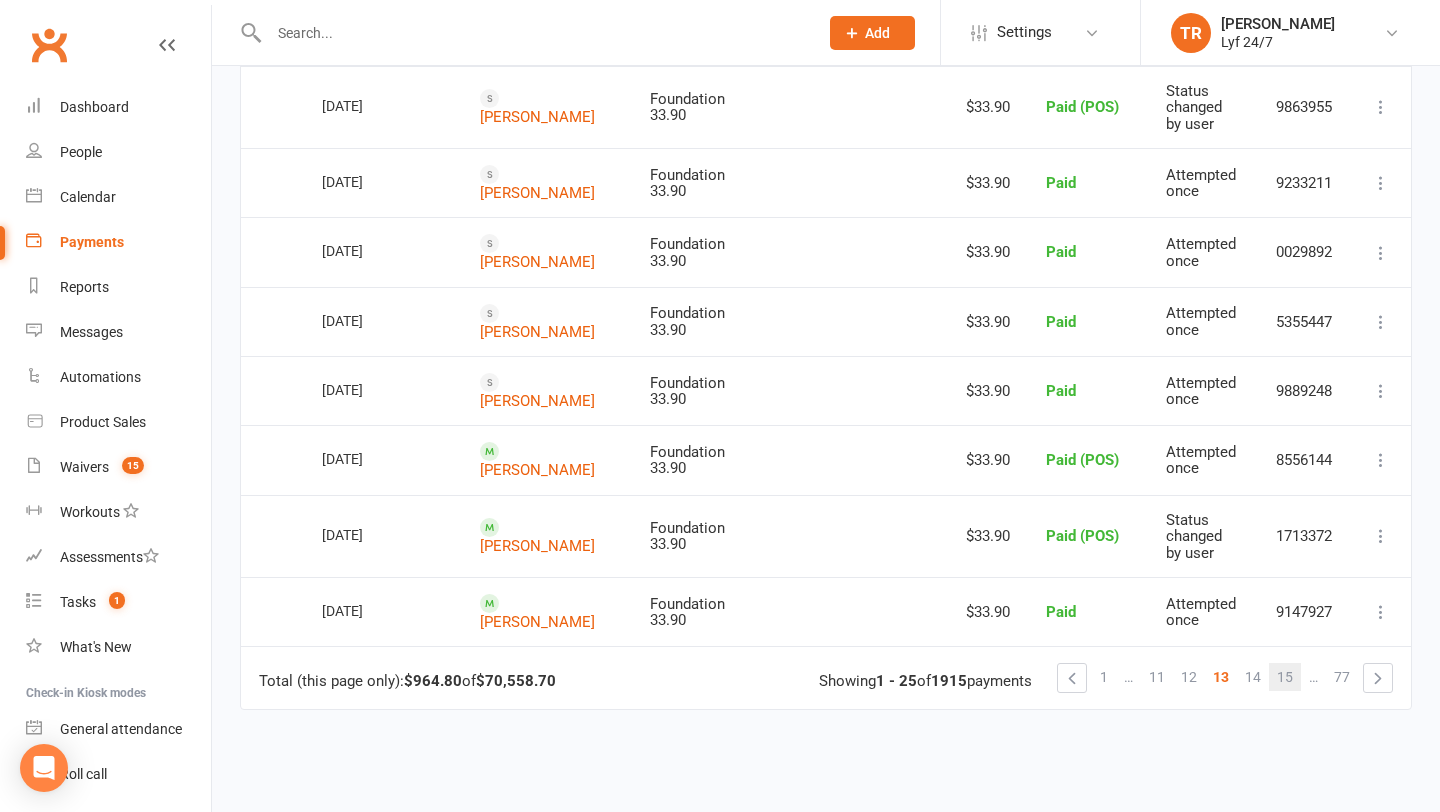 click on "15" at bounding box center (1285, 677) 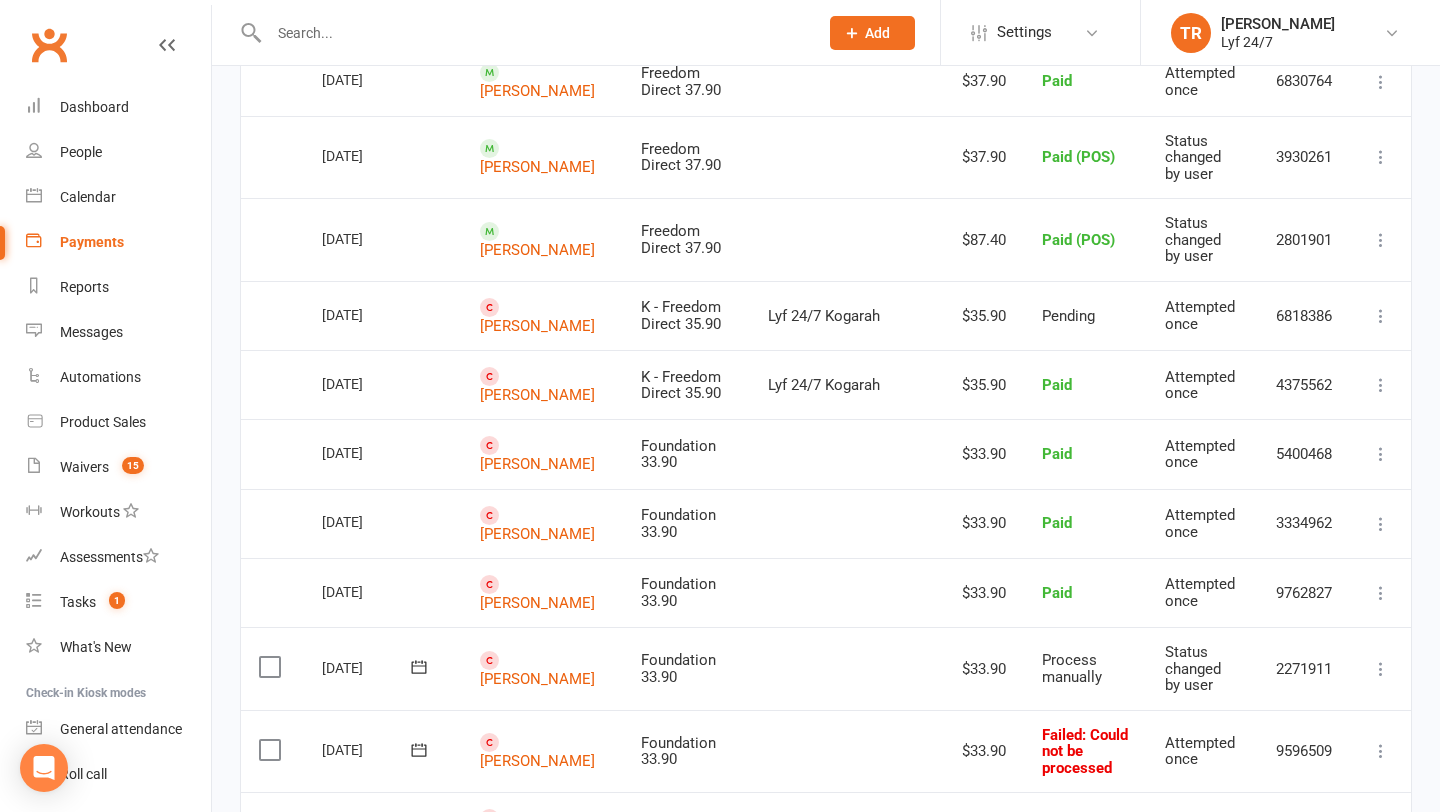 scroll, scrollTop: 1670, scrollLeft: 0, axis: vertical 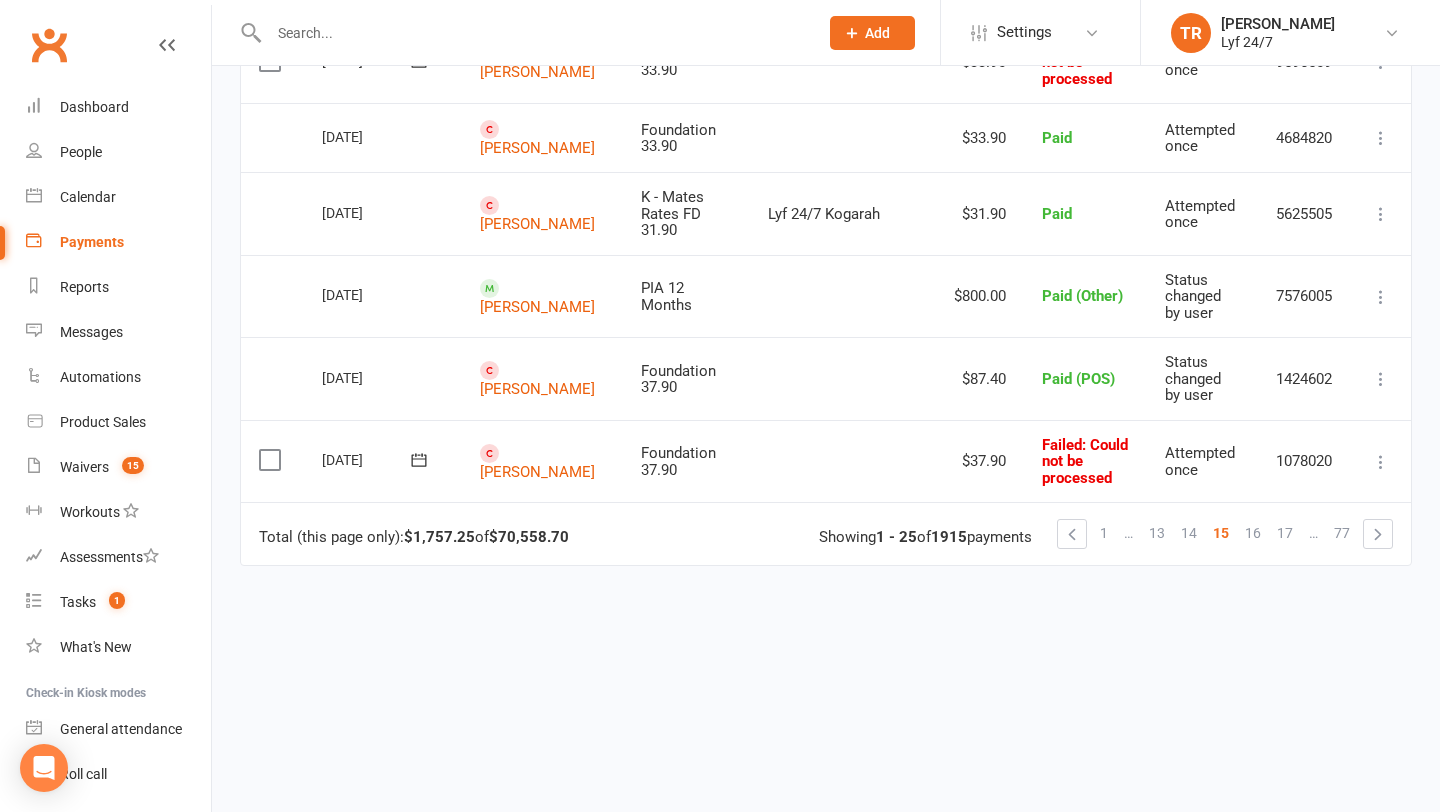 click on "17" at bounding box center [1285, 534] 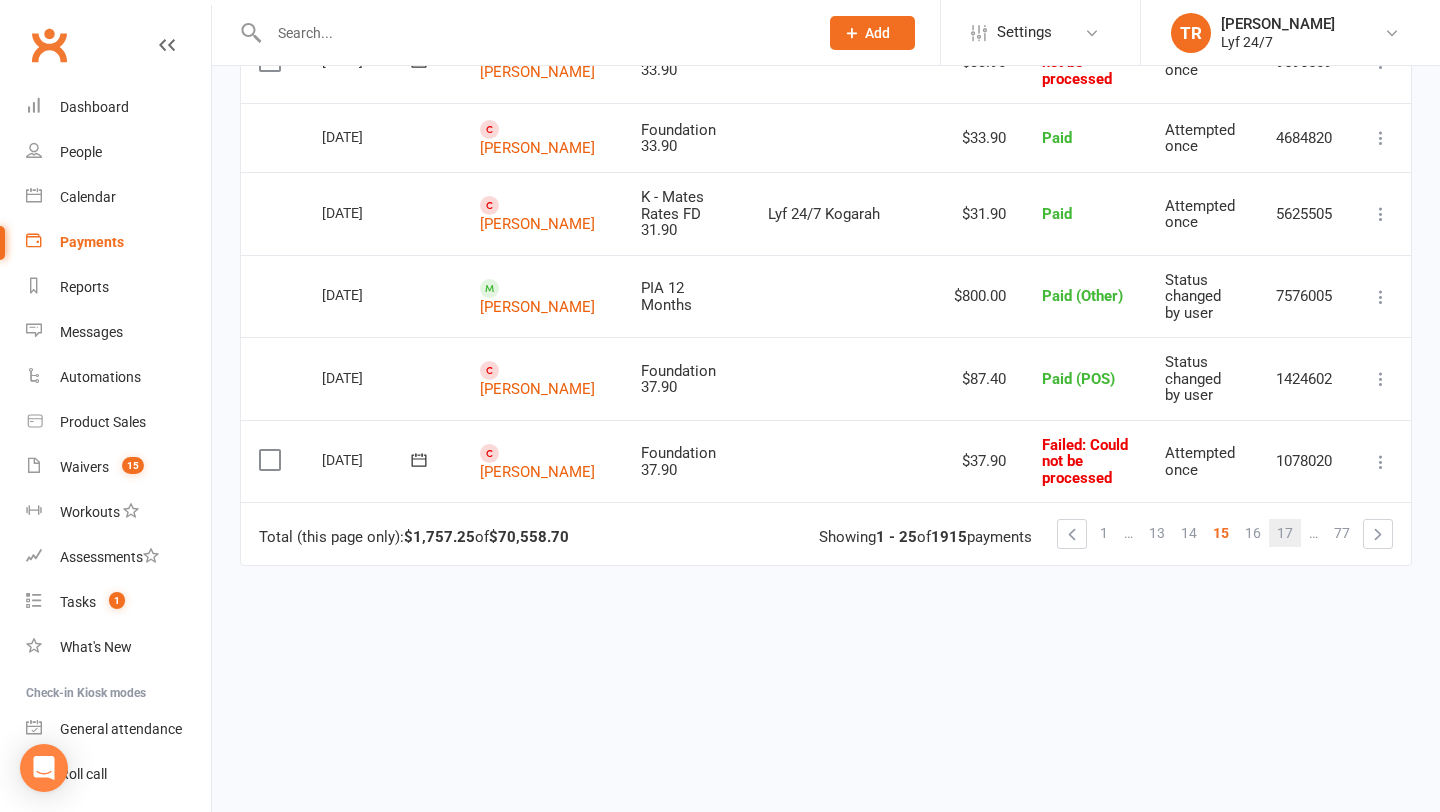 click on "17" at bounding box center [1285, 533] 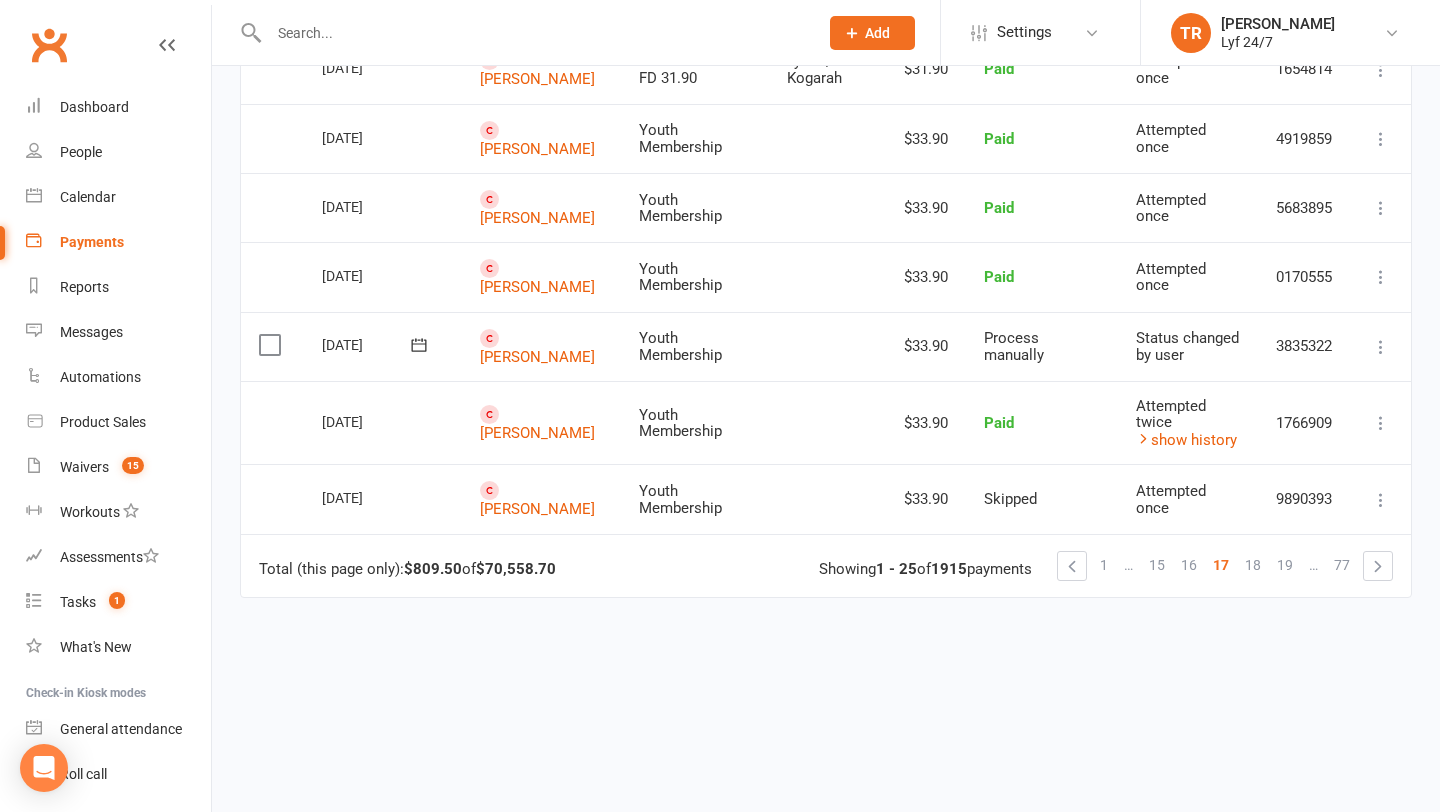 scroll, scrollTop: 1614, scrollLeft: 0, axis: vertical 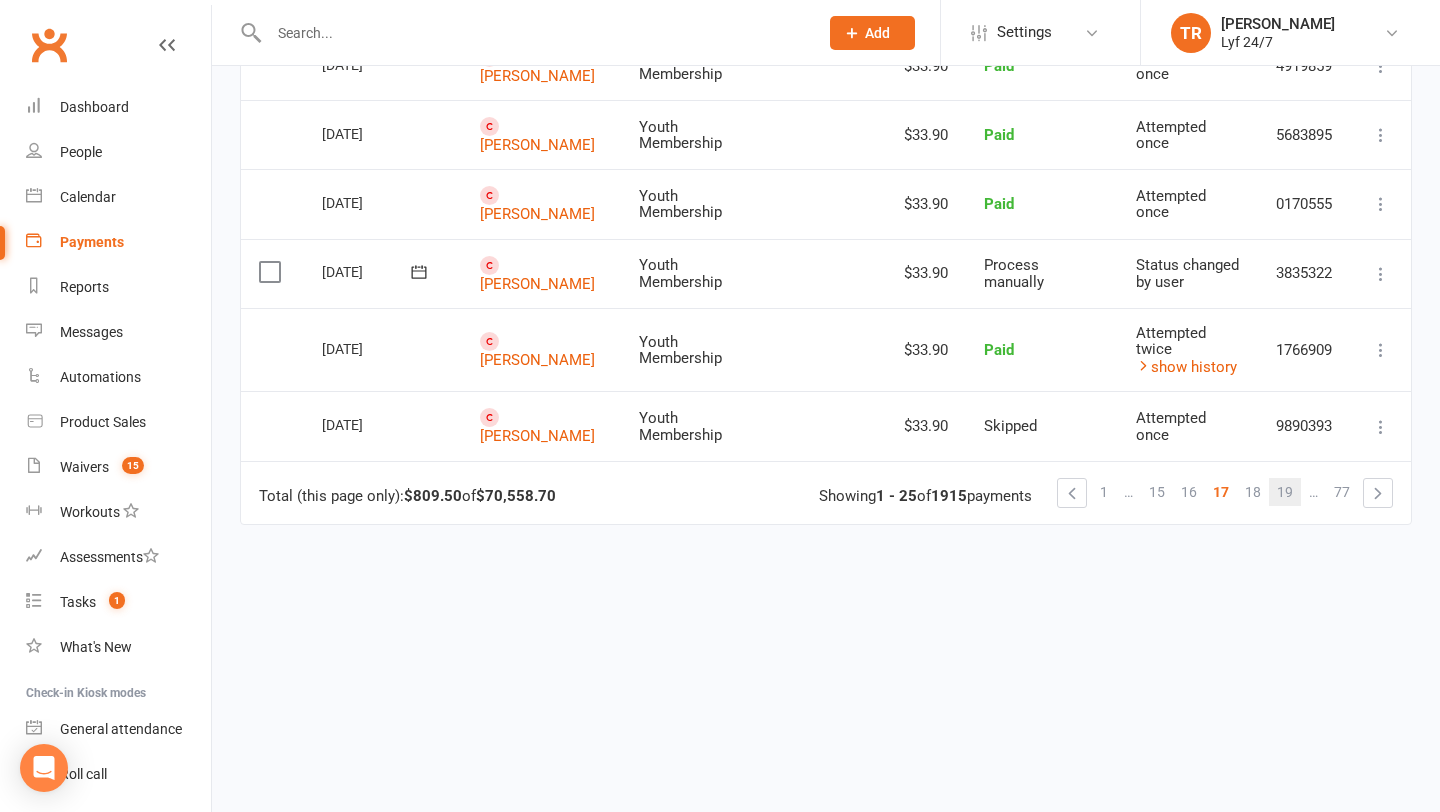 click on "19" at bounding box center [1285, 492] 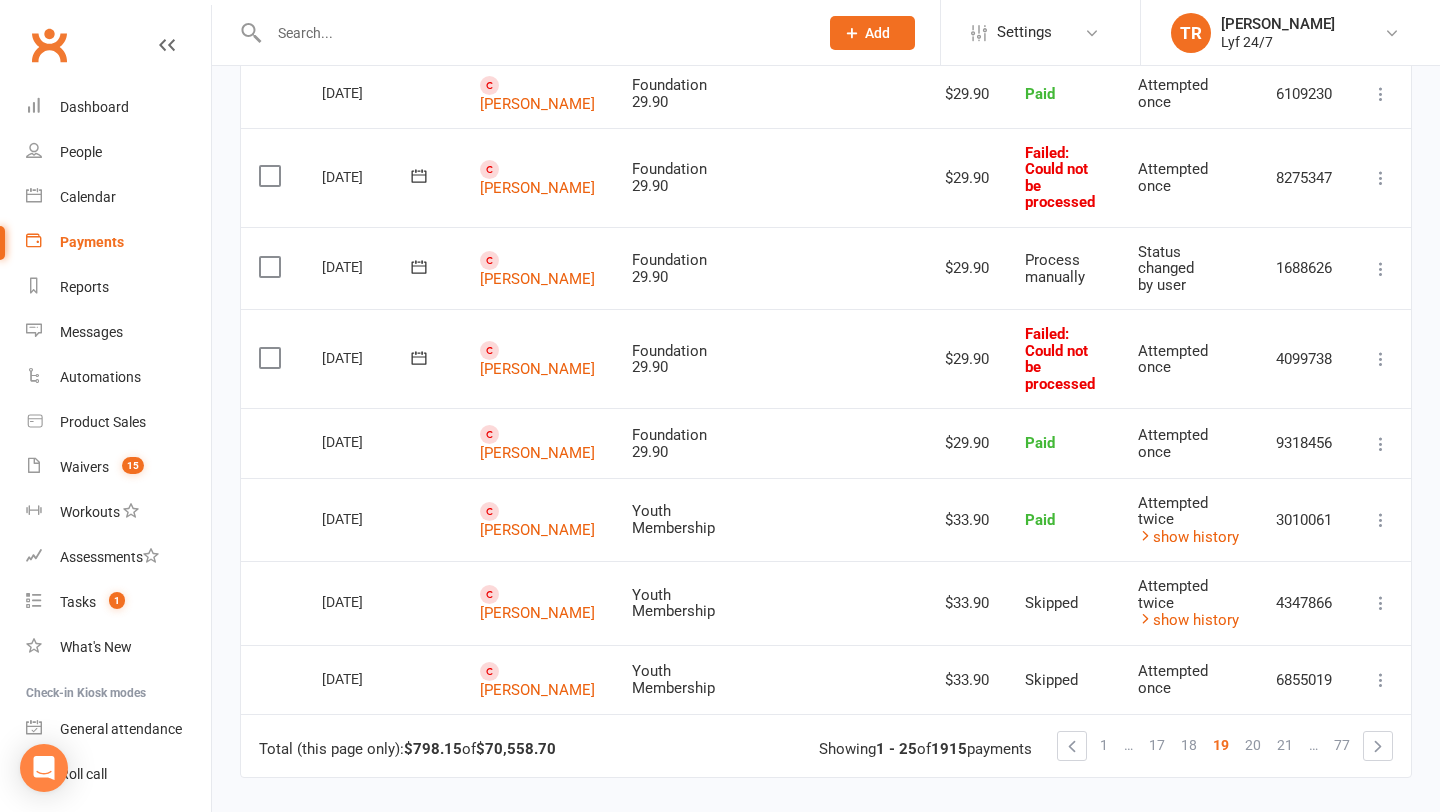 scroll, scrollTop: 1471, scrollLeft: 0, axis: vertical 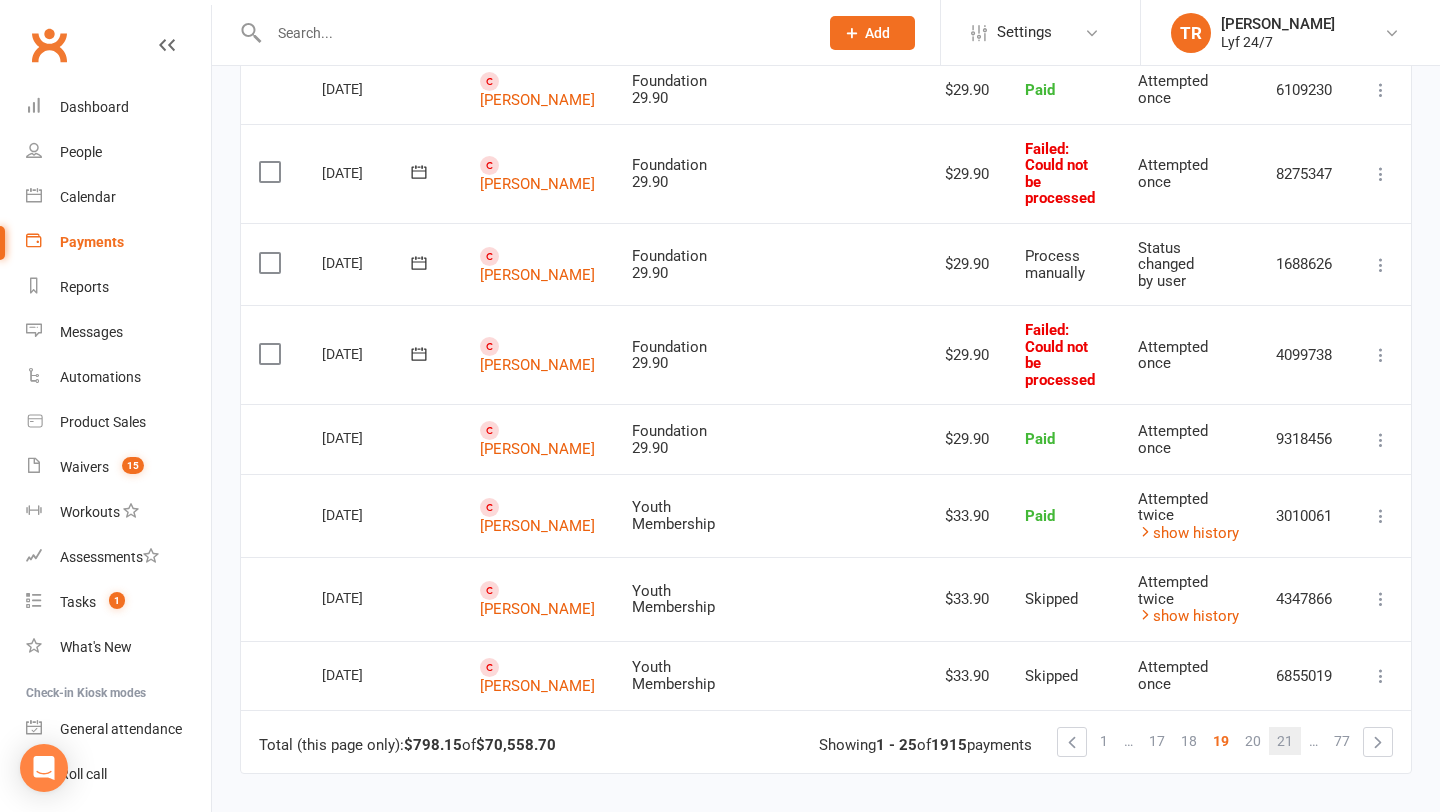 click on "21" at bounding box center (1285, 741) 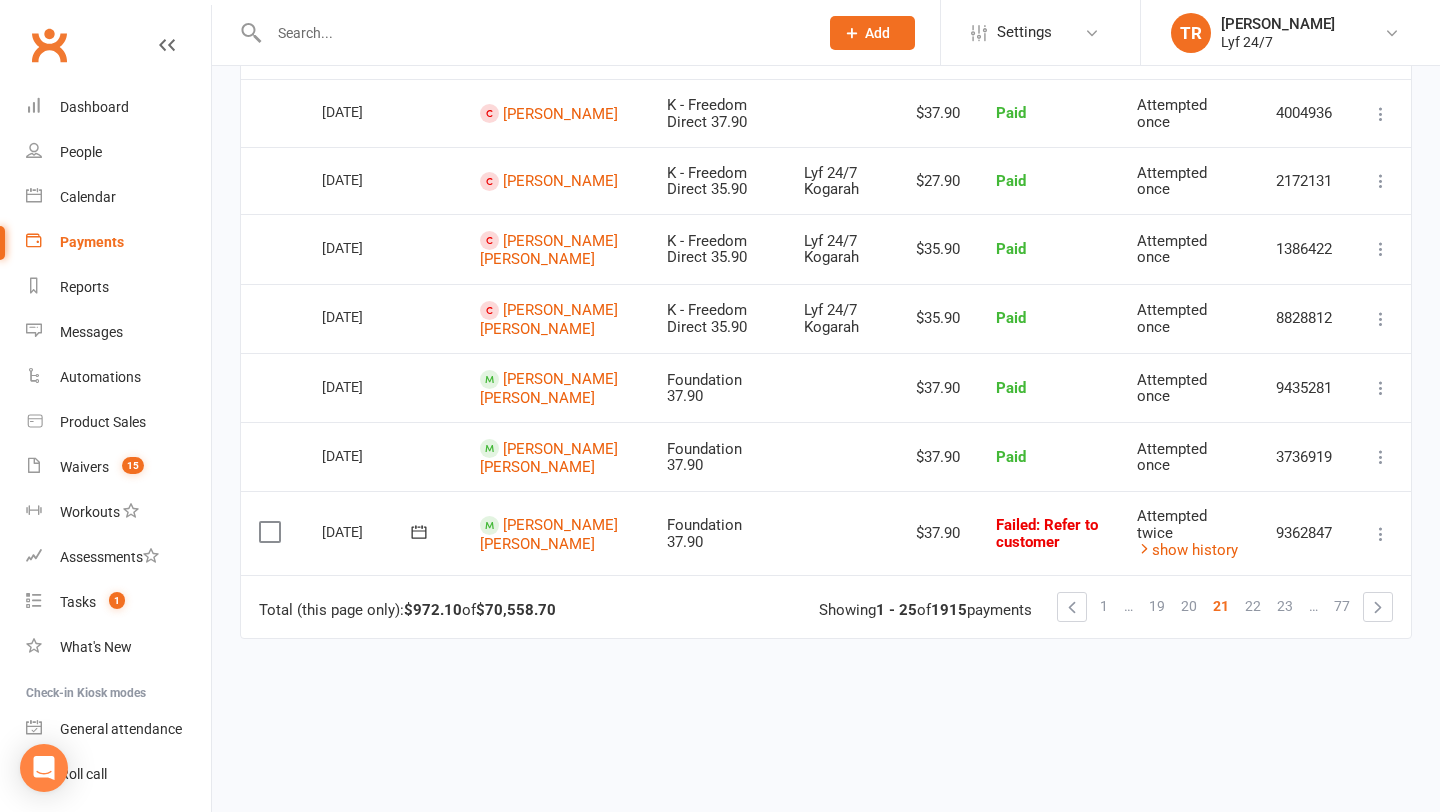 scroll, scrollTop: 1598, scrollLeft: 0, axis: vertical 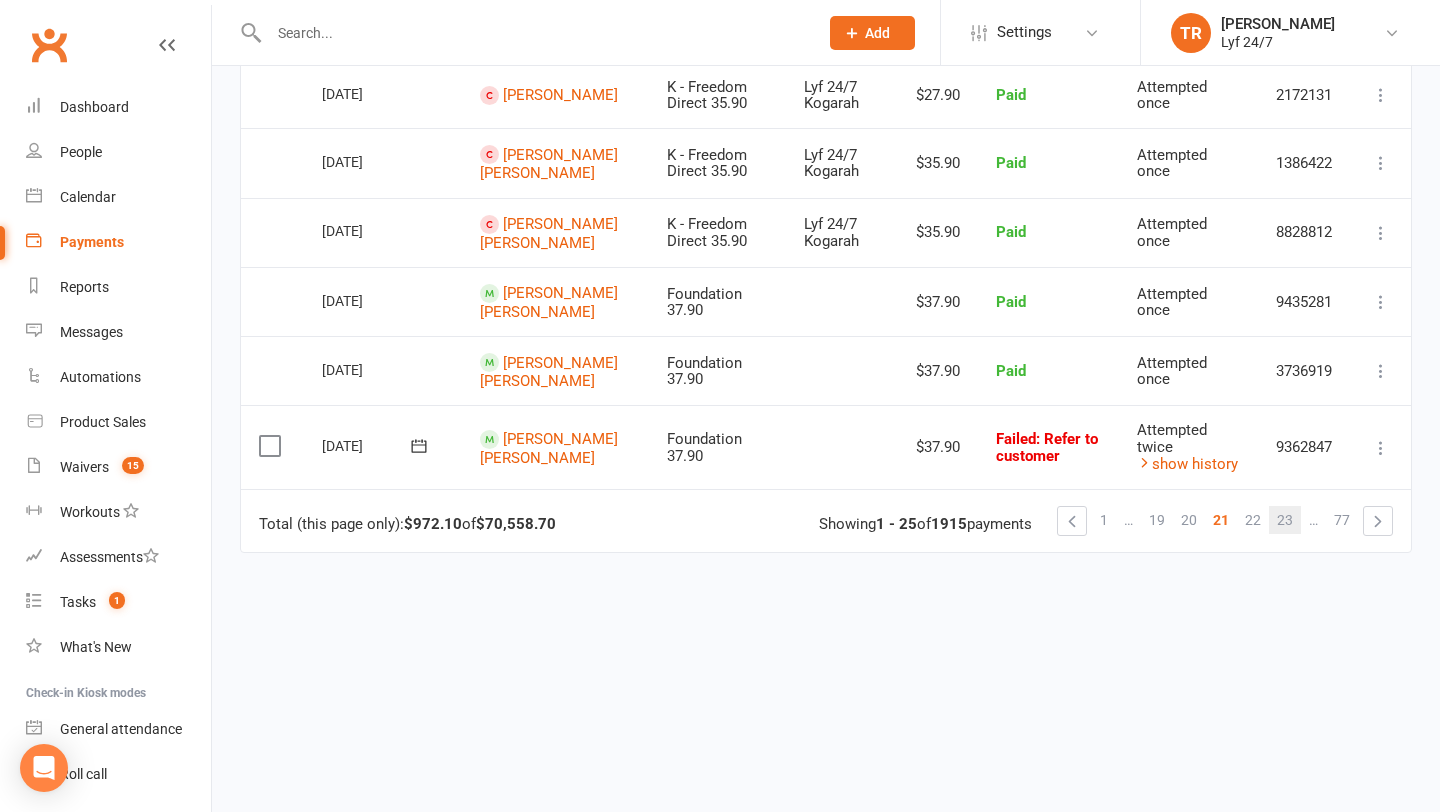 click on "23" at bounding box center [1285, 520] 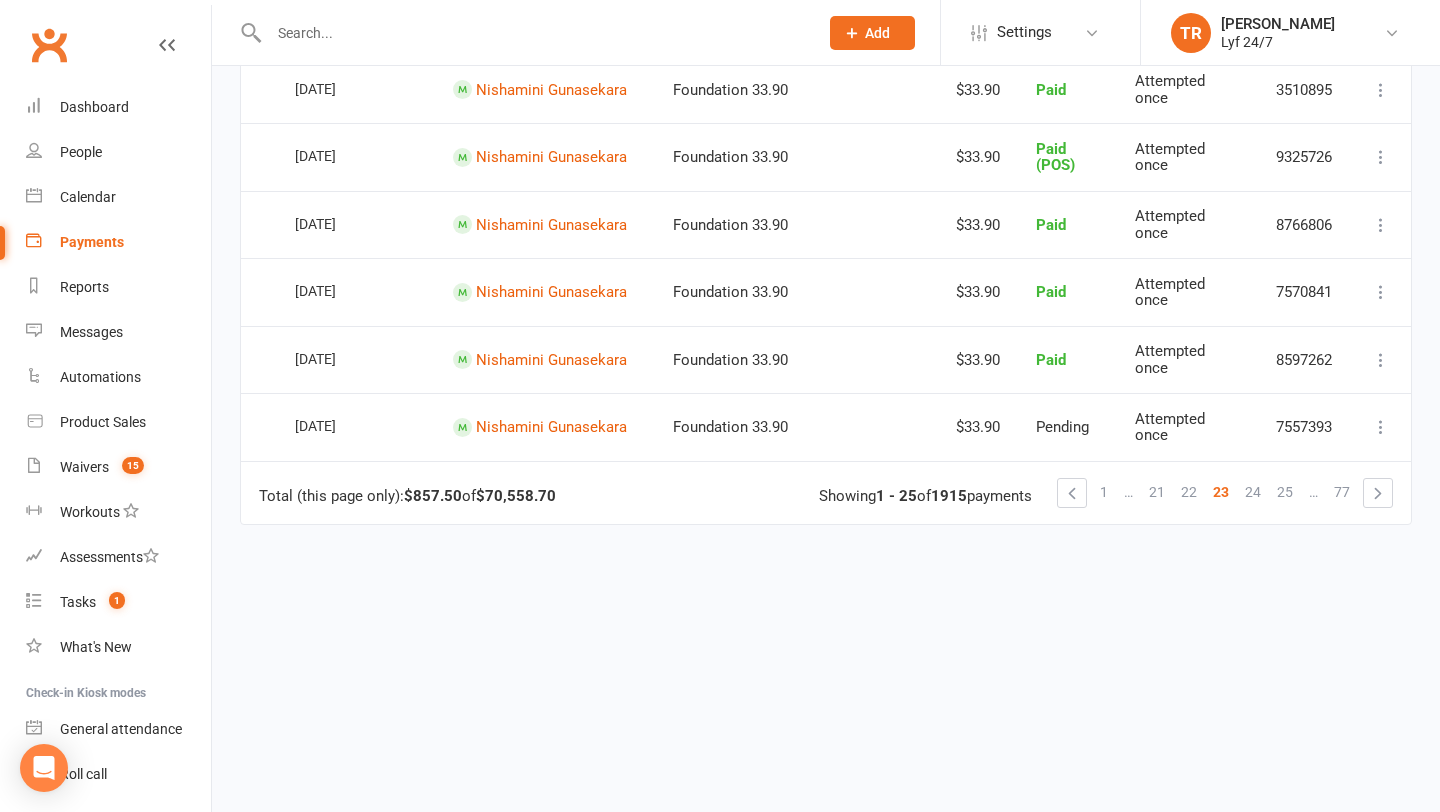 scroll, scrollTop: 1578, scrollLeft: 0, axis: vertical 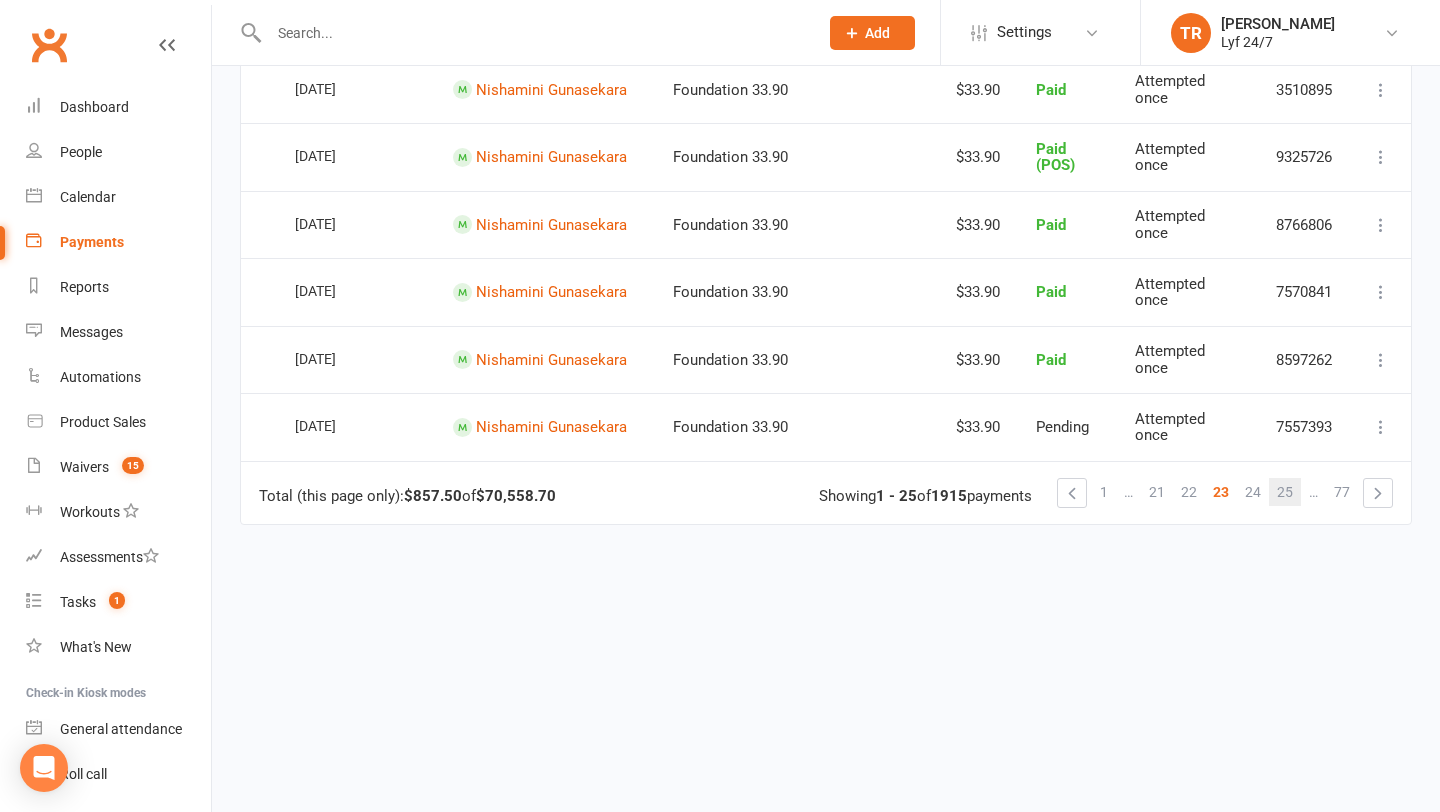click on "25" at bounding box center [1285, 492] 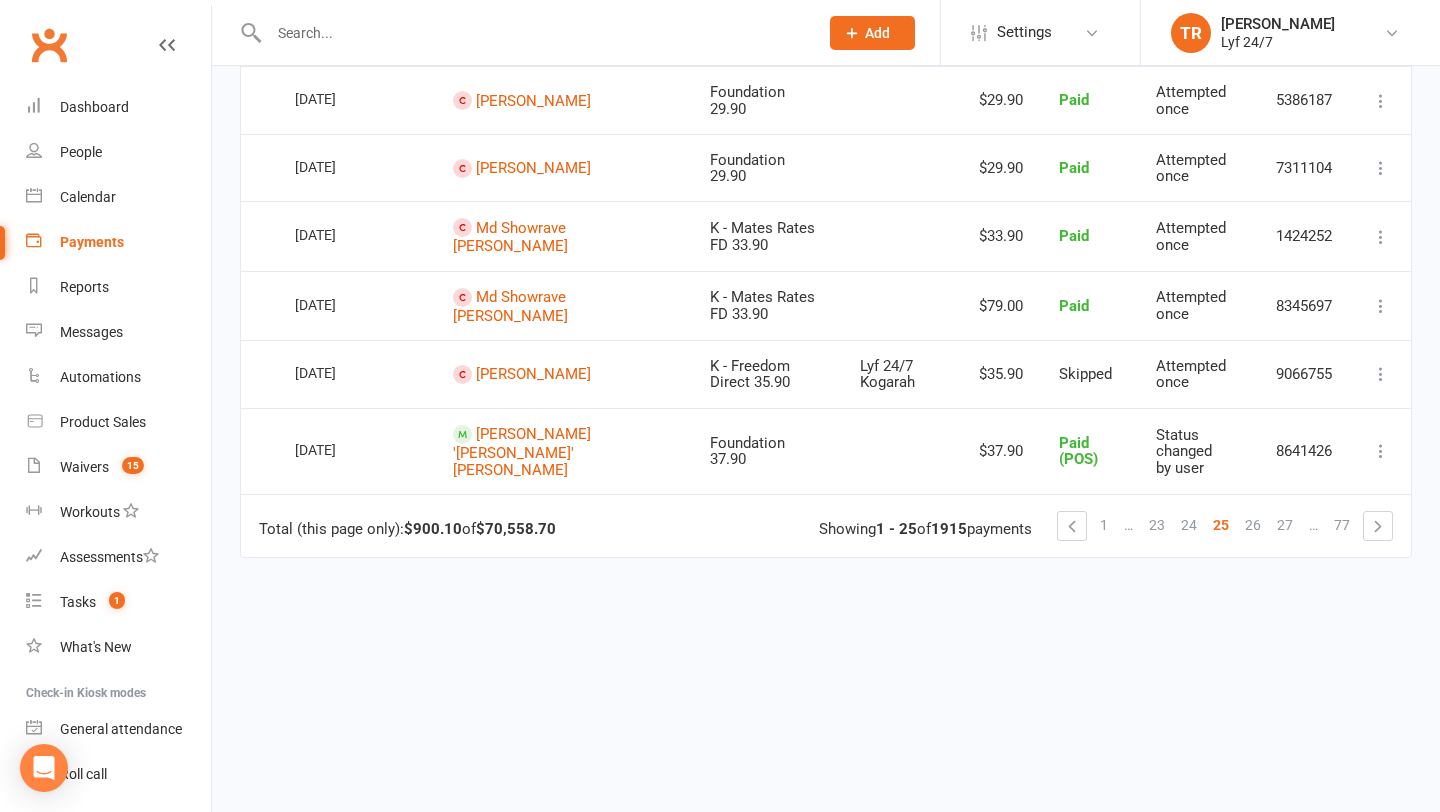 scroll, scrollTop: 1626, scrollLeft: 0, axis: vertical 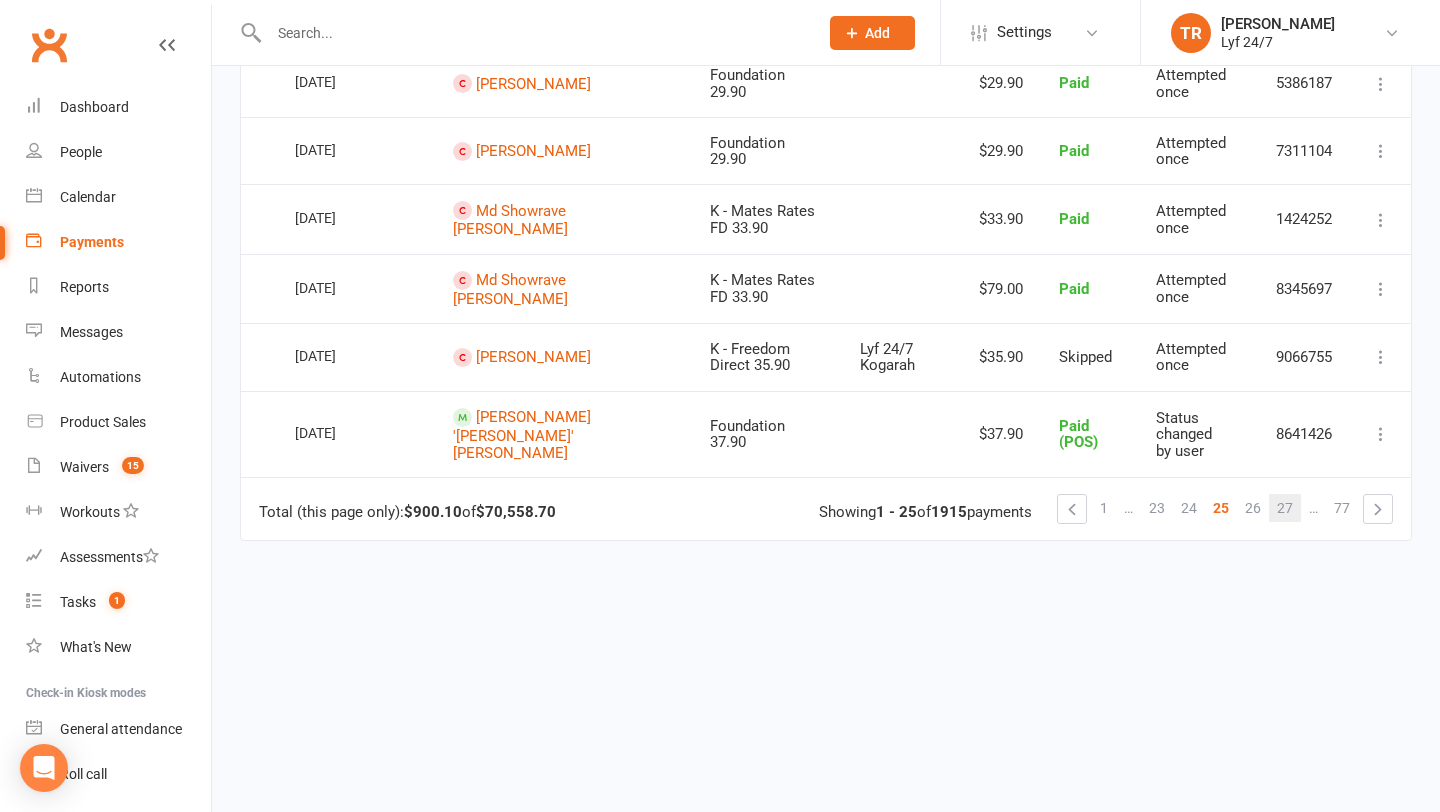 click on "27" at bounding box center [1285, 508] 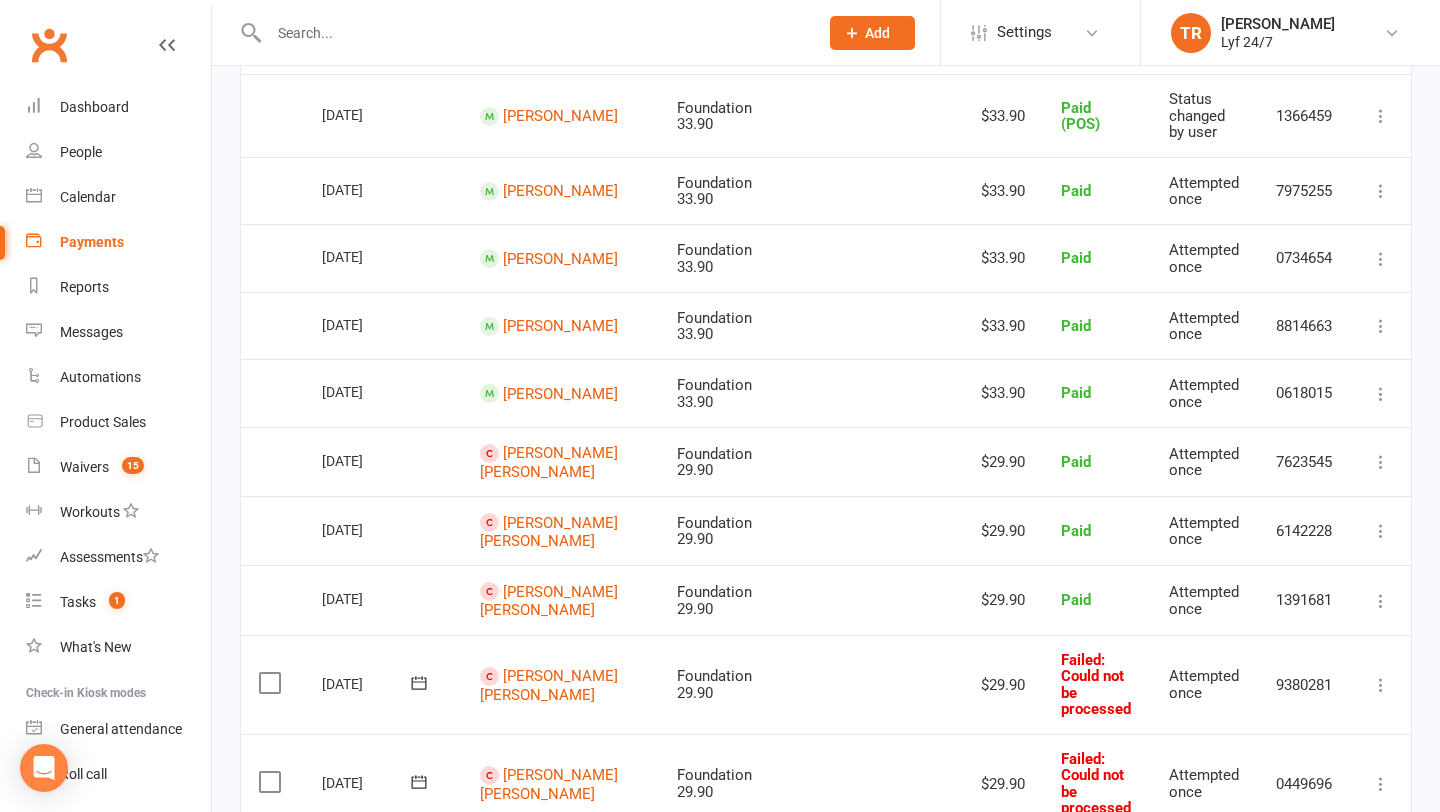 scroll, scrollTop: 1732, scrollLeft: 0, axis: vertical 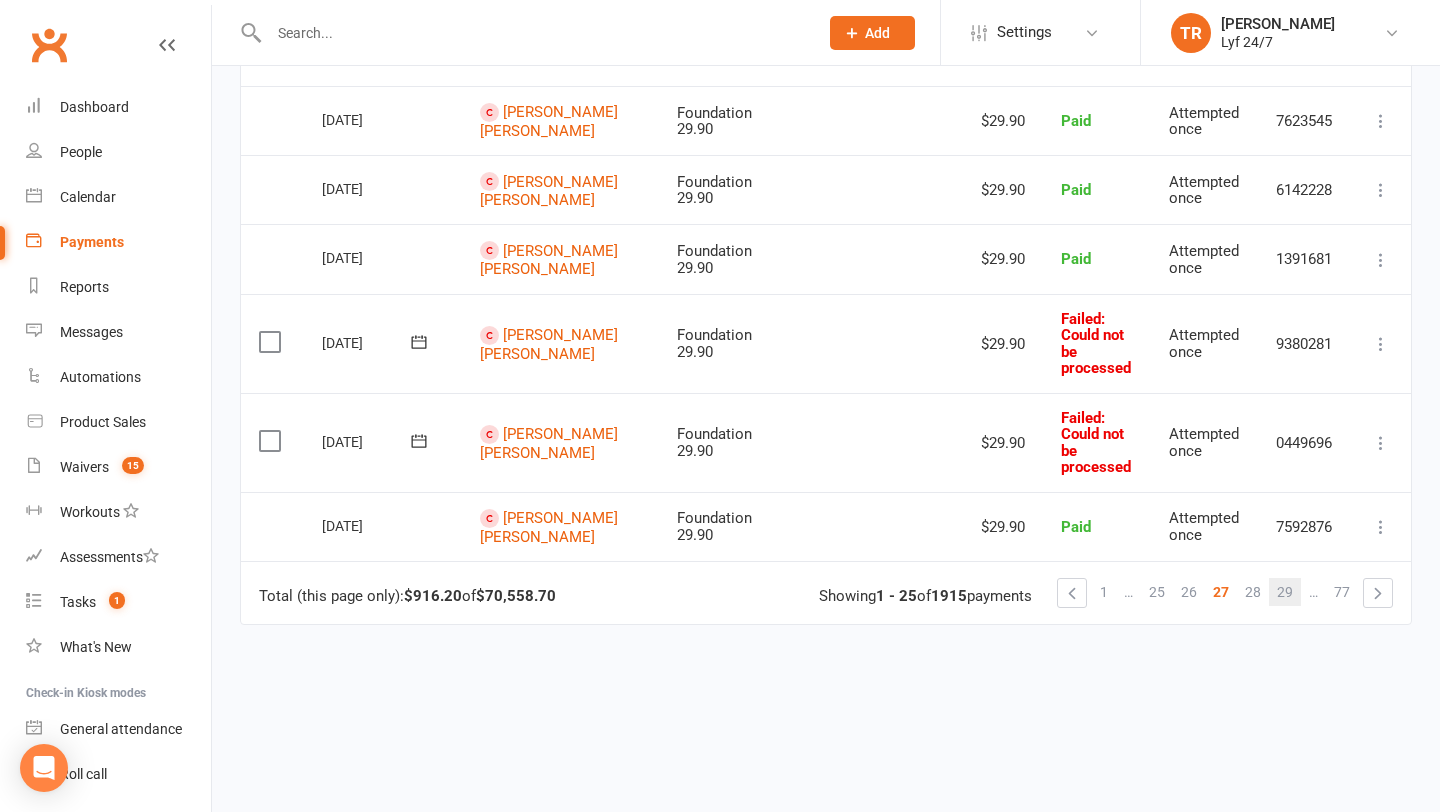 click on "29" at bounding box center [1285, 592] 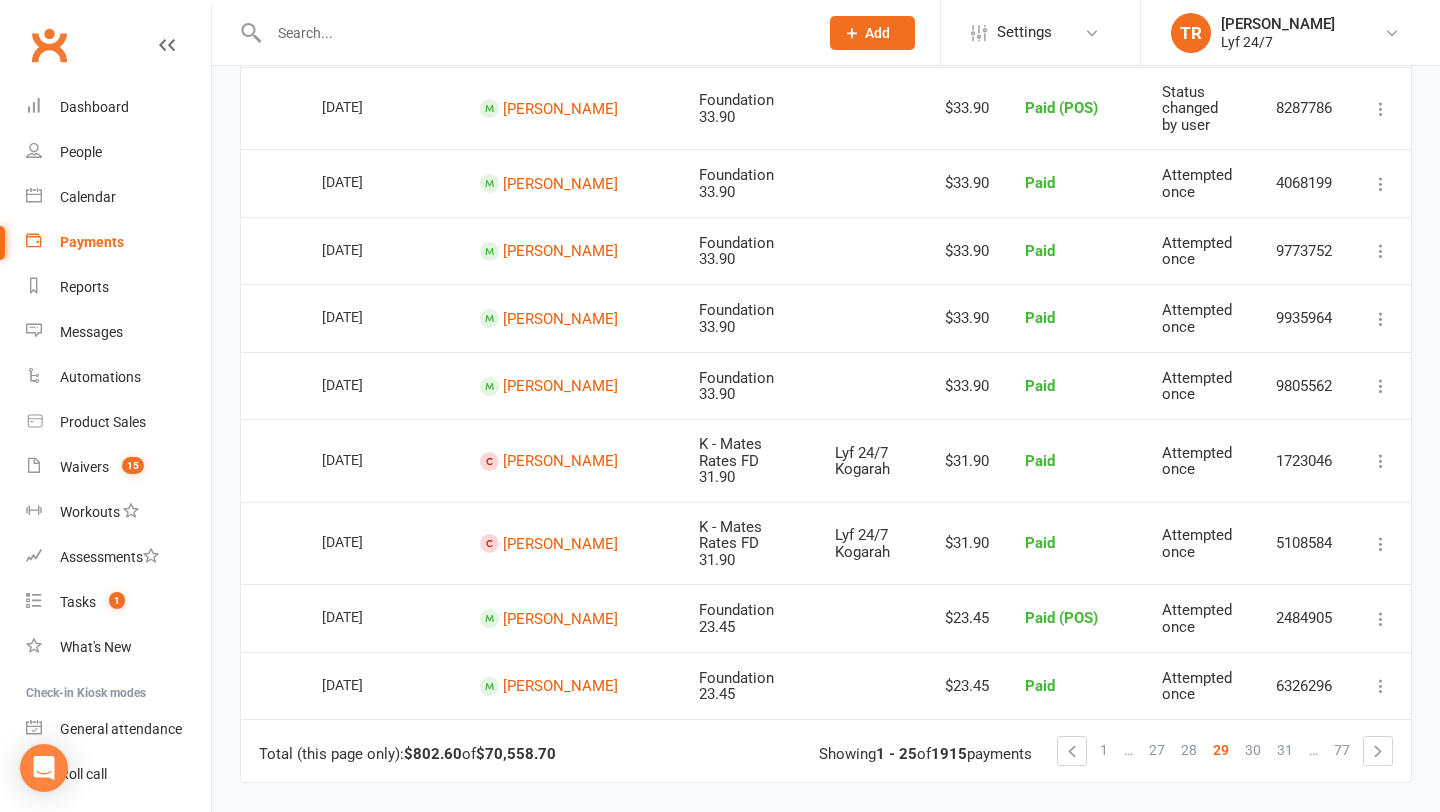 scroll, scrollTop: 1605, scrollLeft: 0, axis: vertical 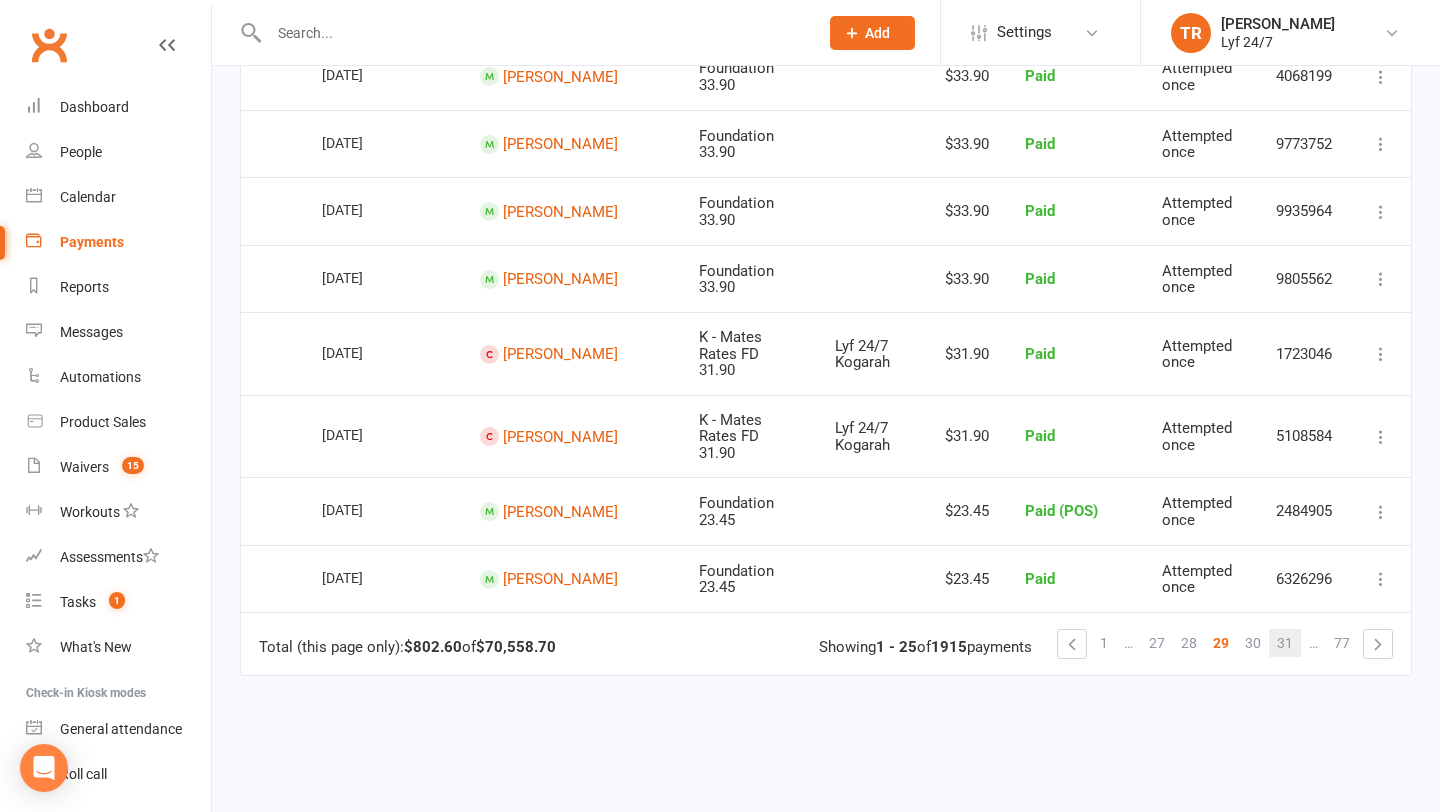 click on "31" at bounding box center [1285, 643] 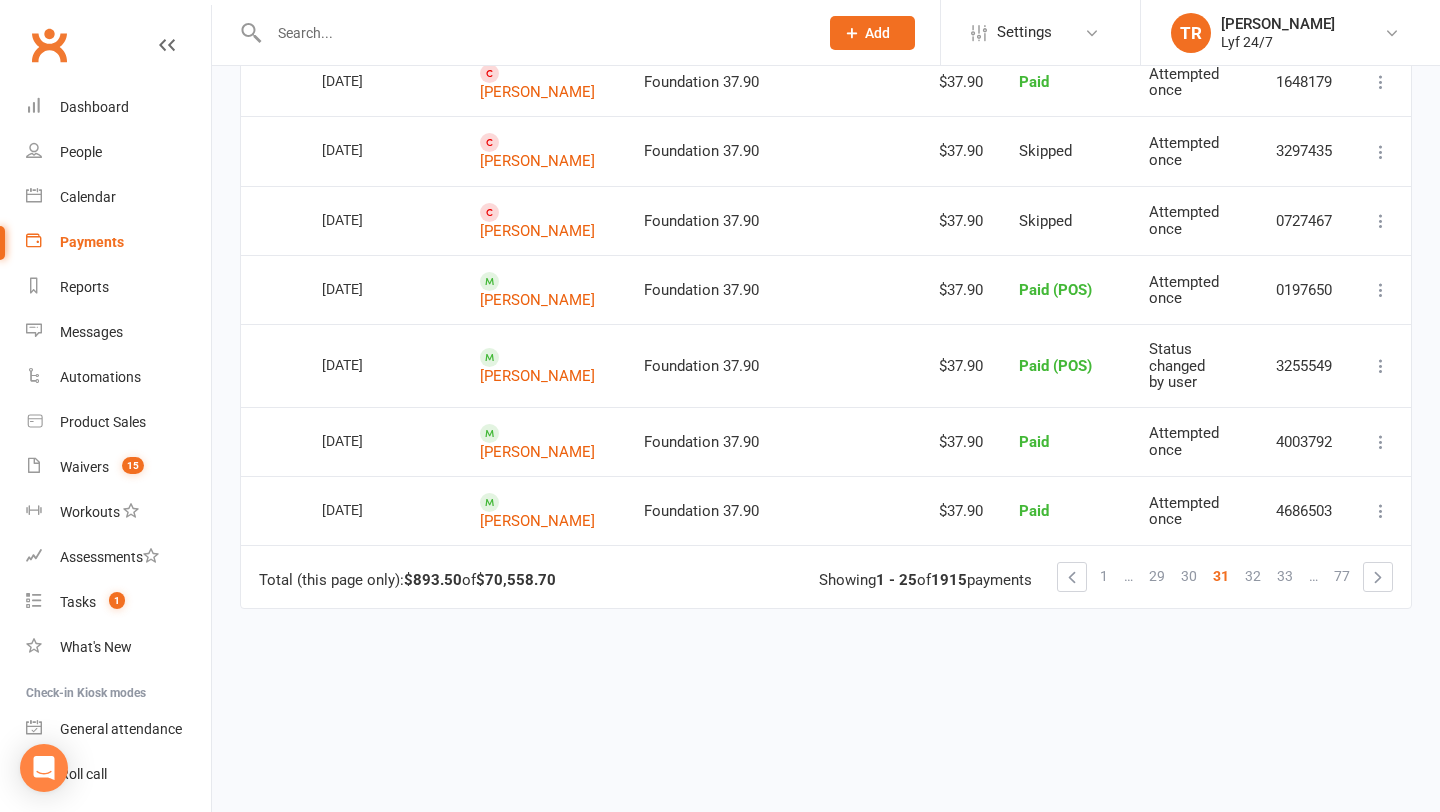 scroll, scrollTop: 1622, scrollLeft: 0, axis: vertical 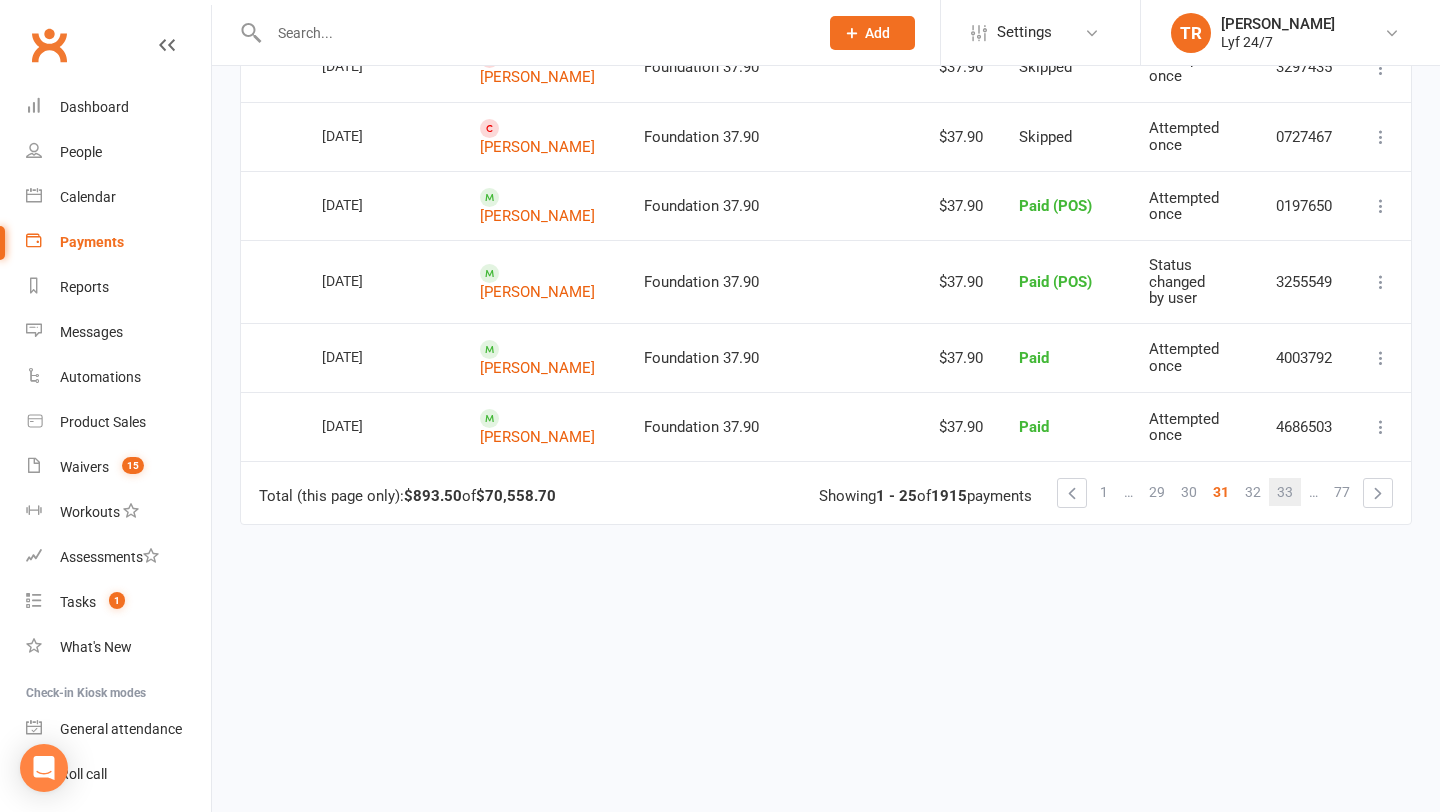 click on "33" at bounding box center [1285, 492] 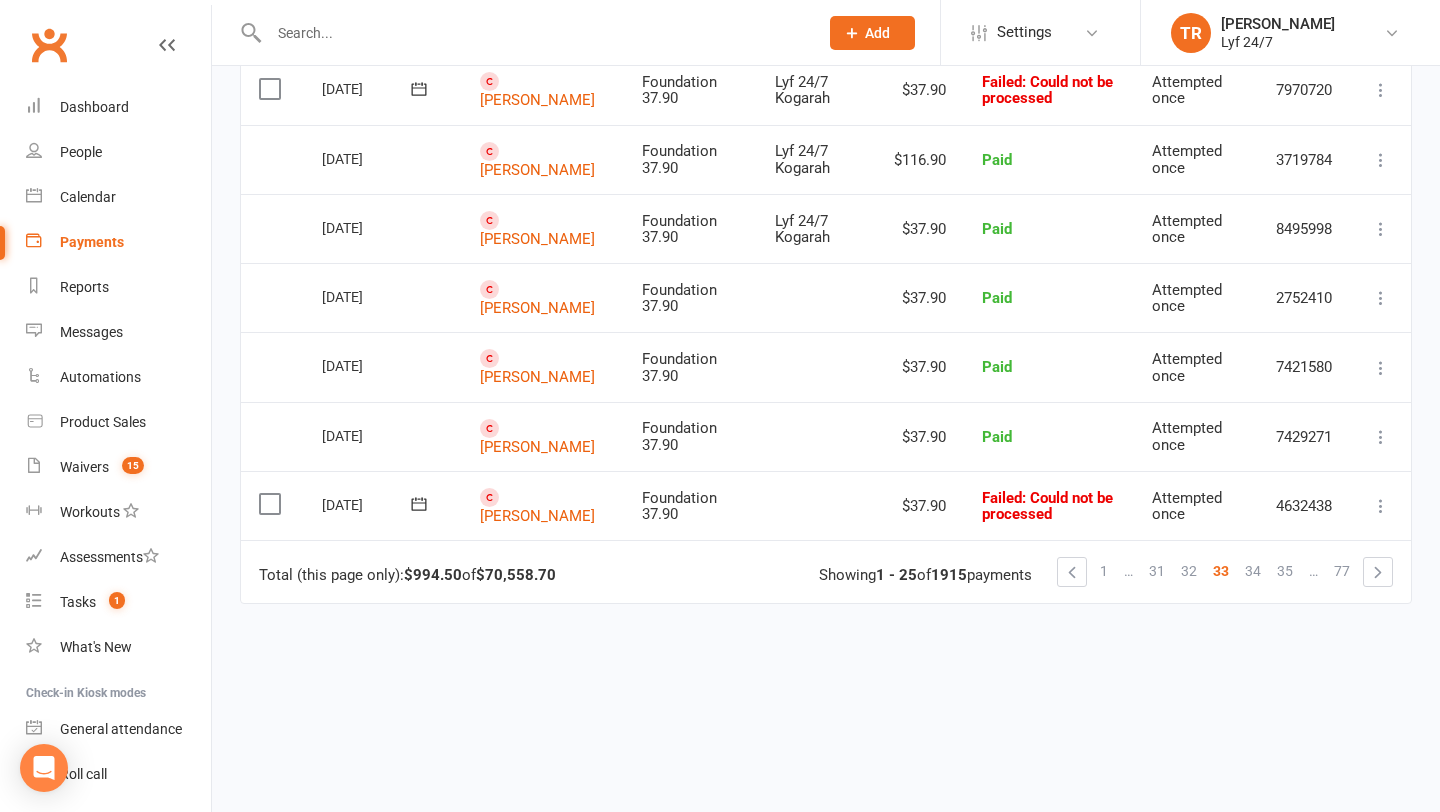scroll, scrollTop: 1602, scrollLeft: 0, axis: vertical 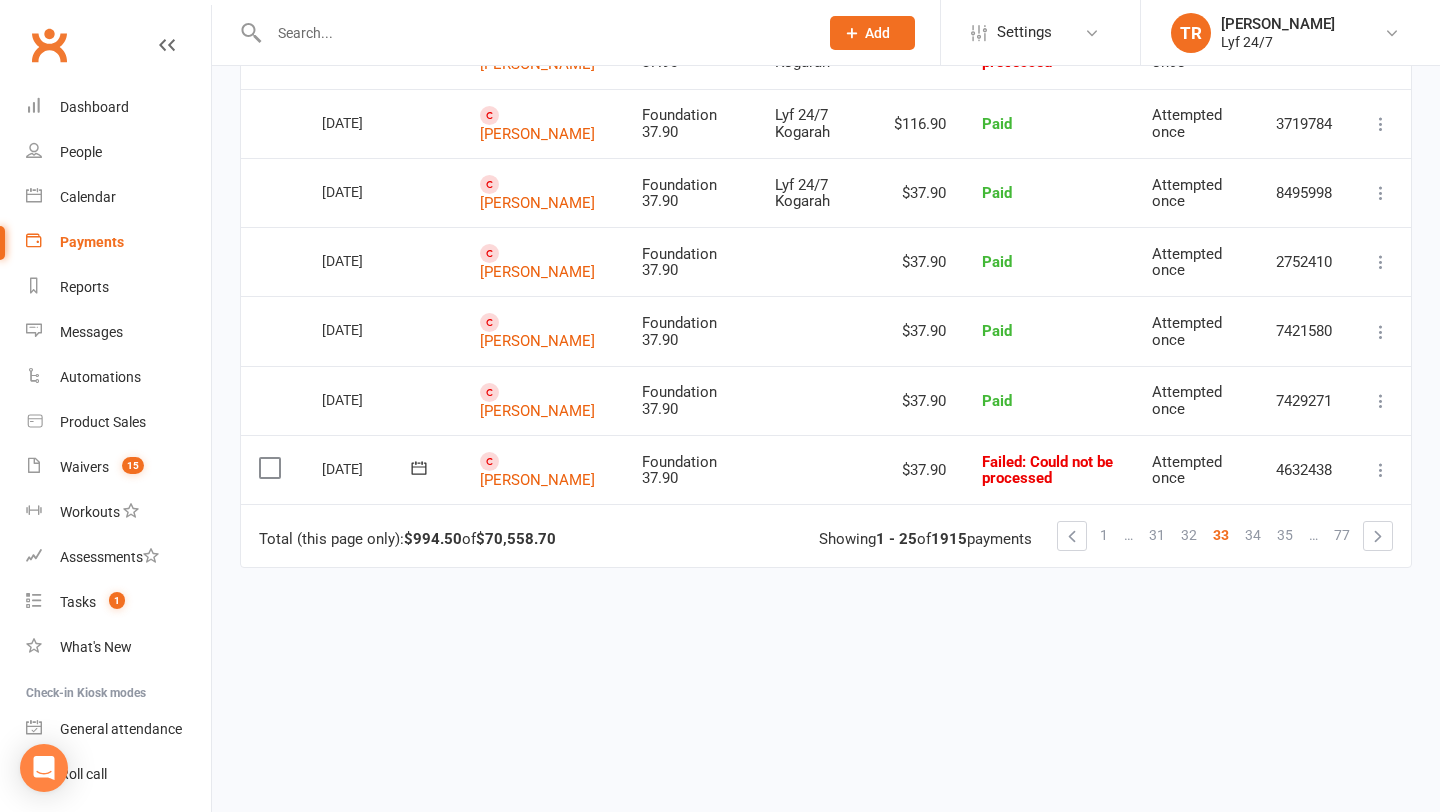 click on "35" at bounding box center [1285, 536] 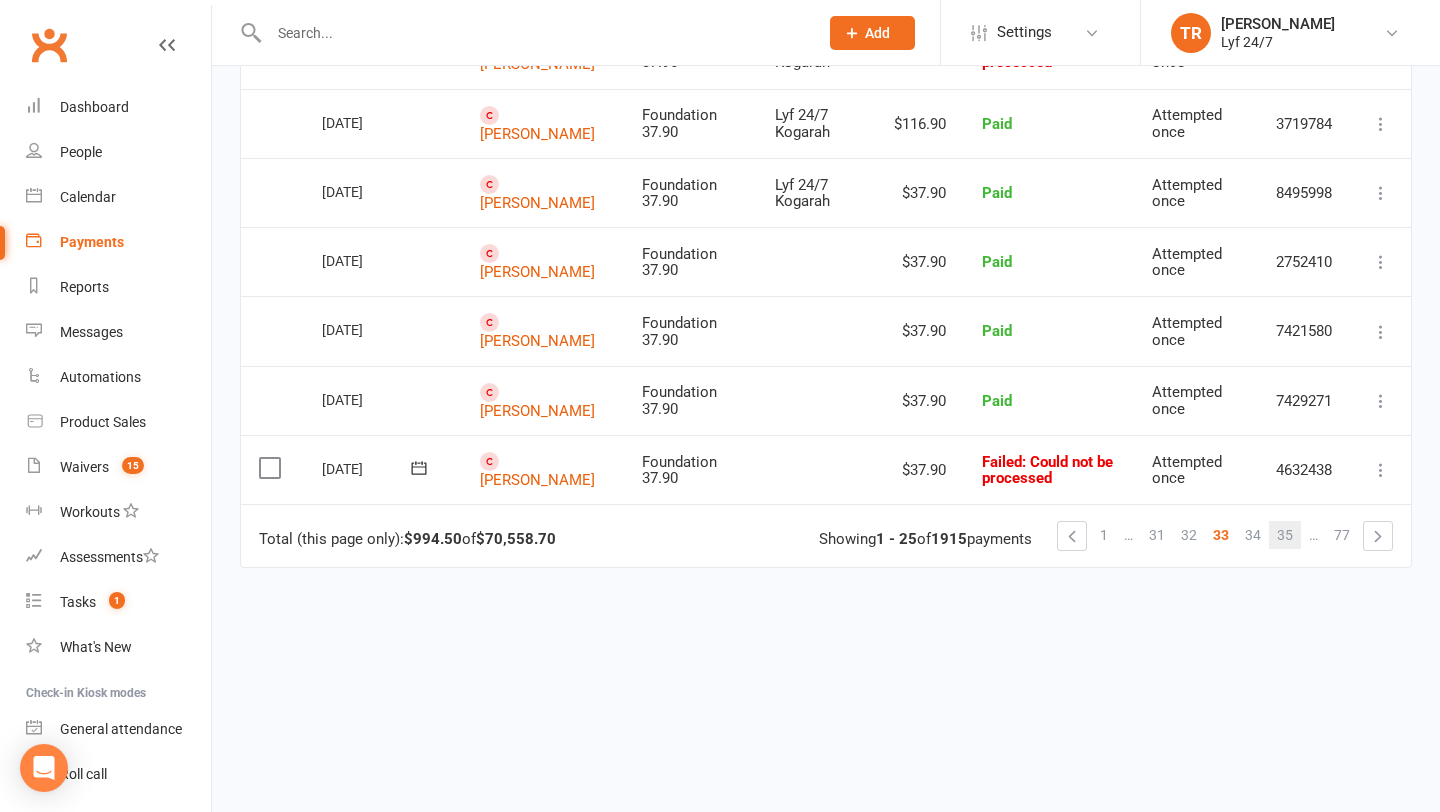 click on "35" at bounding box center (1285, 535) 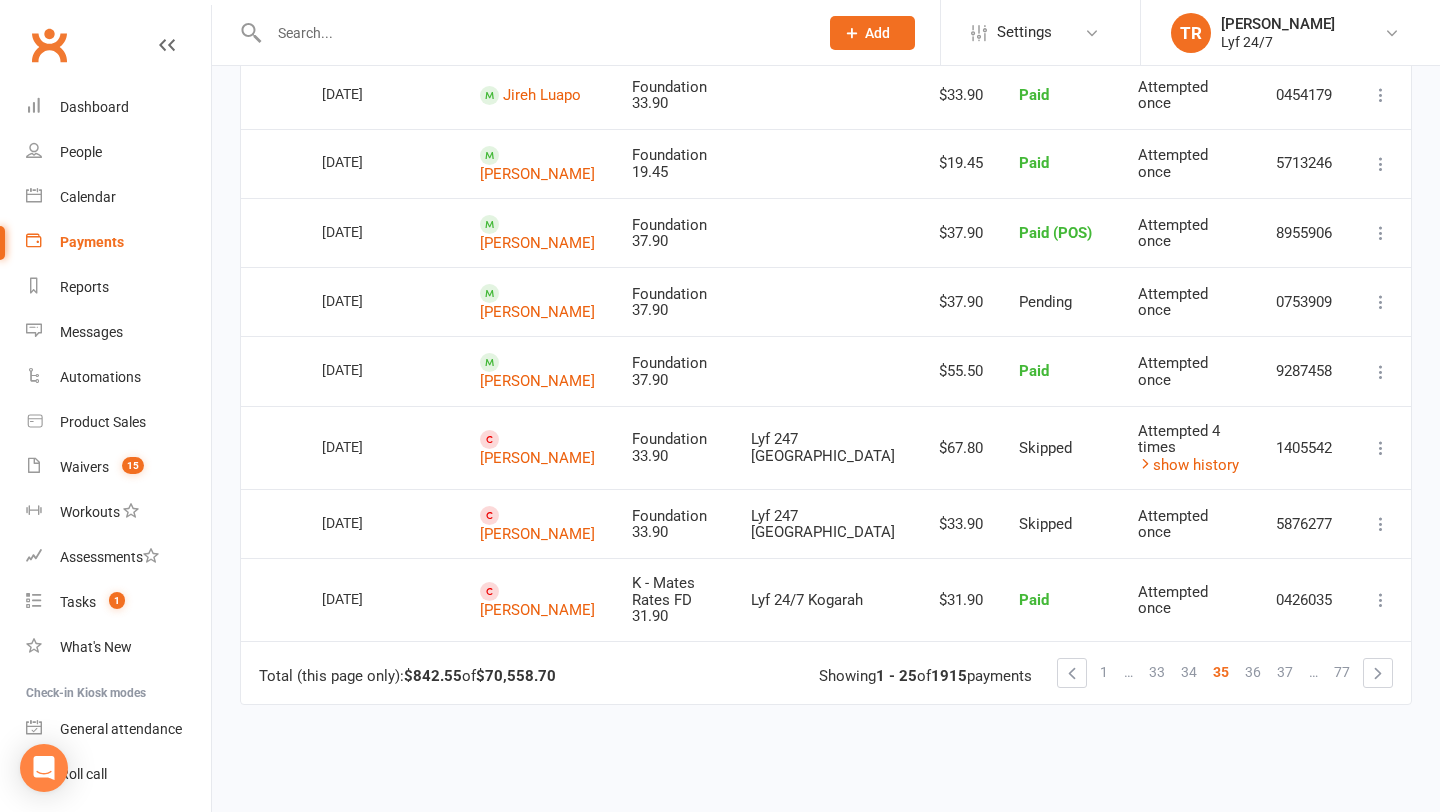 scroll, scrollTop: 1609, scrollLeft: 0, axis: vertical 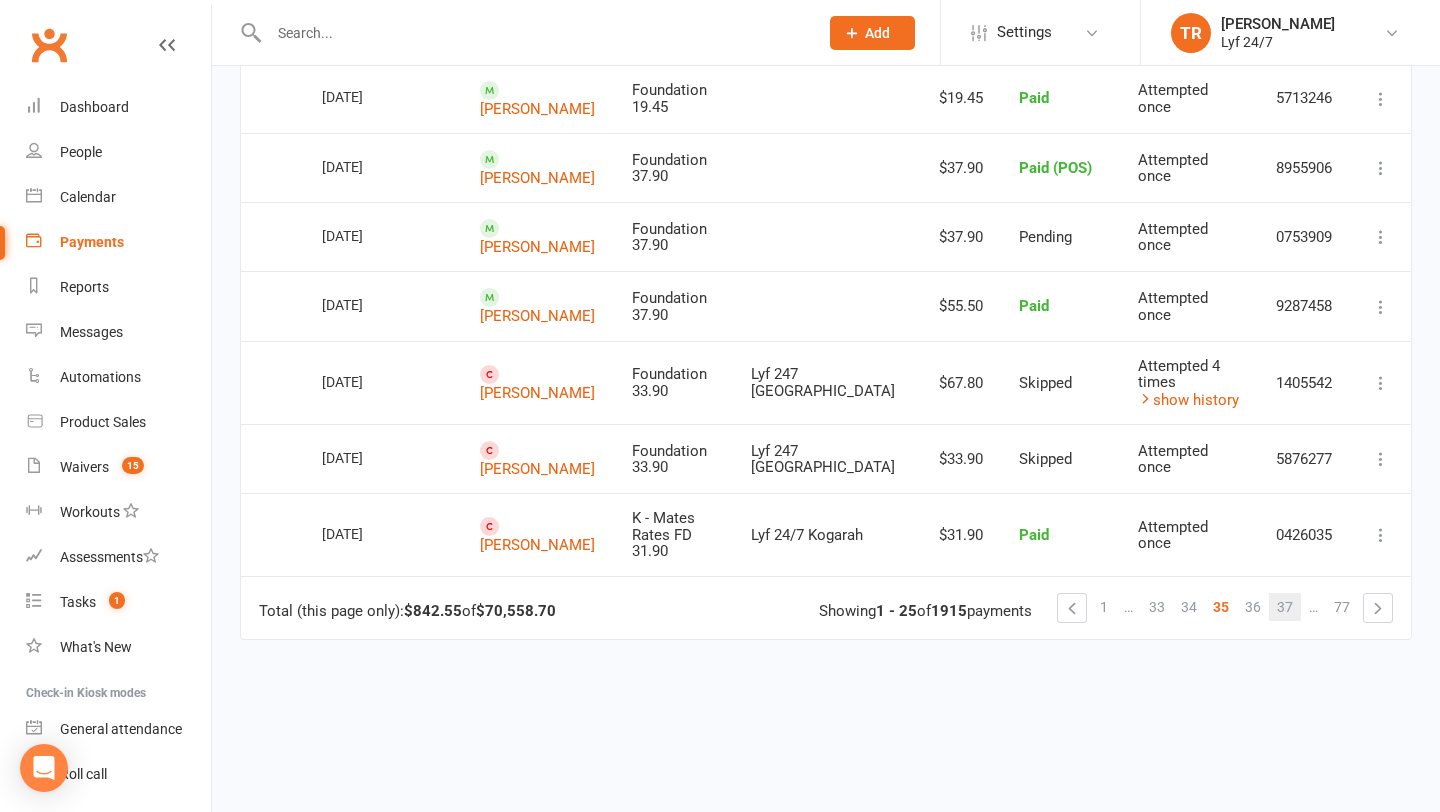 click on "37" at bounding box center [1285, 607] 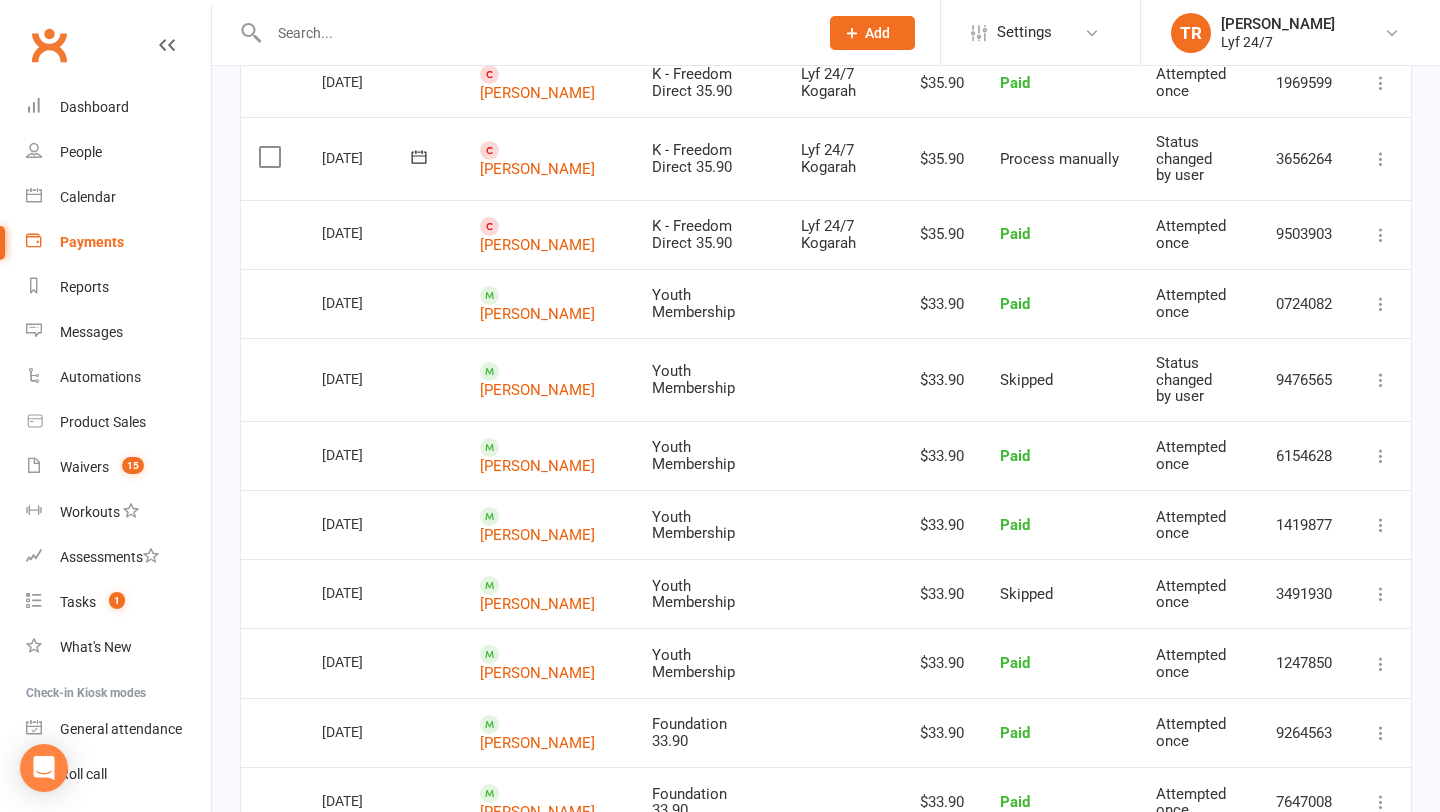scroll, scrollTop: 988, scrollLeft: 0, axis: vertical 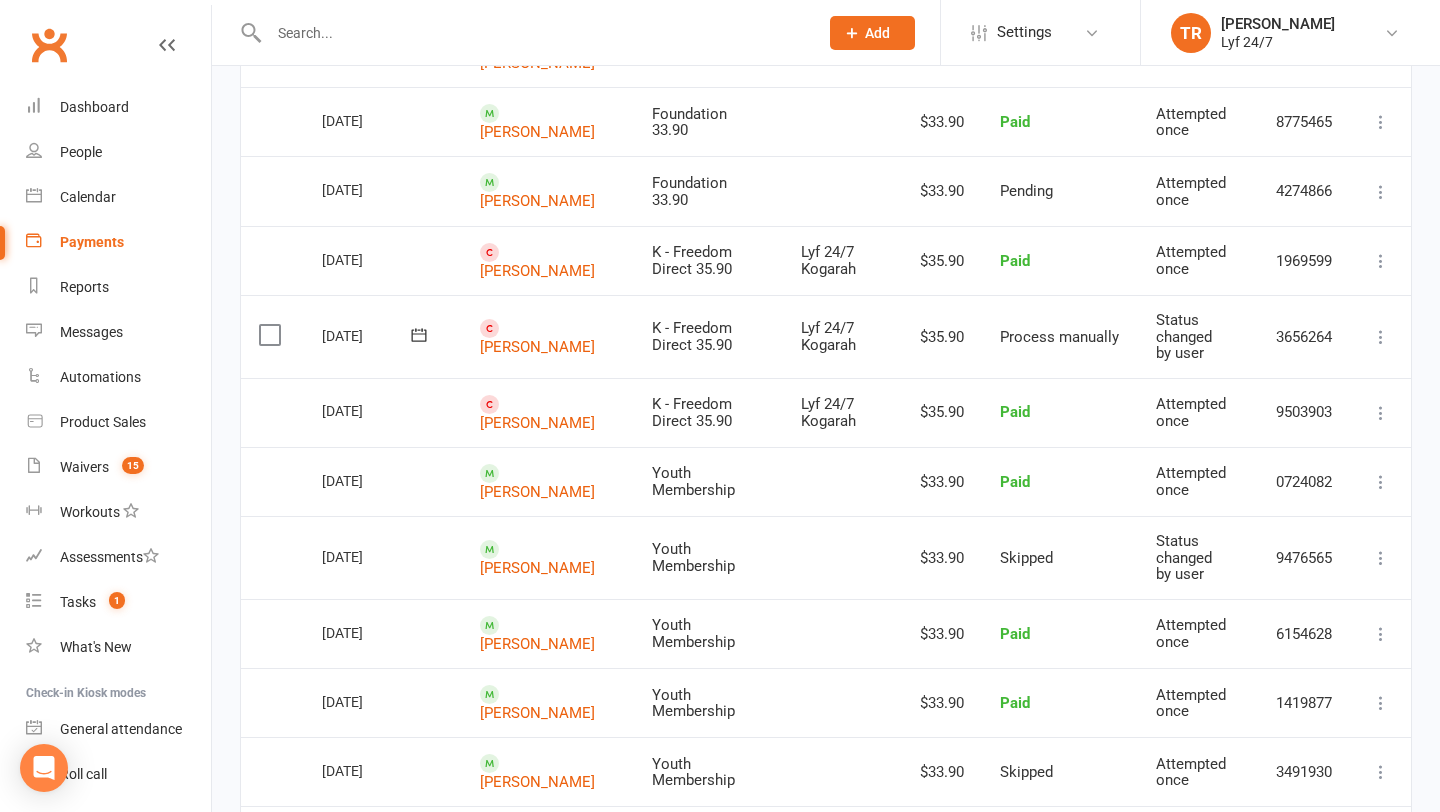 click at bounding box center (533, 33) 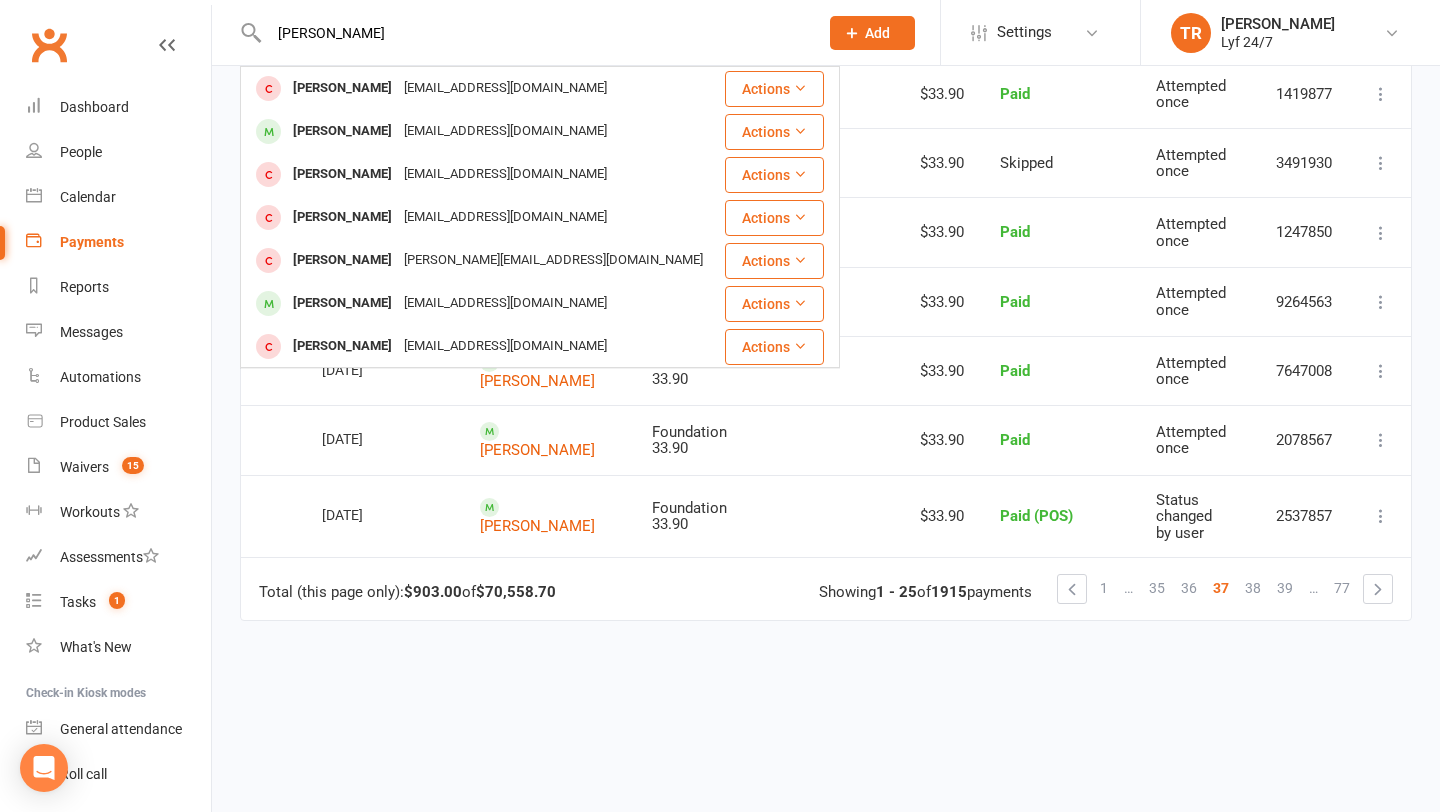 scroll, scrollTop: 1593, scrollLeft: 0, axis: vertical 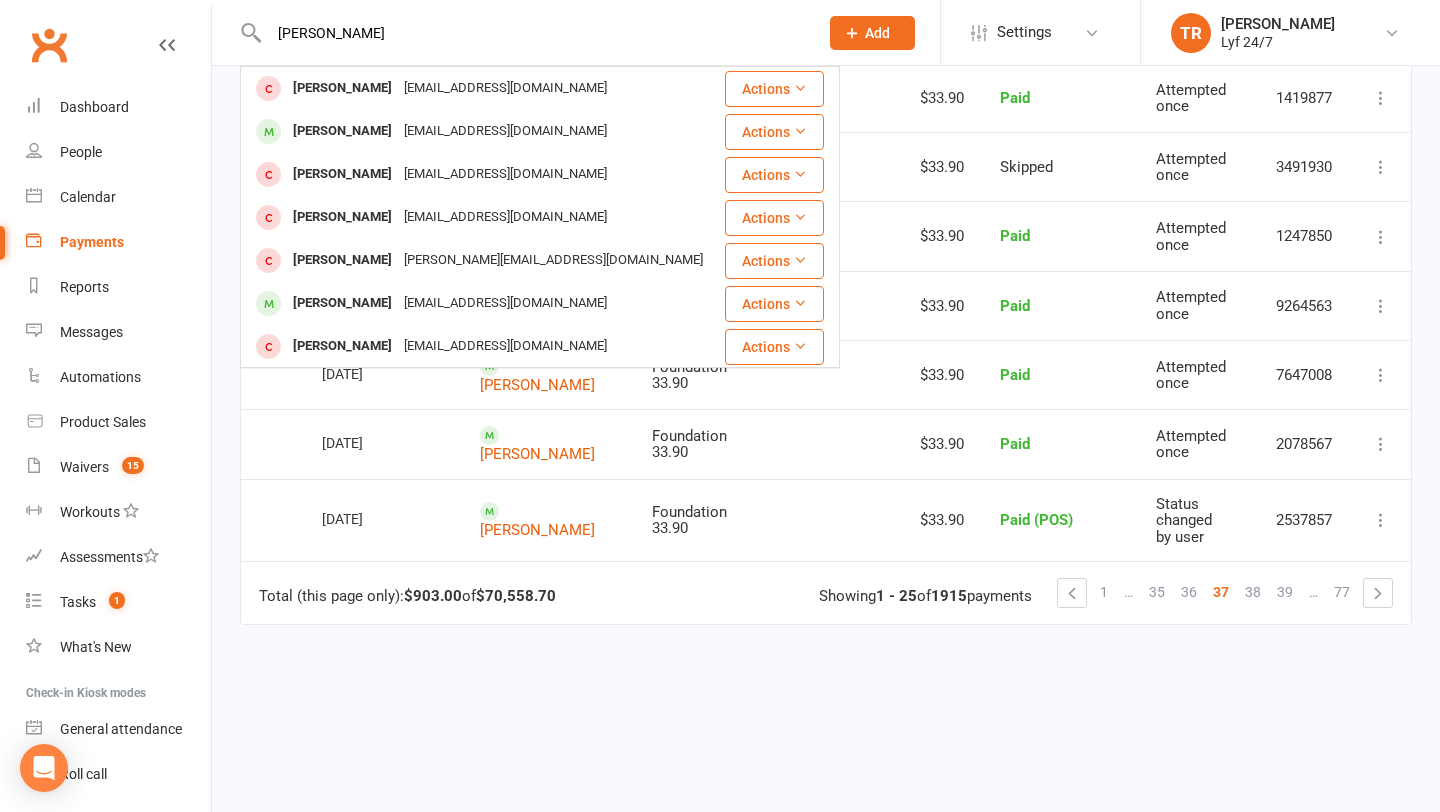 type on "[PERSON_NAME]" 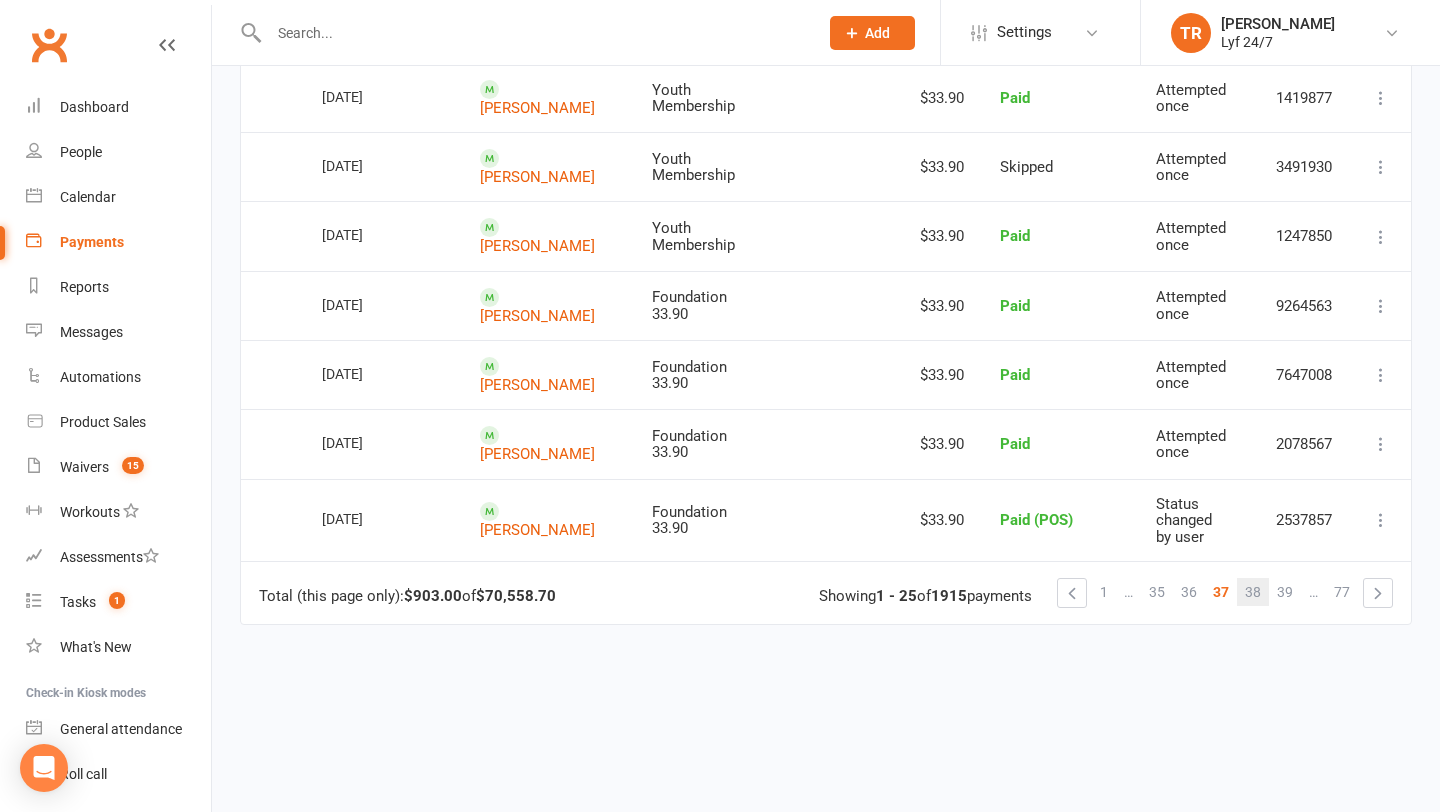 click on "38" at bounding box center [1253, 592] 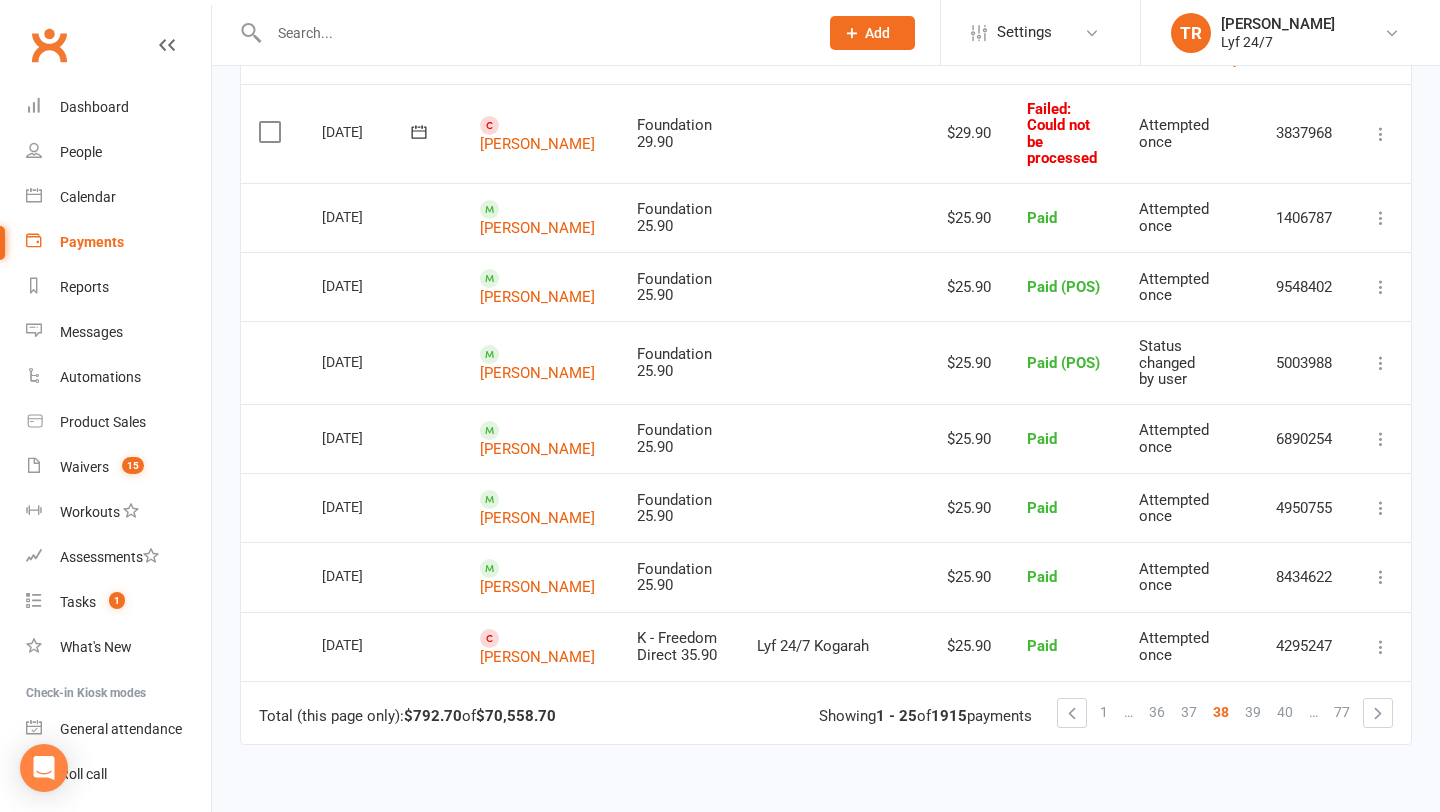 scroll, scrollTop: 1493, scrollLeft: 0, axis: vertical 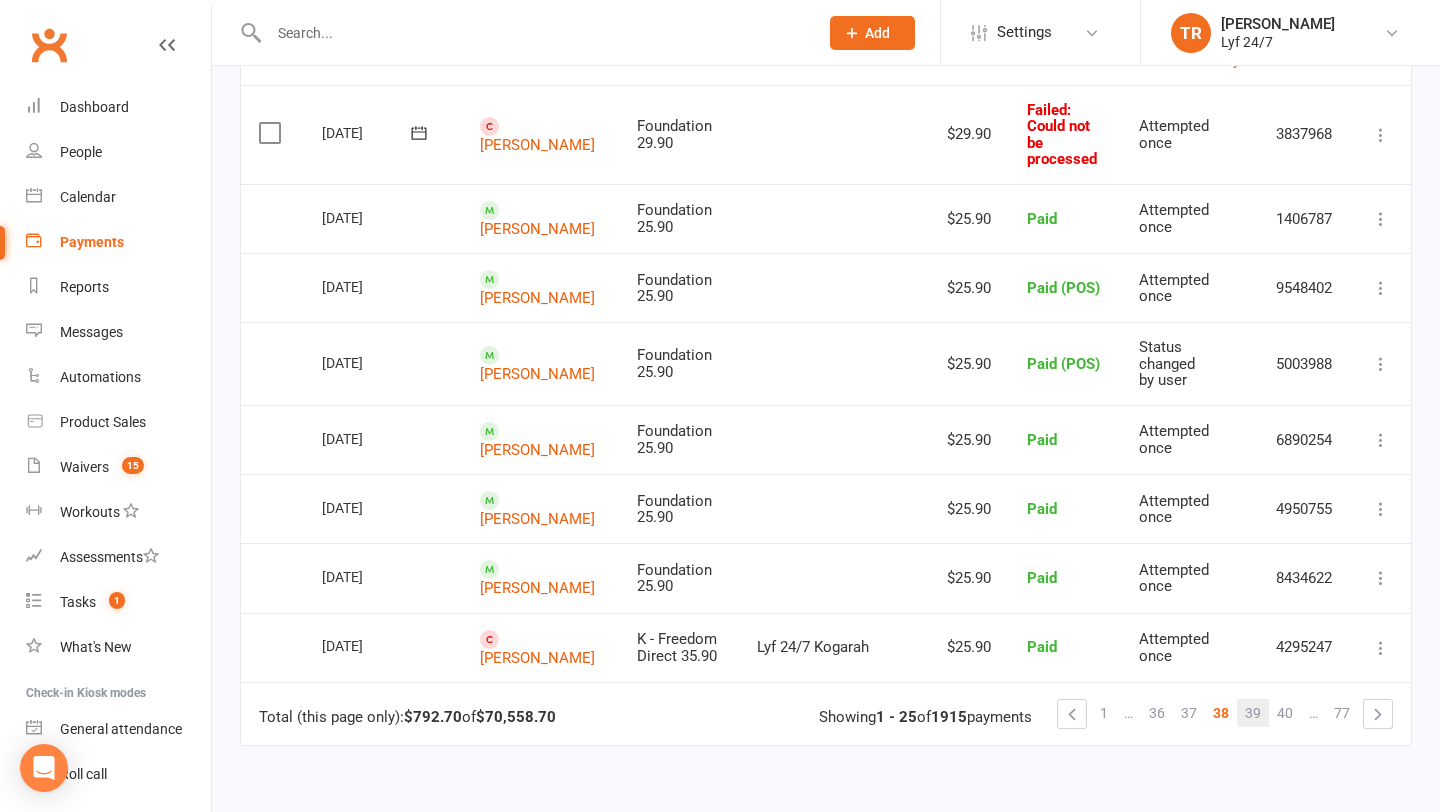 click on "39" at bounding box center (1253, 713) 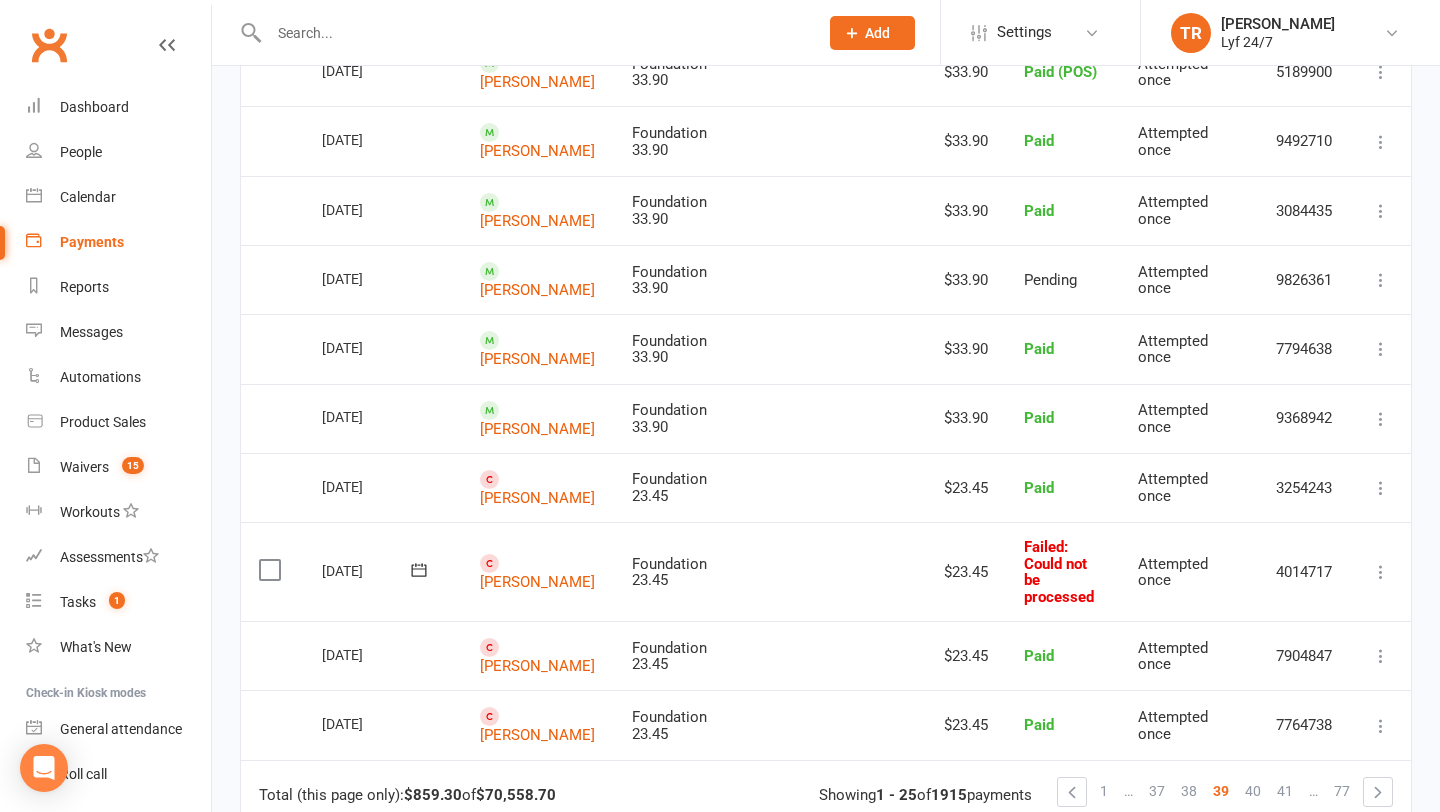 scroll, scrollTop: 1632, scrollLeft: 0, axis: vertical 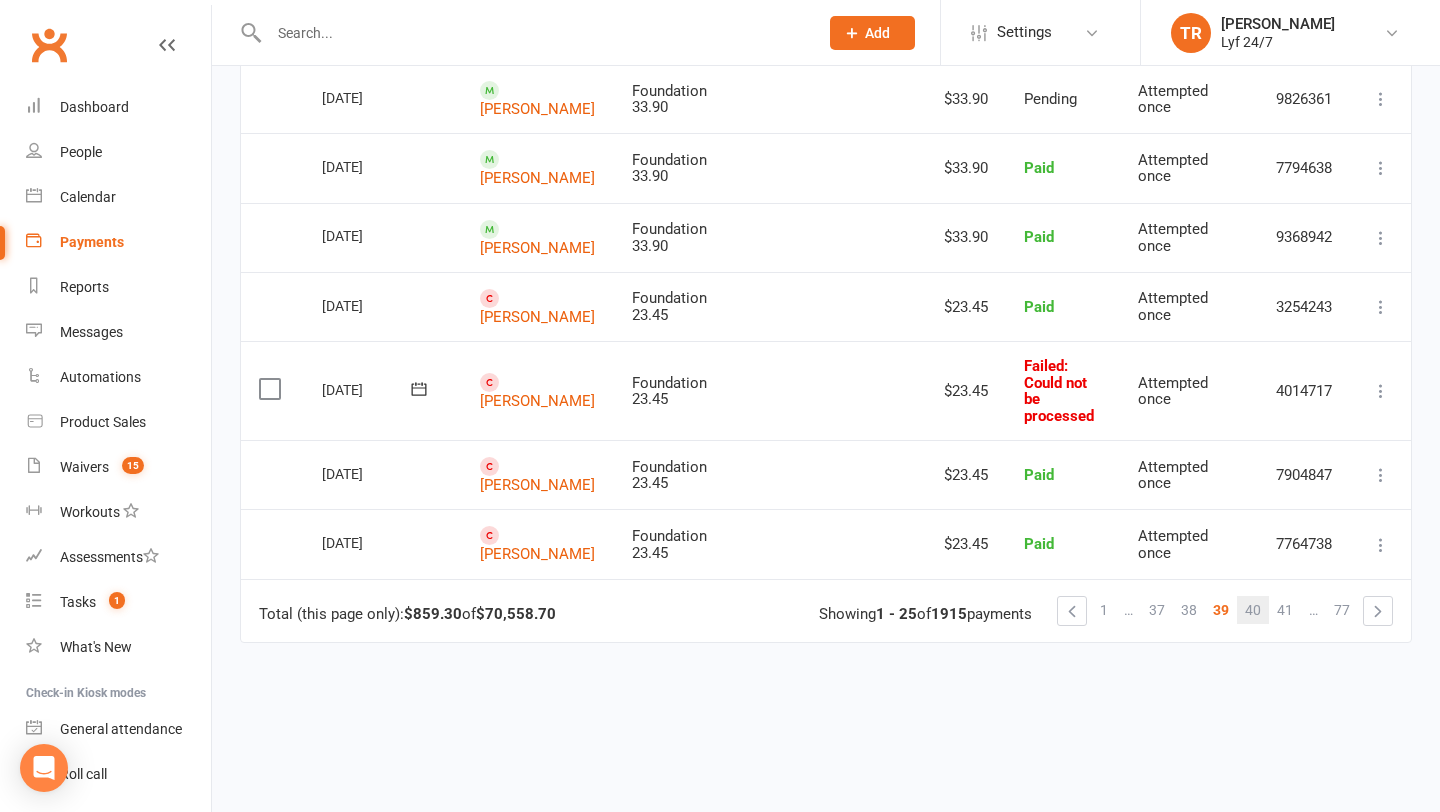 click on "40" at bounding box center (1253, 610) 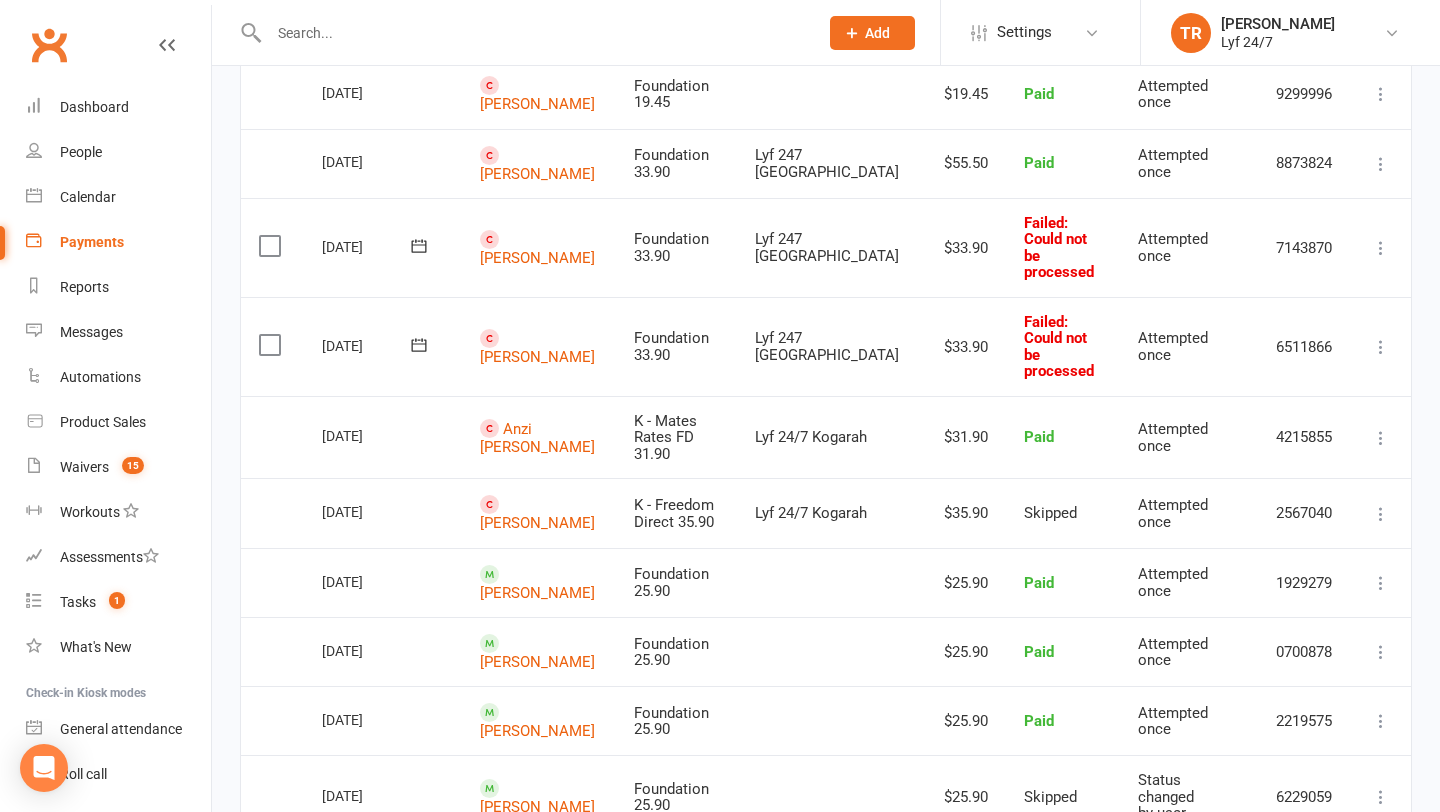scroll, scrollTop: 746, scrollLeft: 0, axis: vertical 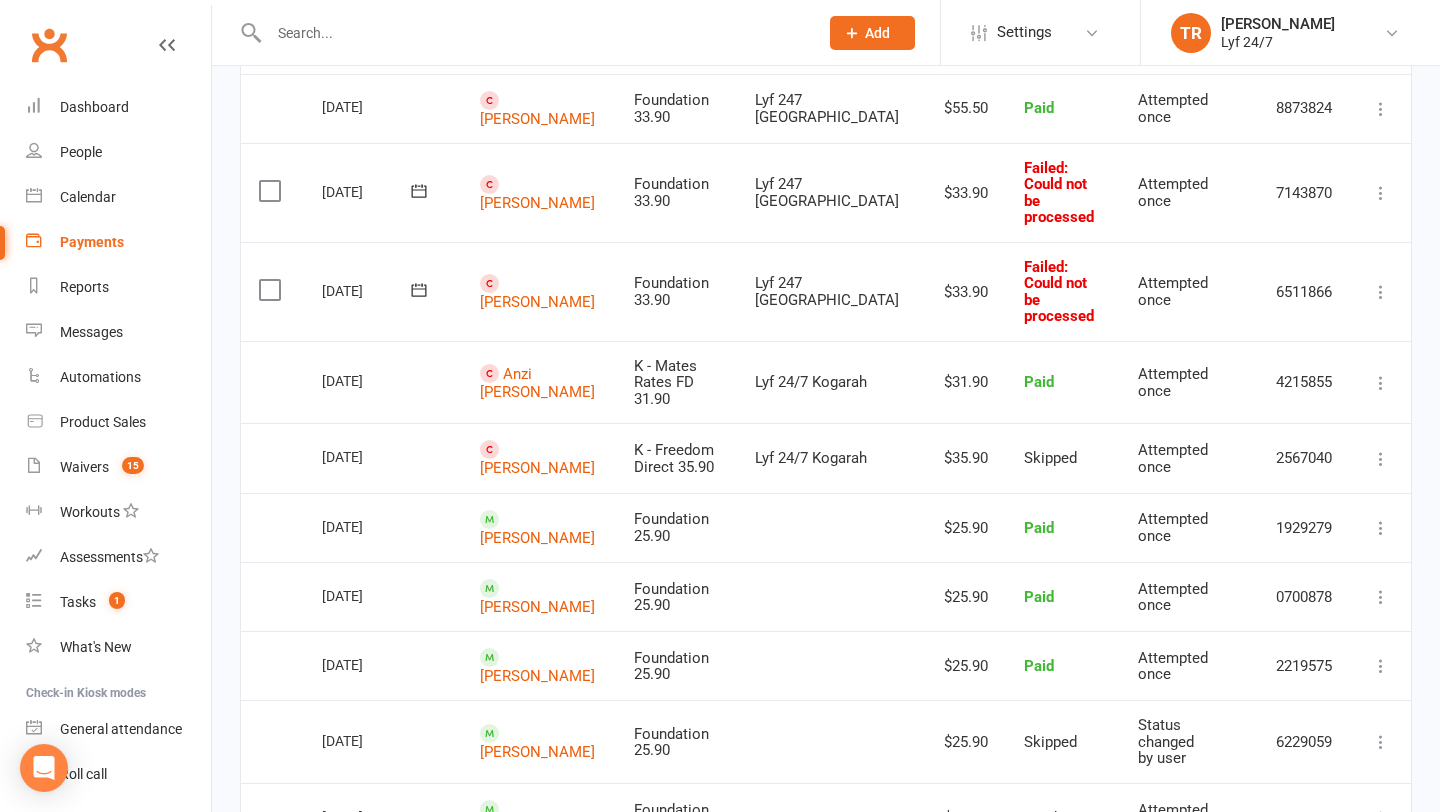 click at bounding box center [533, 33] 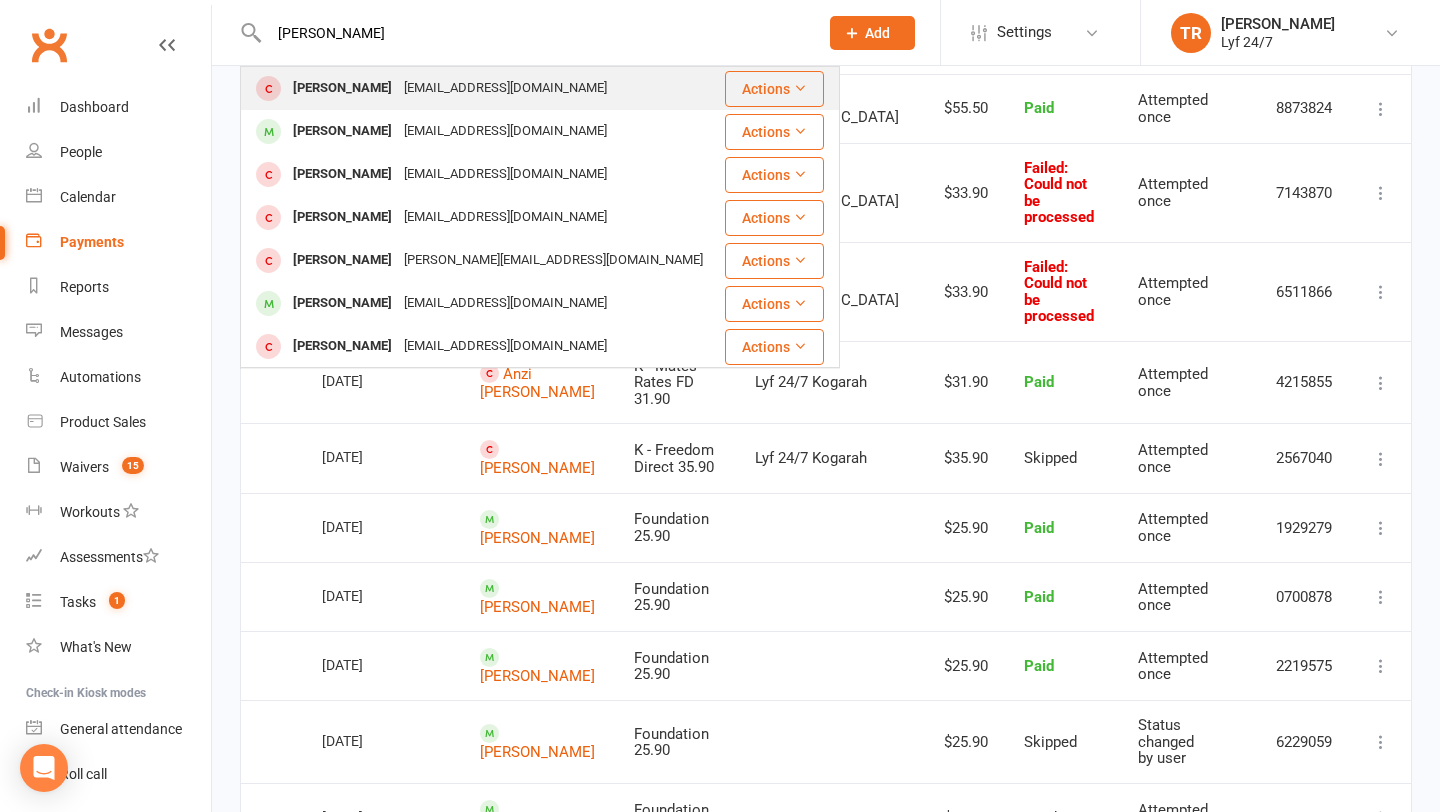 type on "[PERSON_NAME]" 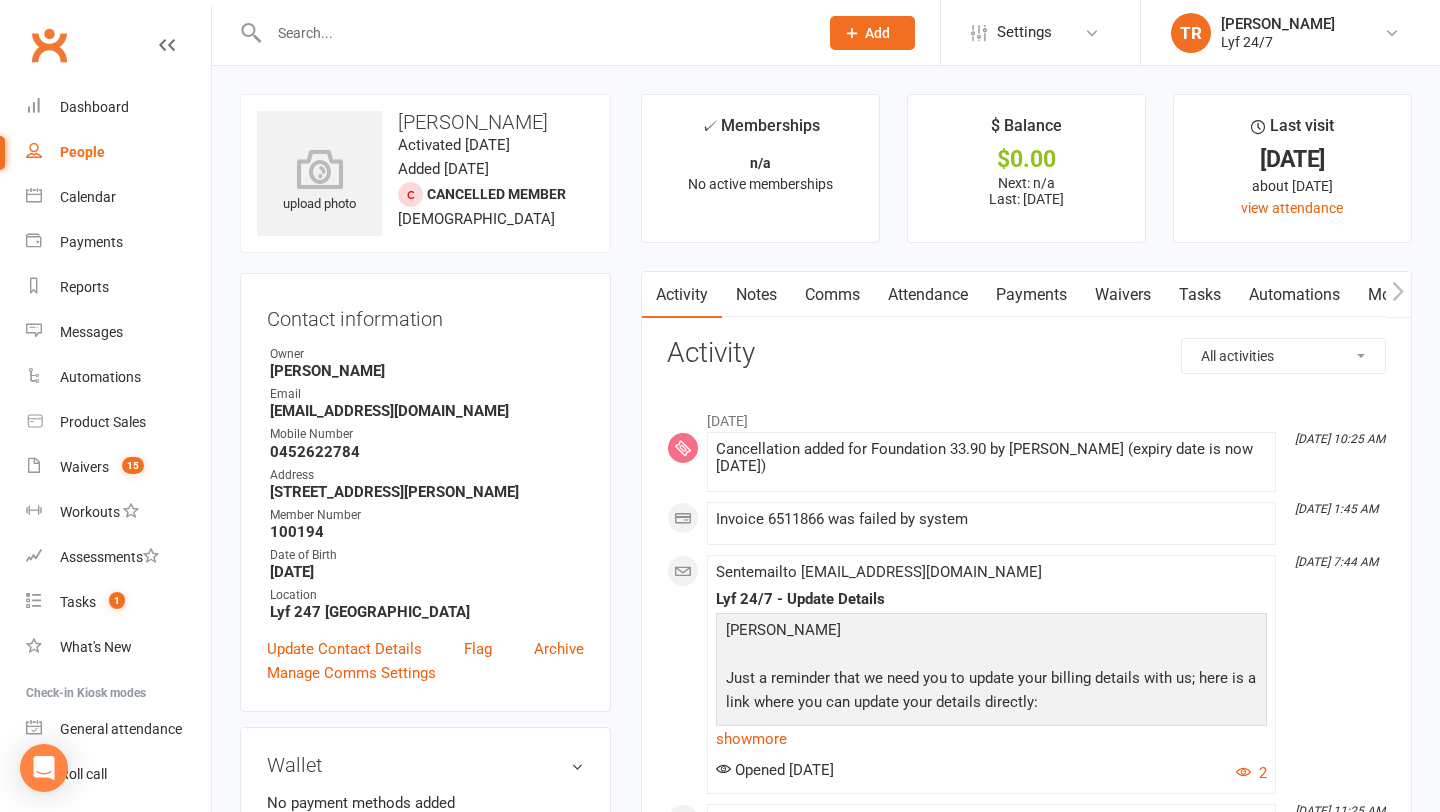 scroll, scrollTop: 0, scrollLeft: 0, axis: both 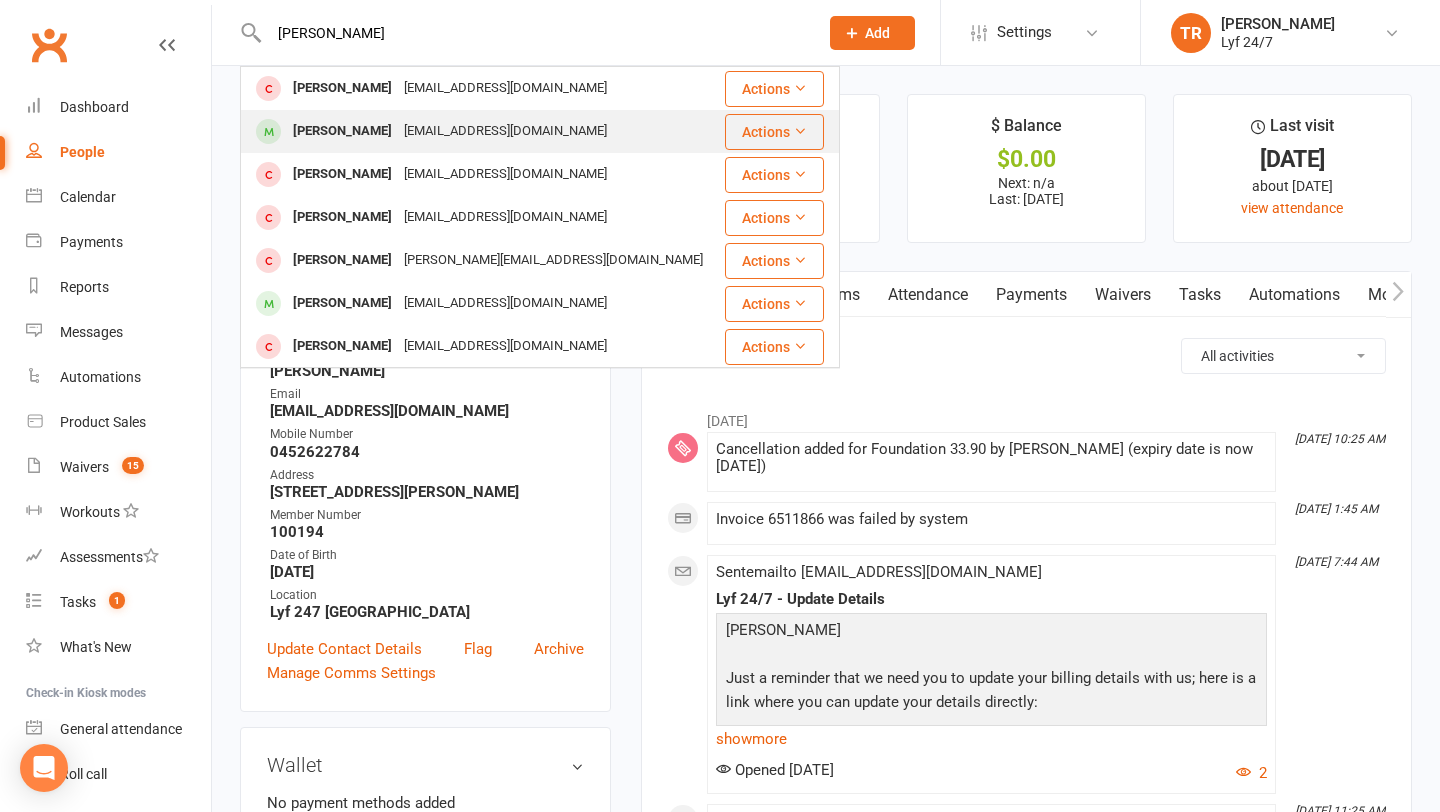 type on "[PERSON_NAME]" 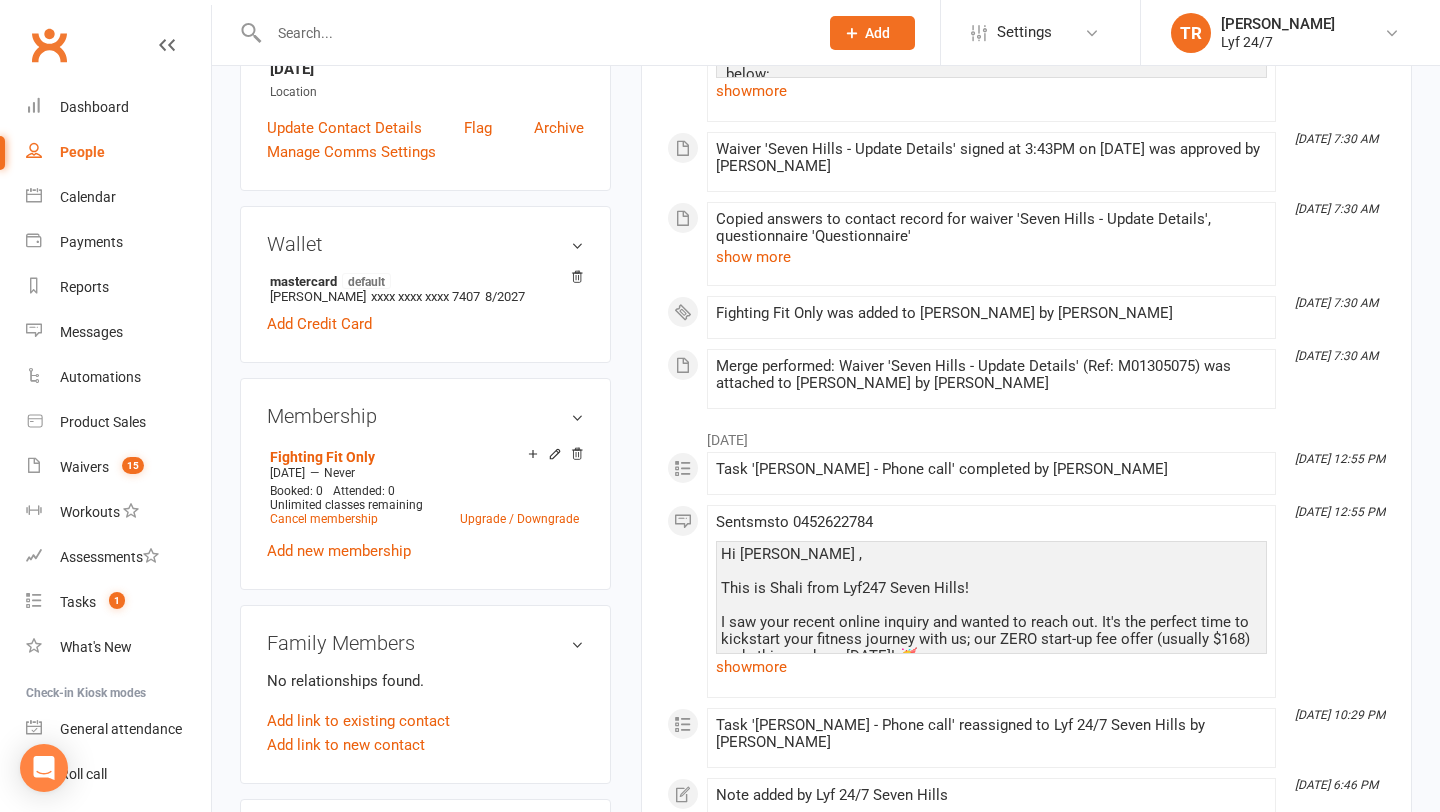 scroll, scrollTop: 493, scrollLeft: 0, axis: vertical 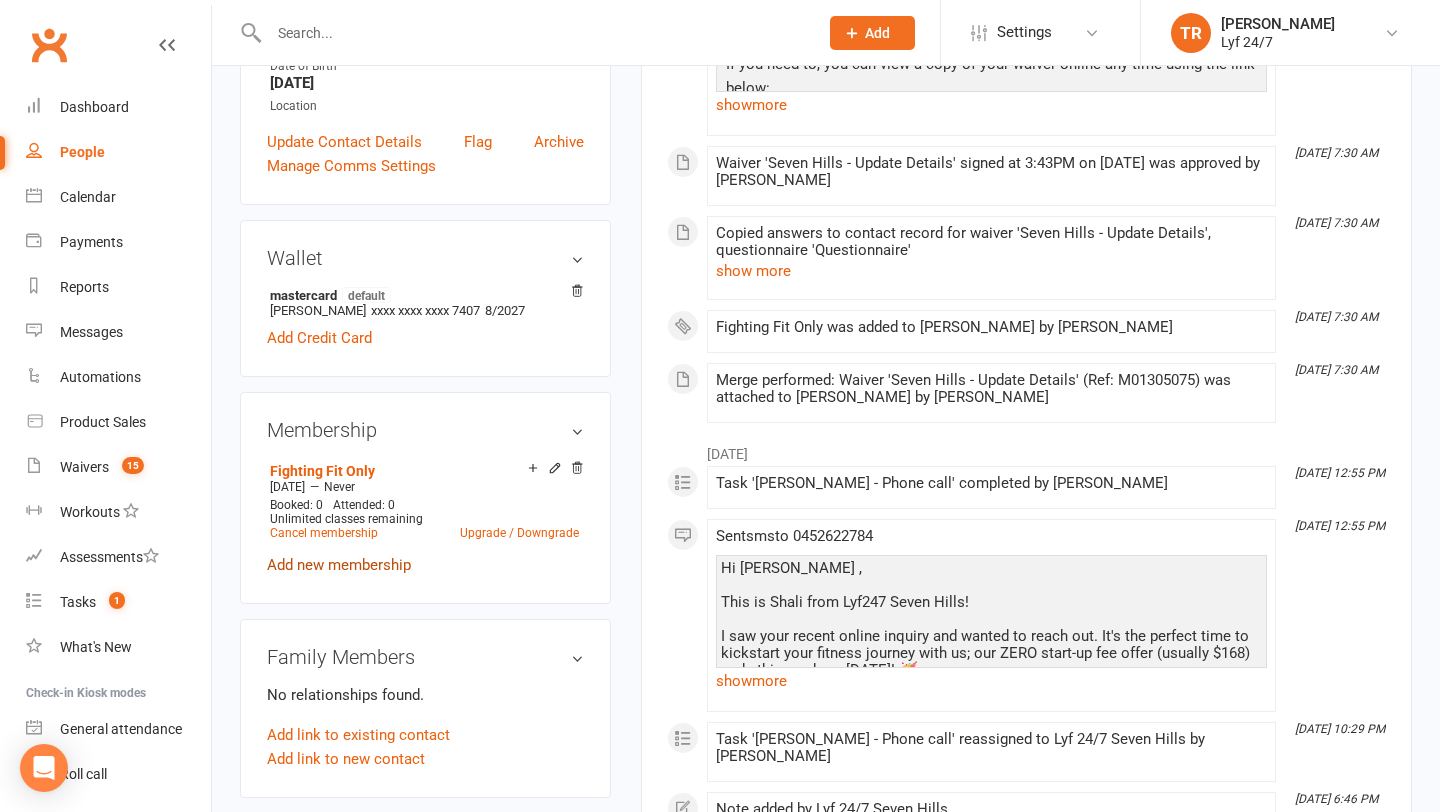 click on "Add new membership" at bounding box center [339, 565] 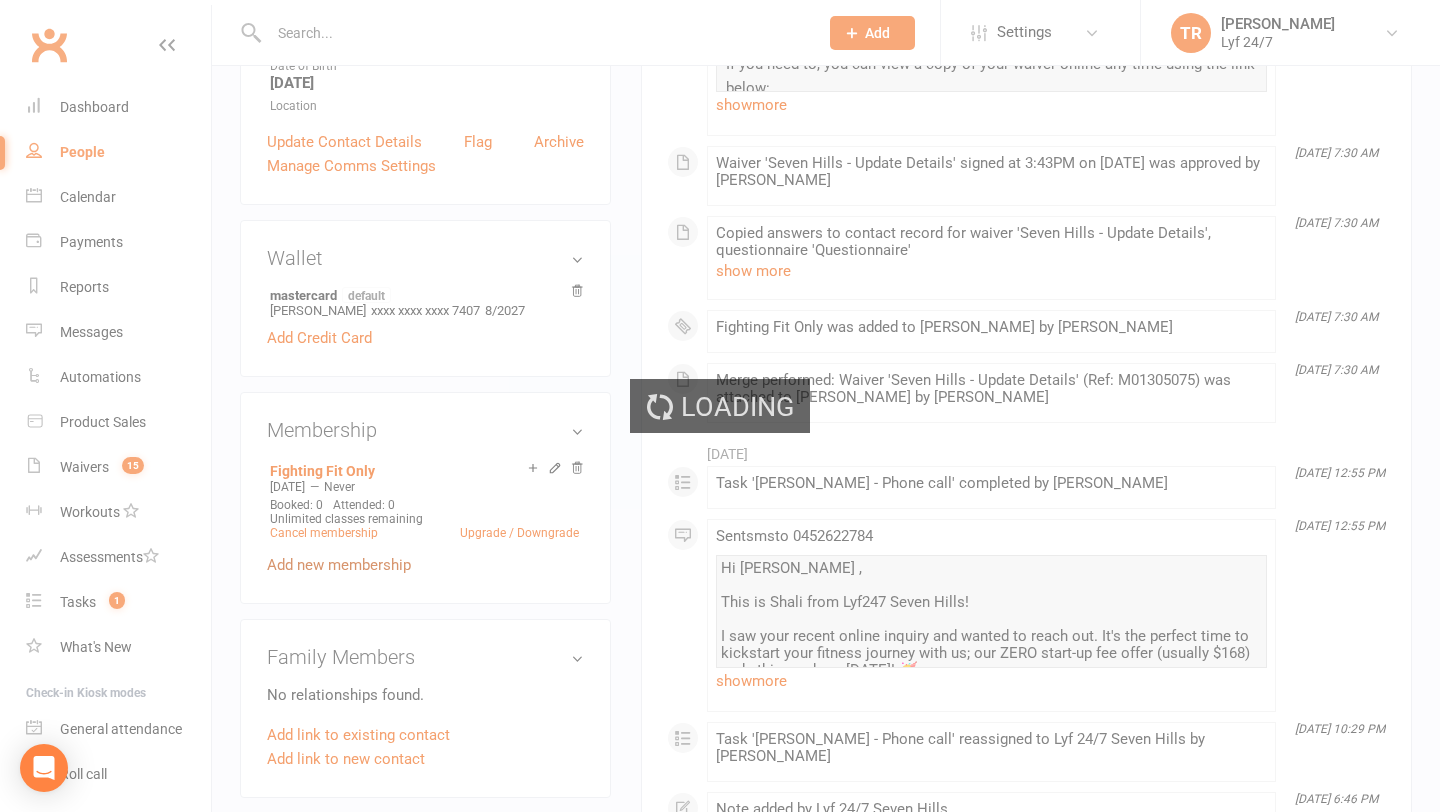 scroll, scrollTop: 0, scrollLeft: 0, axis: both 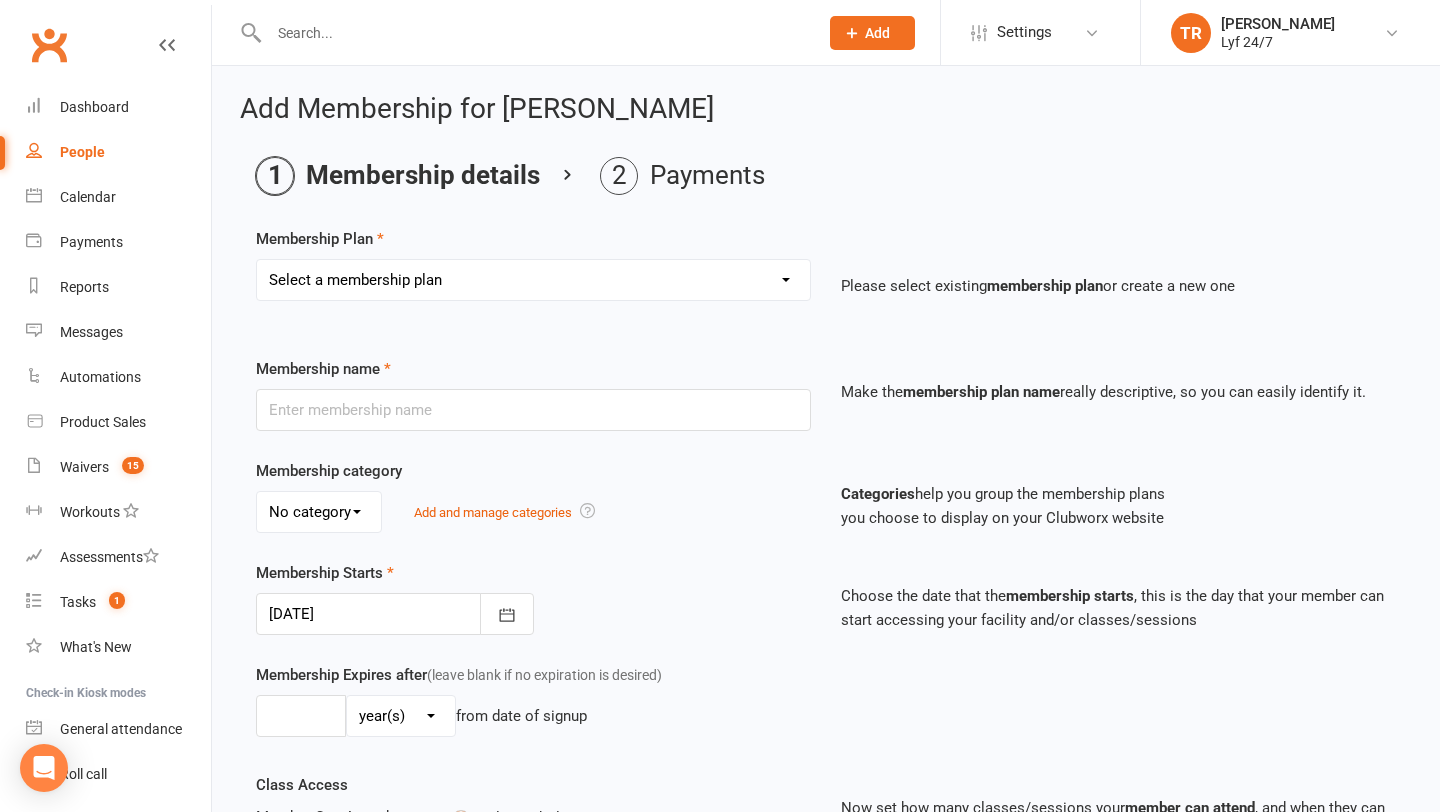 click on "Select a membership plan Create new Membership Plan Foundation 37.90 PIA 3 Months PIA 6 Months PIA 12 Months Freedom Direct 37.90 7 Day Trial 14 Day Trial TEAM MEMBERSHIP Fighting Fit Only Number One SH SF MR 33.90 SH SF Y 33.90 SH SF  29.90 SH SF F 37.90 SH SF 23.45 SH SF  19.45 SH SF 25.90 SH Freedom Direct - 21 SH Mates Rates - 19 SH Monthly 75 SH SF  27.90" at bounding box center (533, 280) 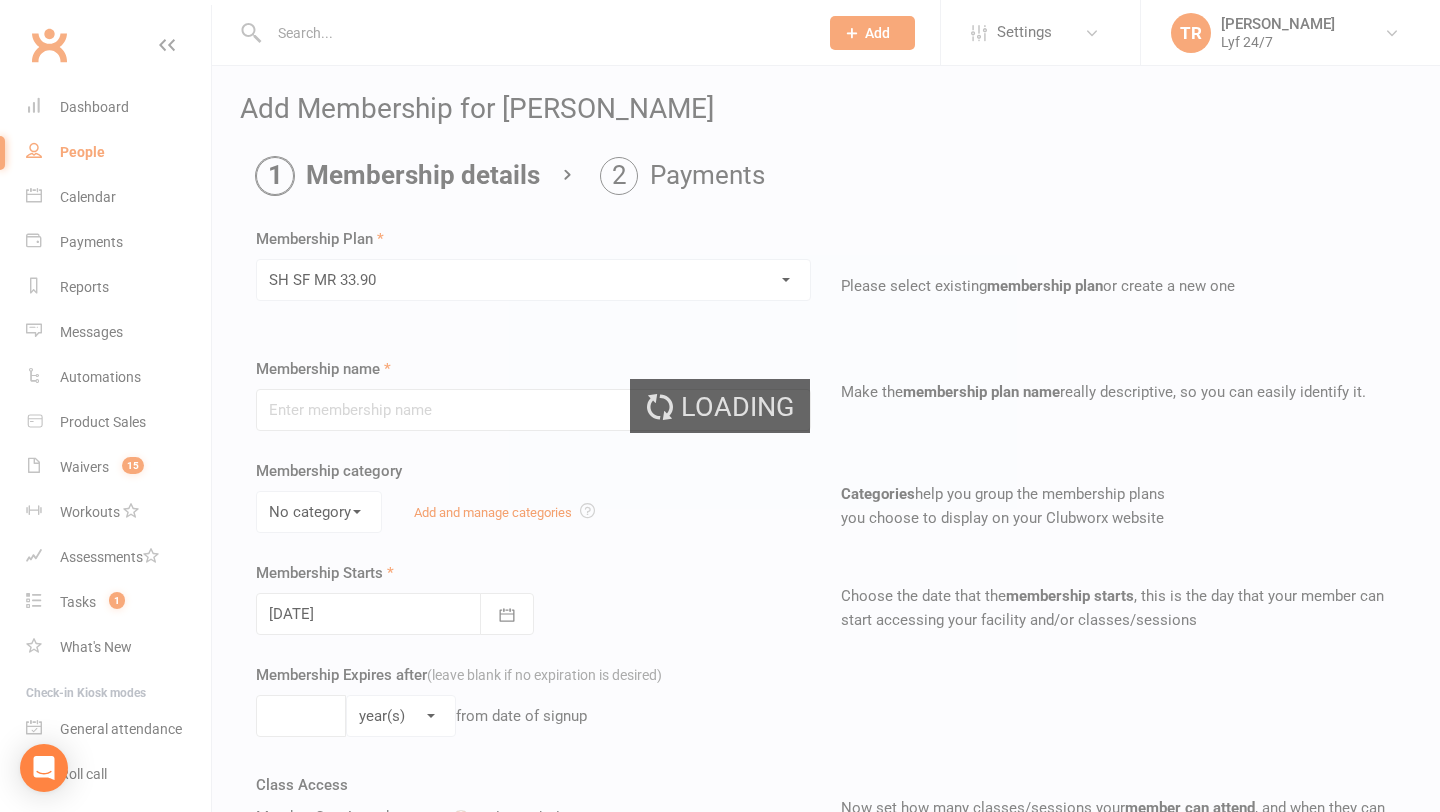type on "SH SF MR 33.90" 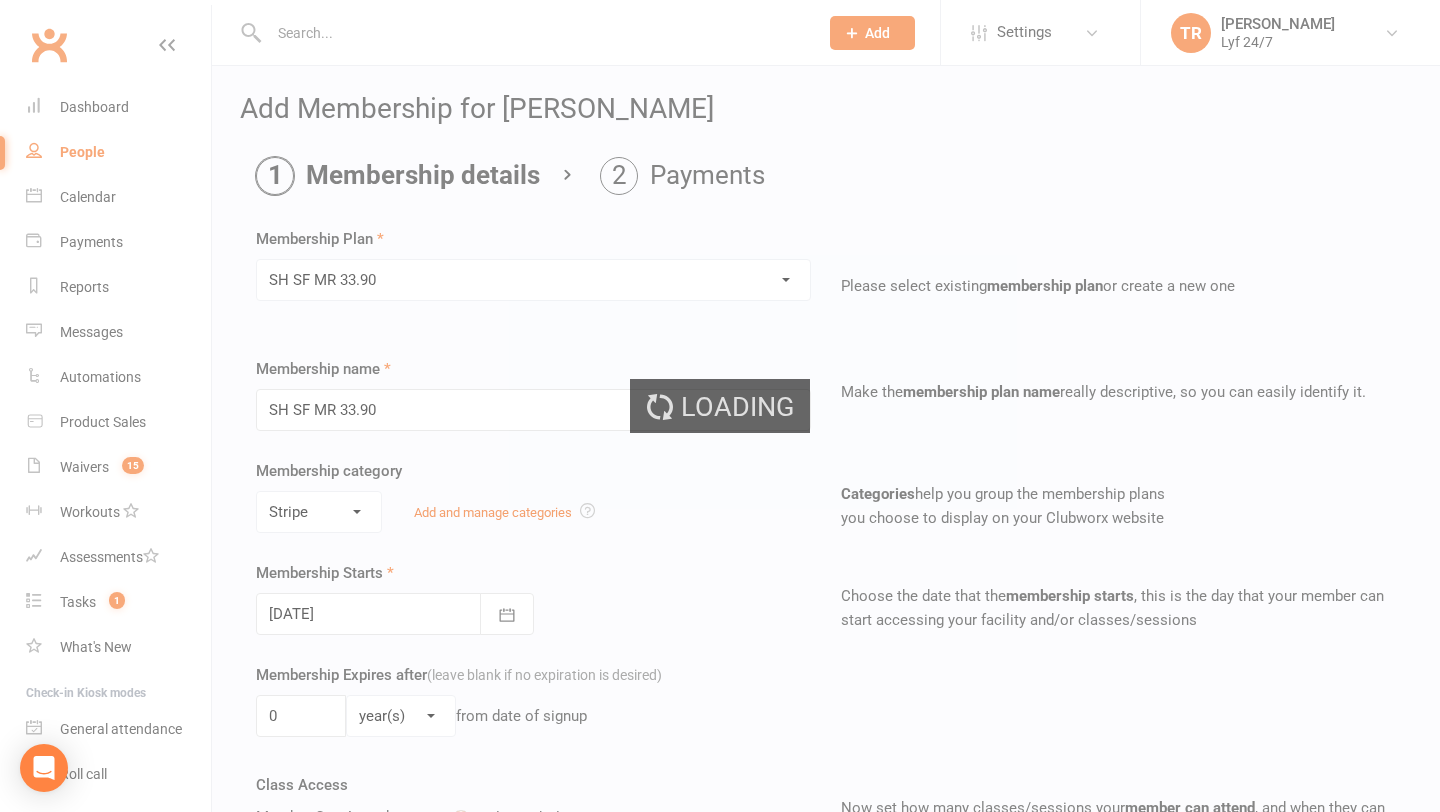 select on "?" 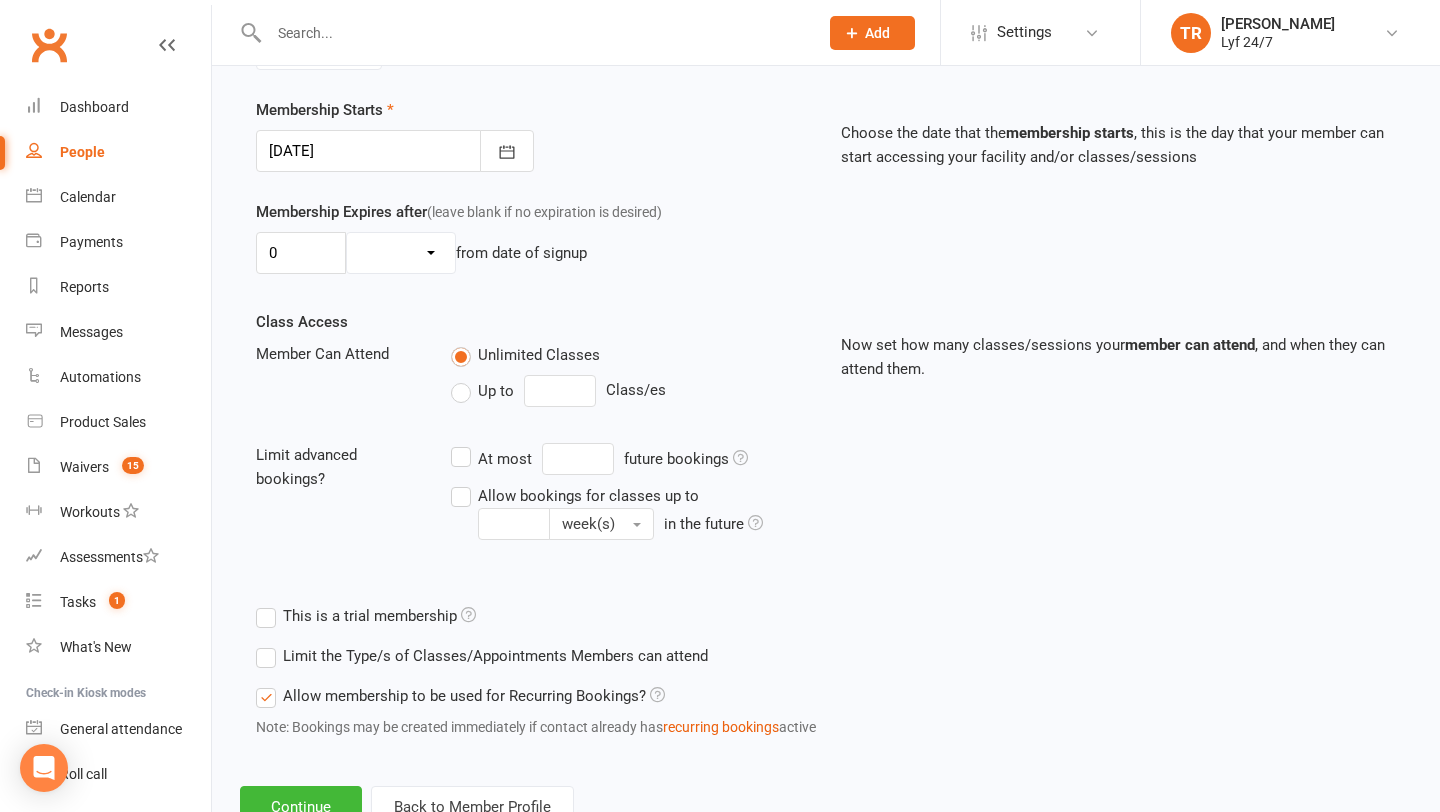 scroll, scrollTop: 536, scrollLeft: 0, axis: vertical 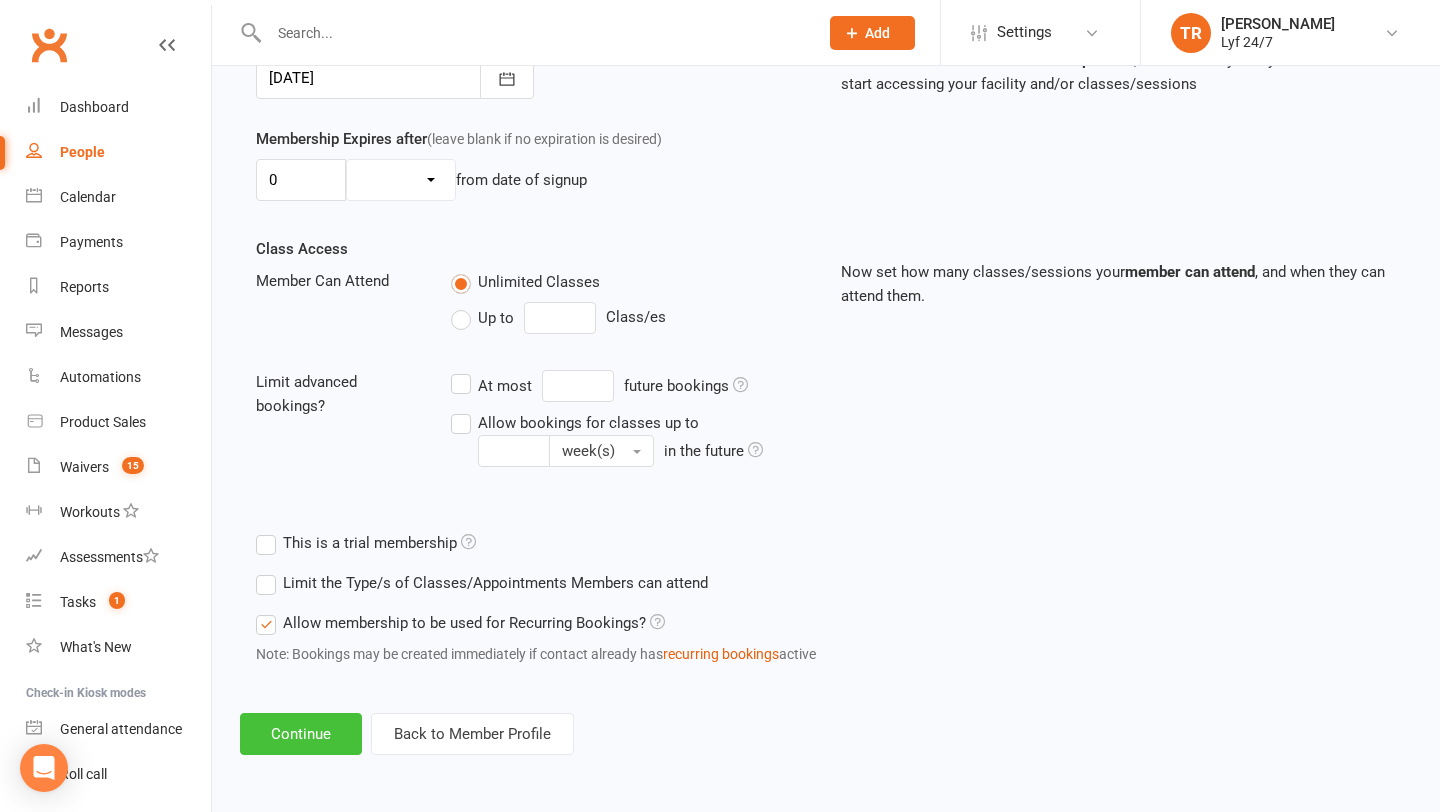 click on "Continue" at bounding box center [301, 734] 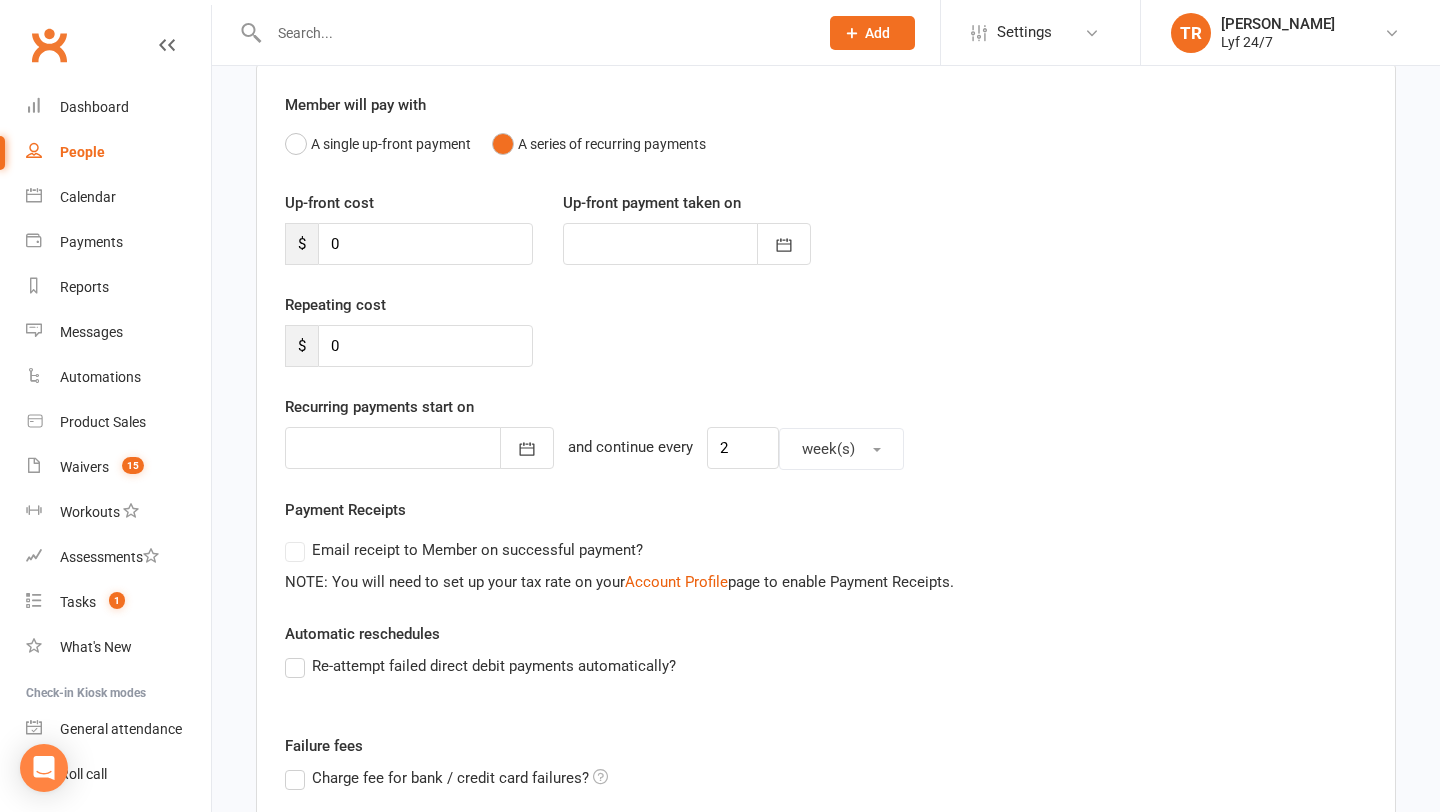 scroll, scrollTop: 402, scrollLeft: 0, axis: vertical 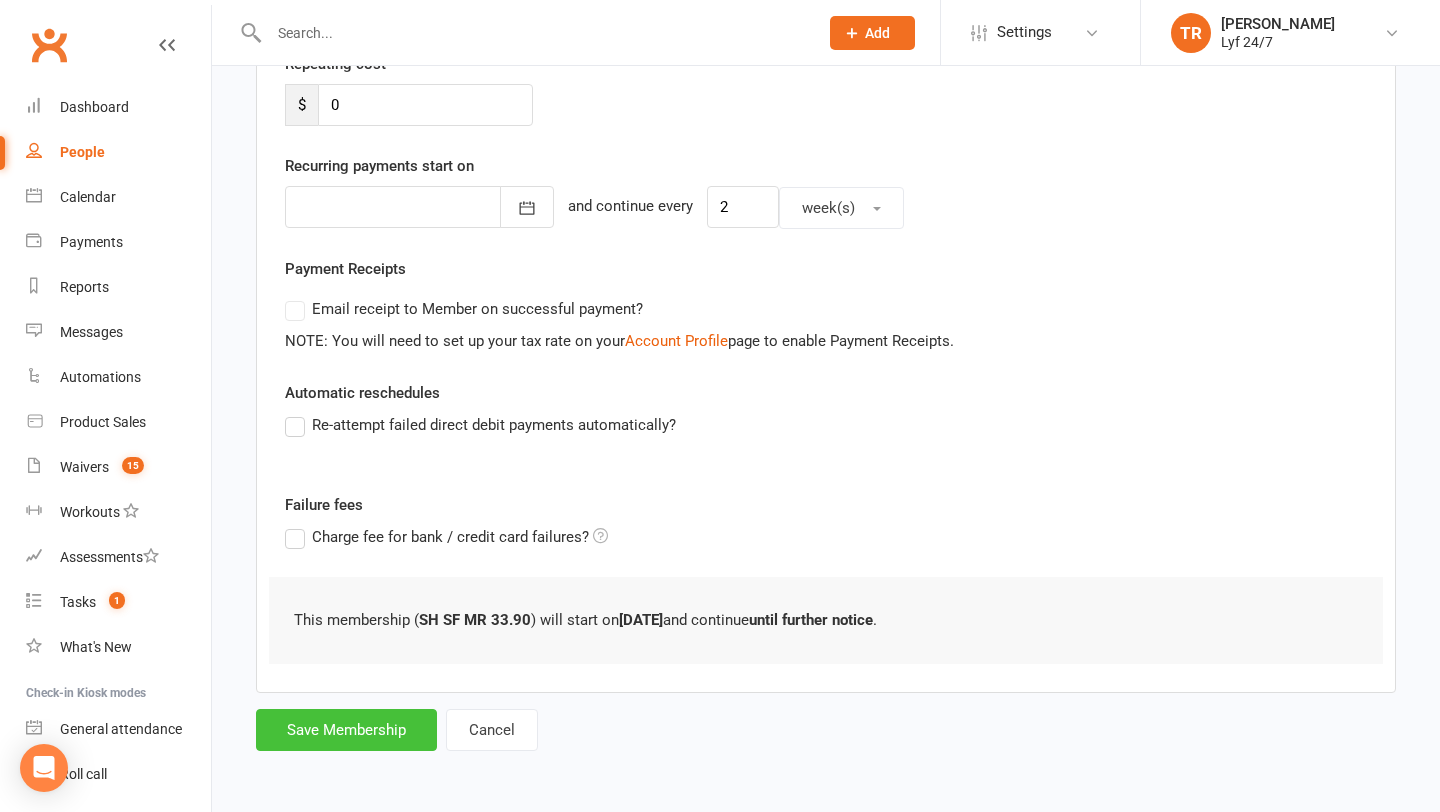click on "Save Membership" at bounding box center [346, 730] 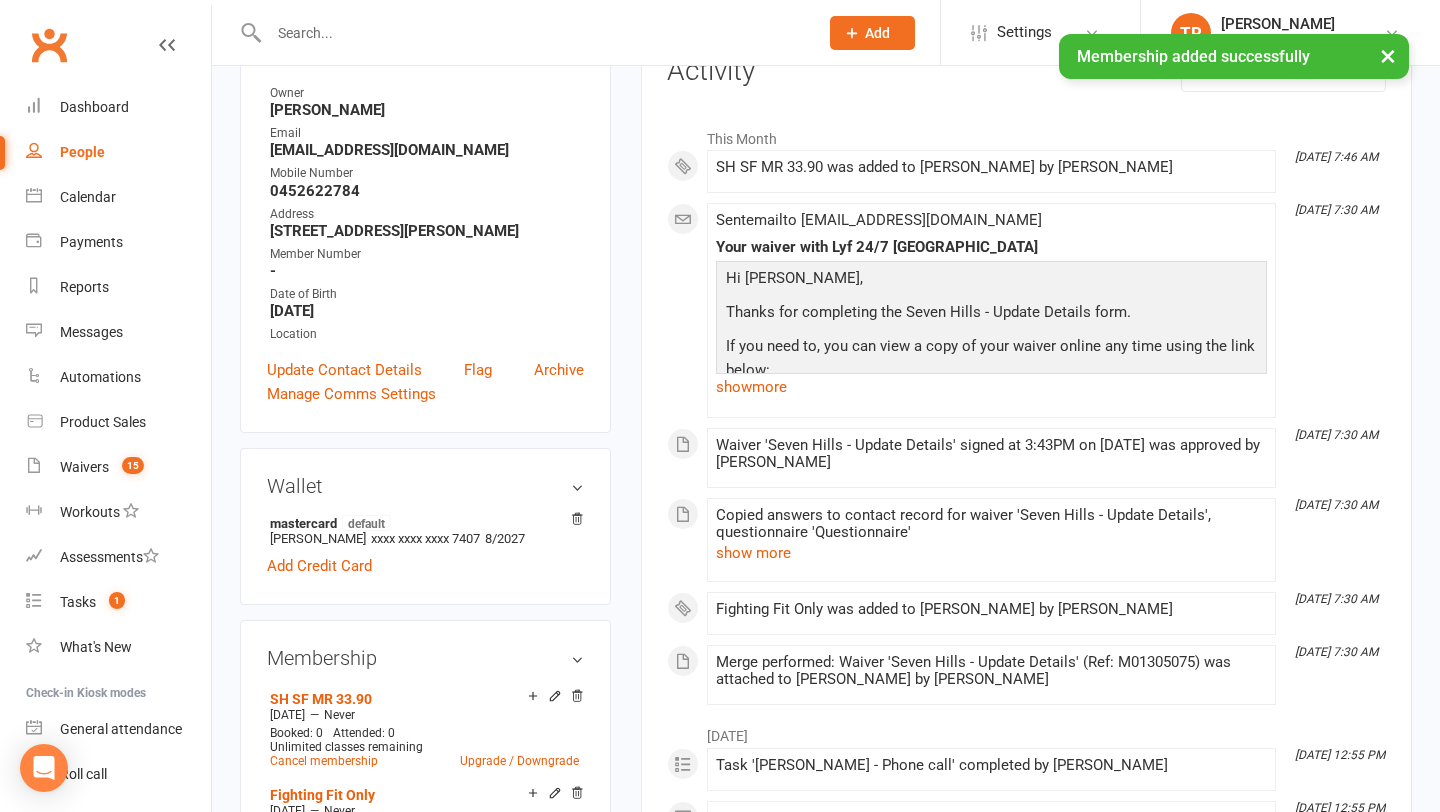 scroll, scrollTop: 757, scrollLeft: 0, axis: vertical 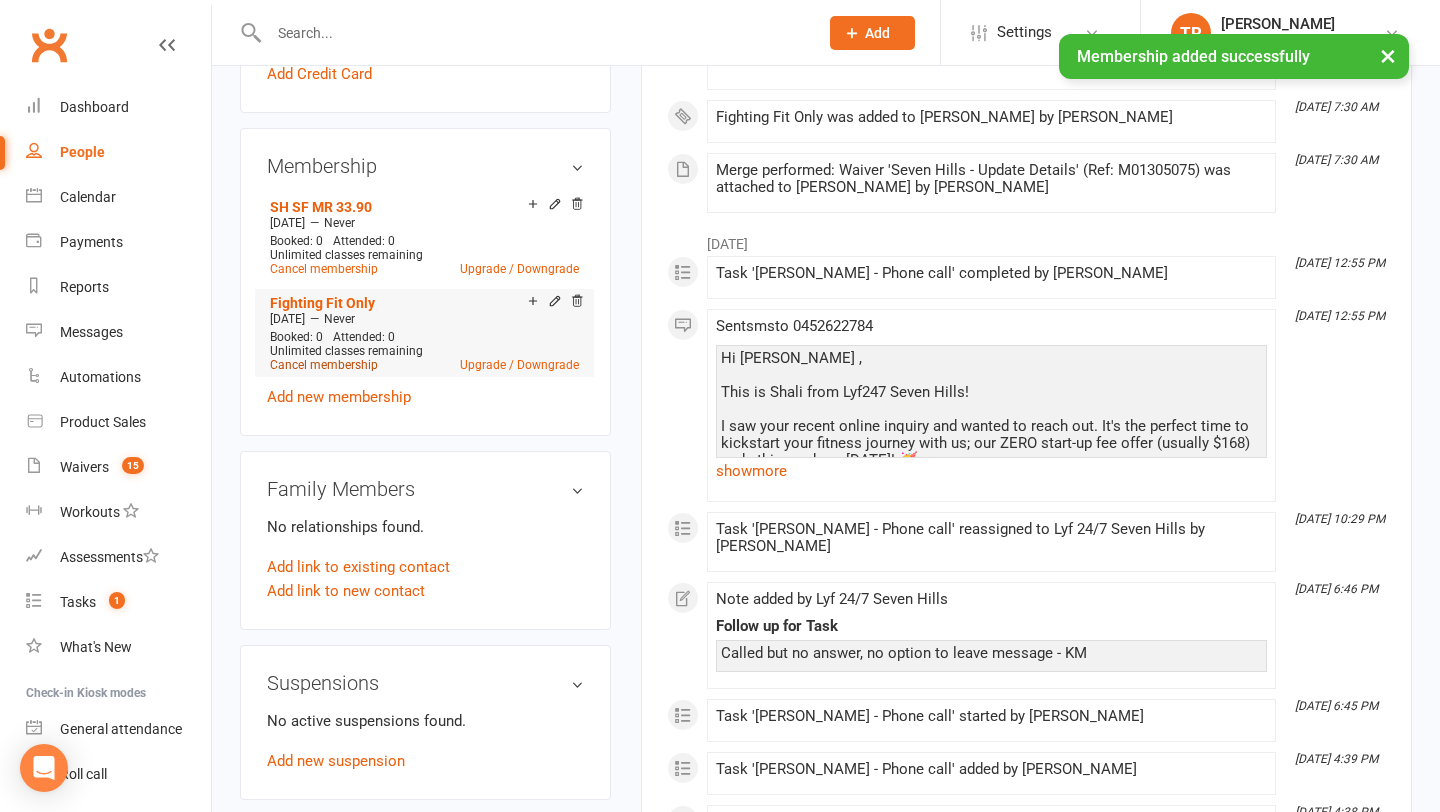 click on "Cancel membership" at bounding box center (324, 365) 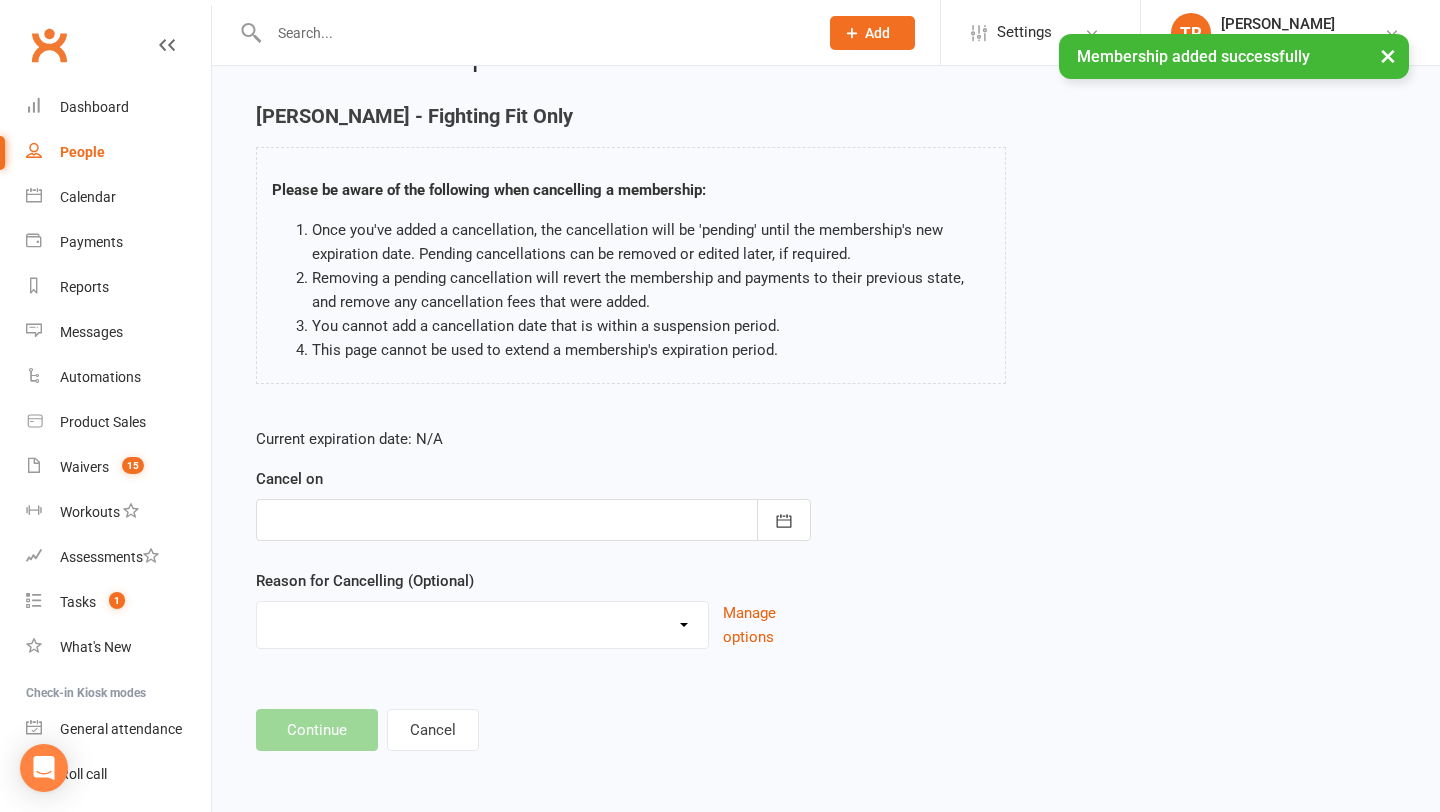 scroll, scrollTop: 0, scrollLeft: 0, axis: both 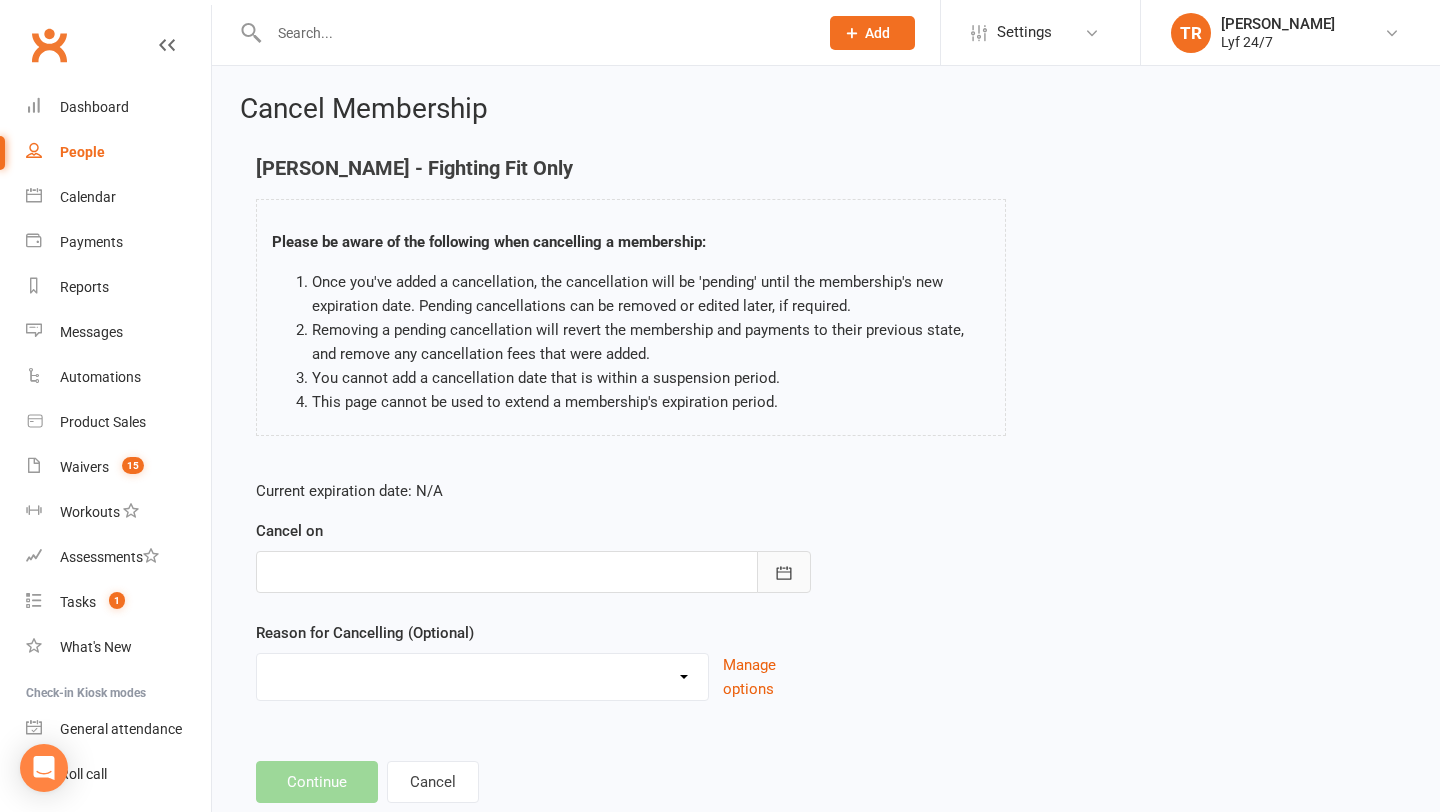 click at bounding box center [784, 572] 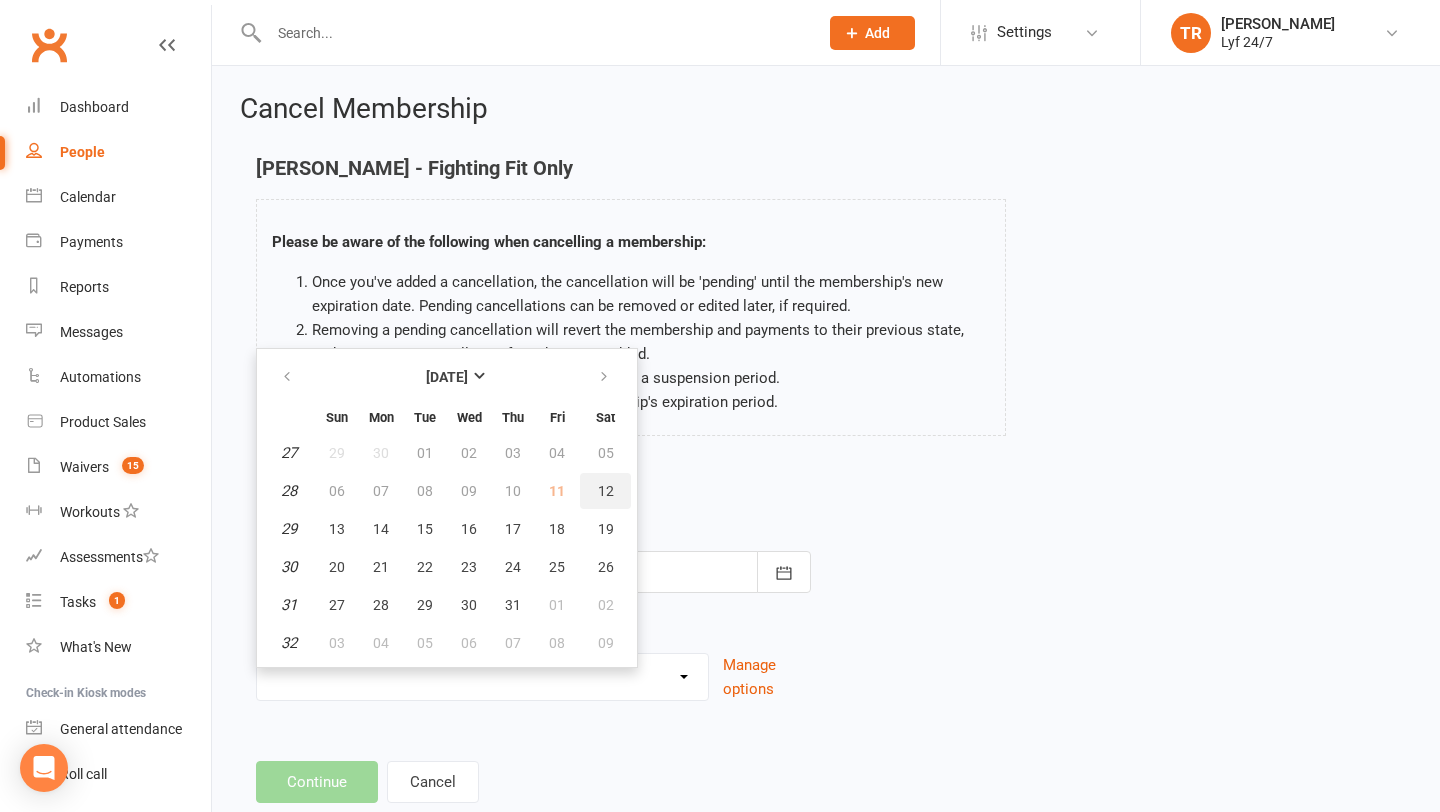 click on "12" at bounding box center [605, 491] 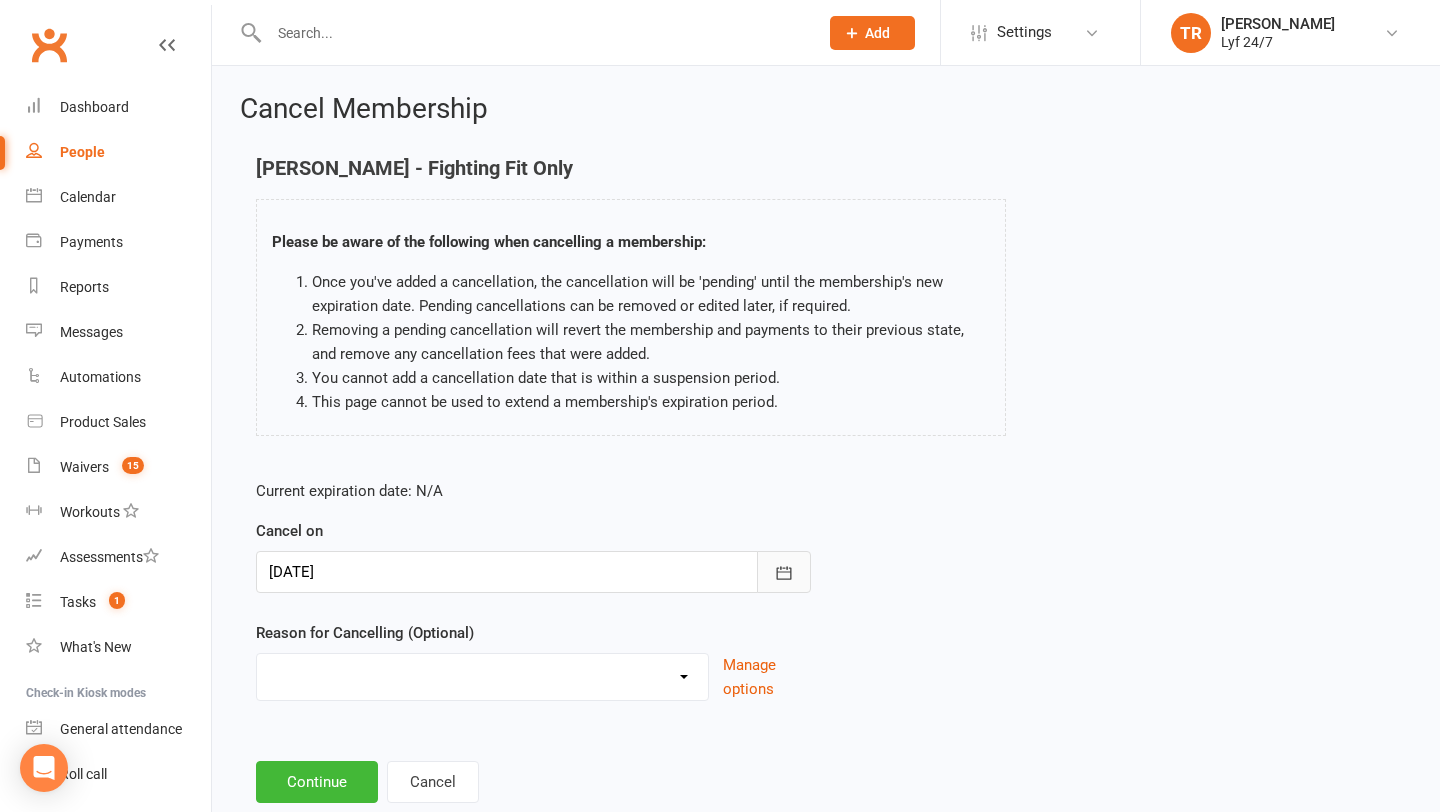 click 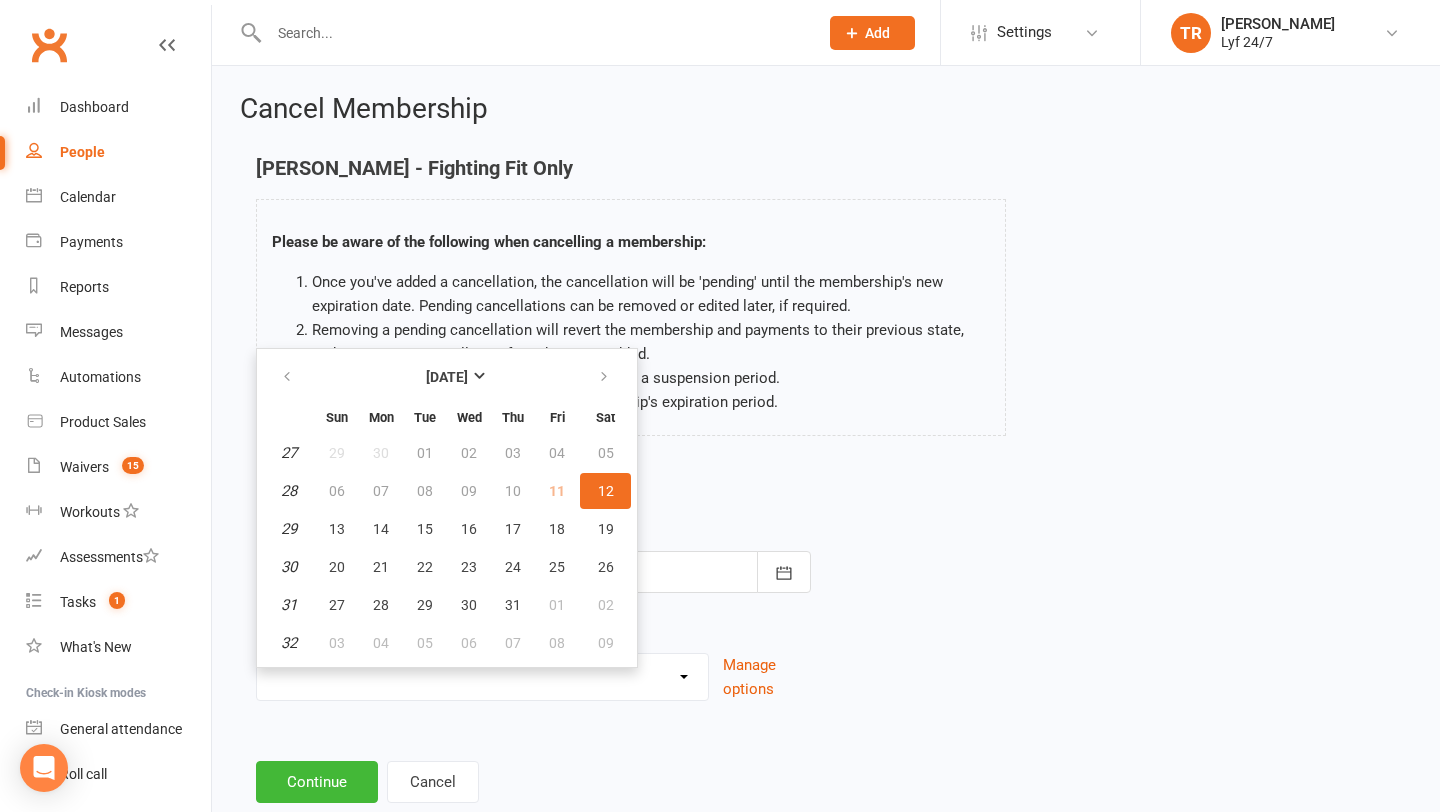 click on "11" at bounding box center [557, 491] 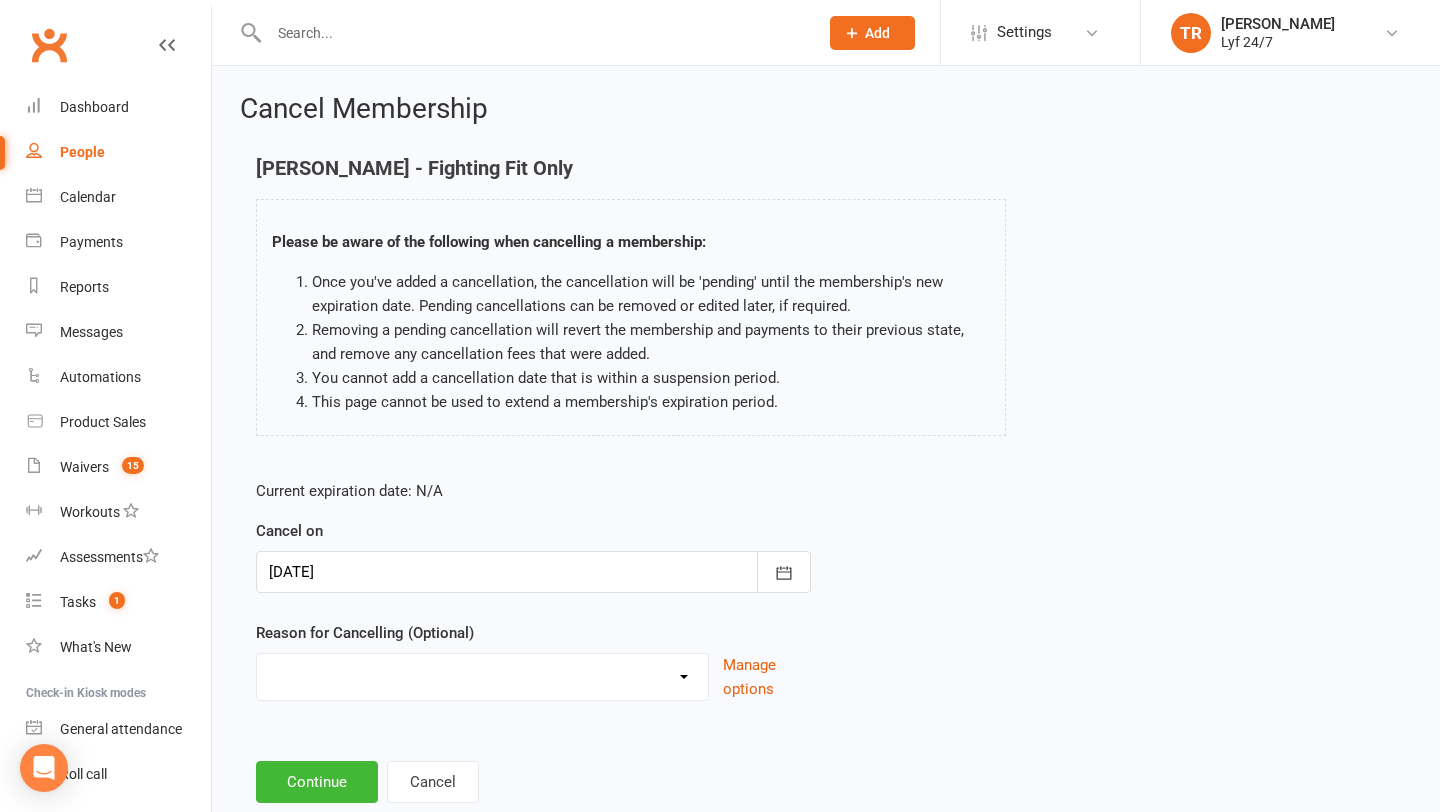 click on "Holiday Injury Kog failed payment Stripe Migration Unpaid fees  Work Commitments Other reason" at bounding box center [482, 674] 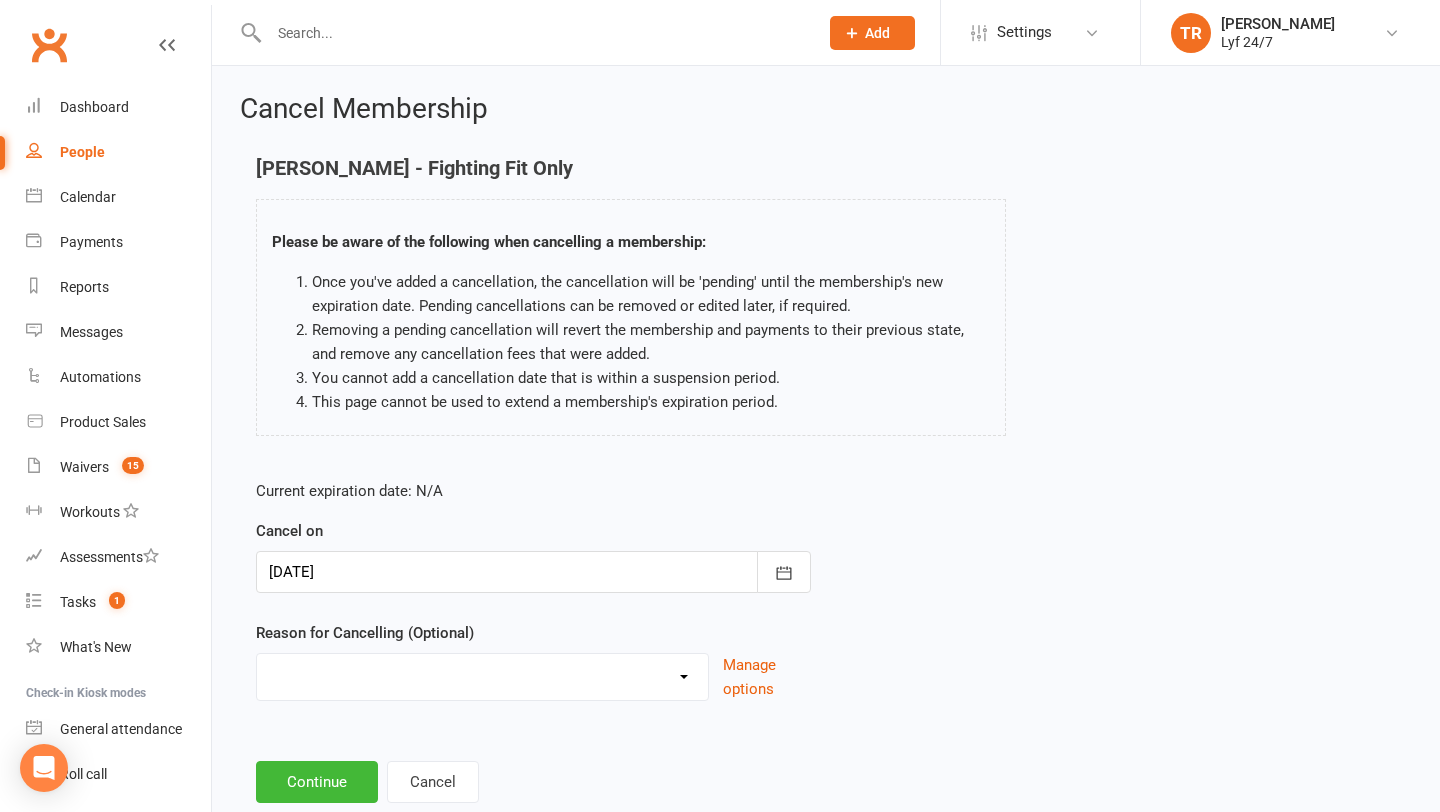 select on "3" 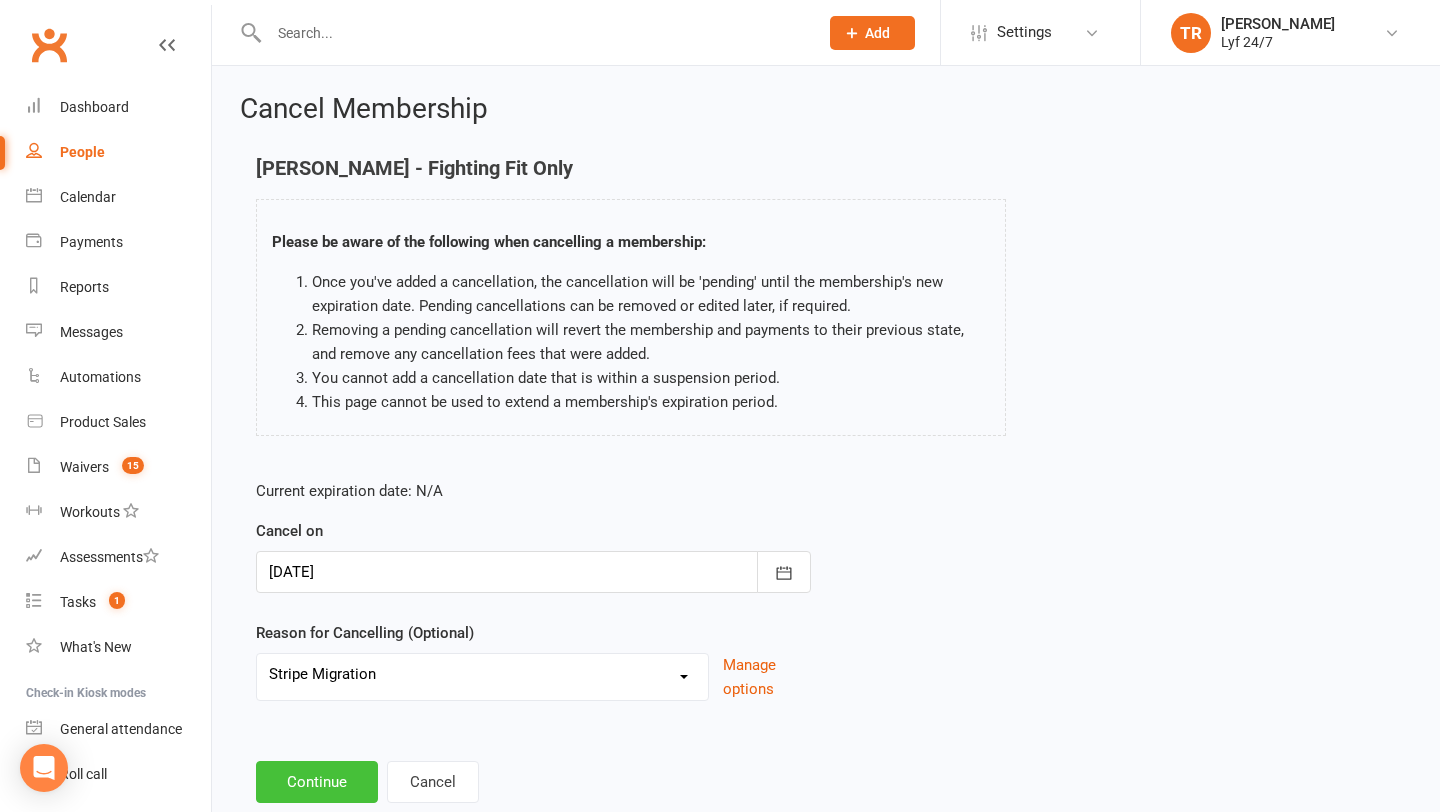 click on "Continue" at bounding box center [317, 782] 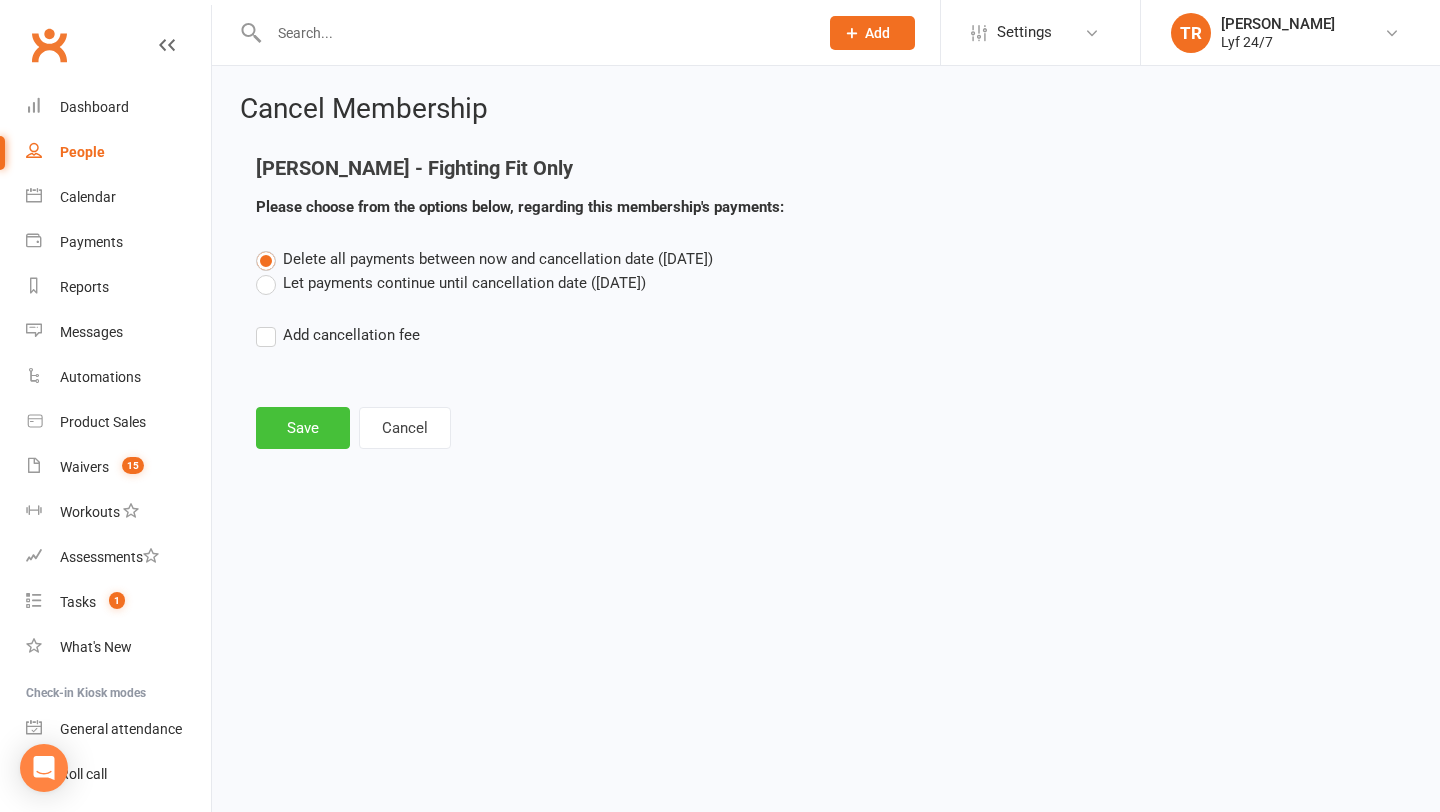 click on "Save" at bounding box center (303, 428) 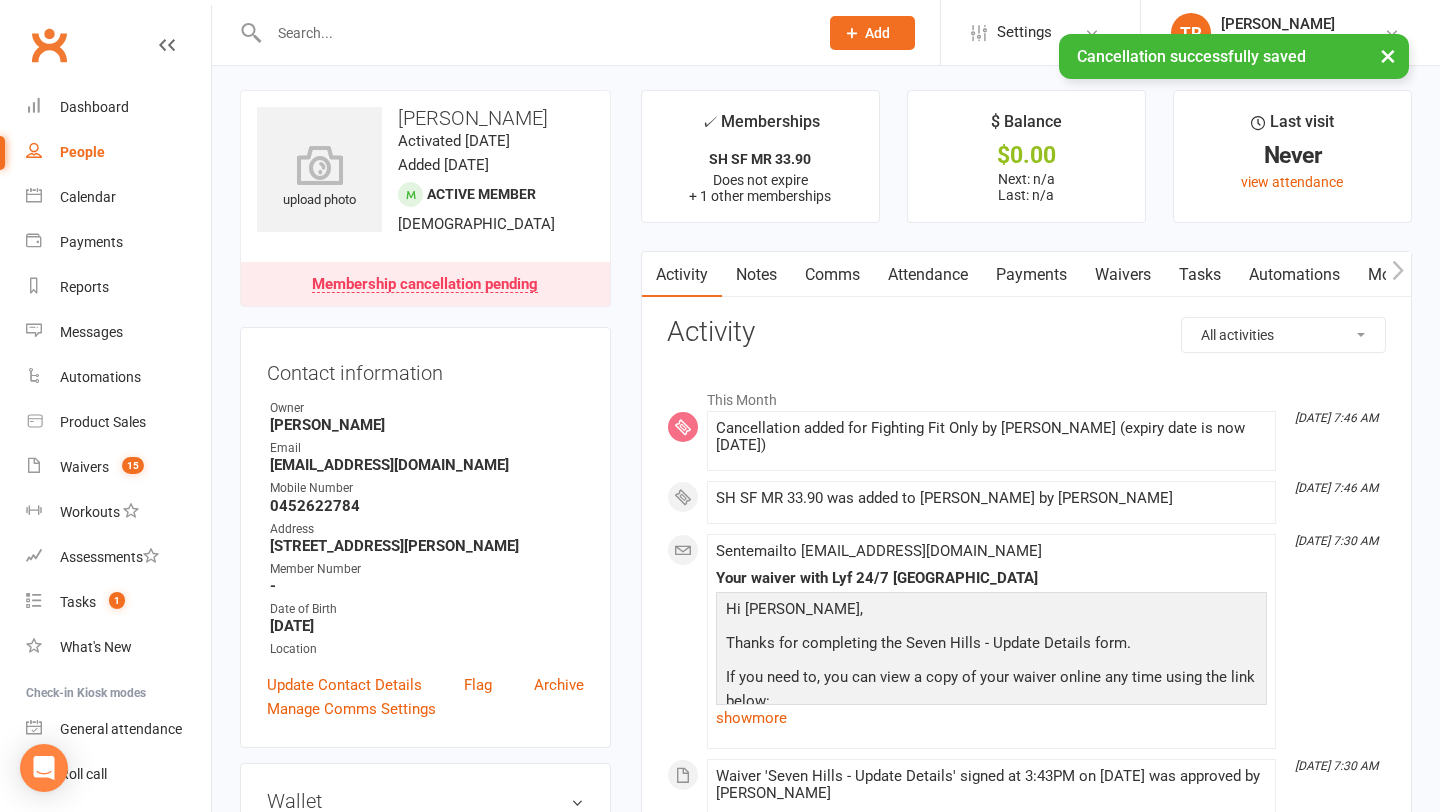 scroll, scrollTop: 0, scrollLeft: 0, axis: both 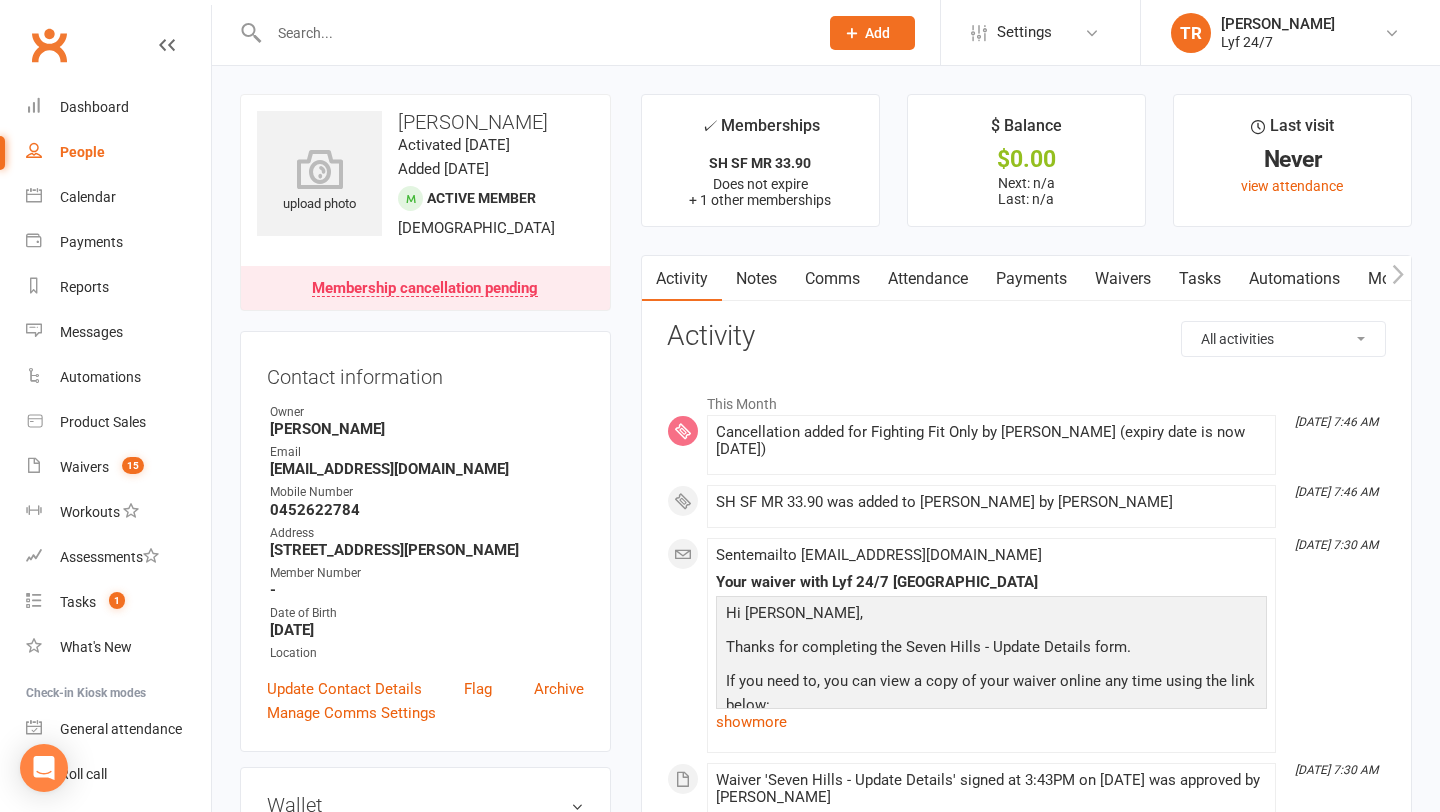 click on "Notes" at bounding box center (756, 279) 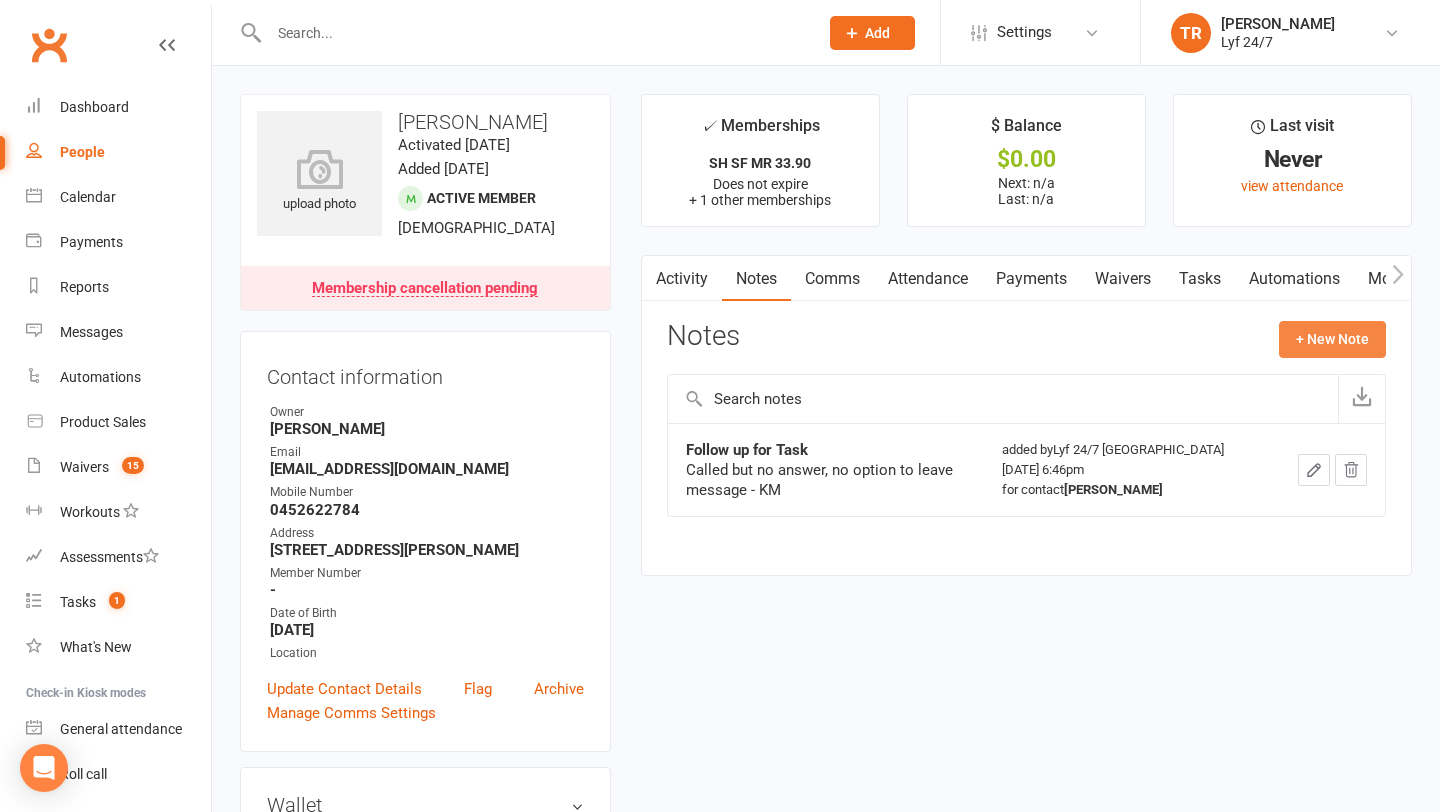 click on "+ New Note" at bounding box center (1332, 339) 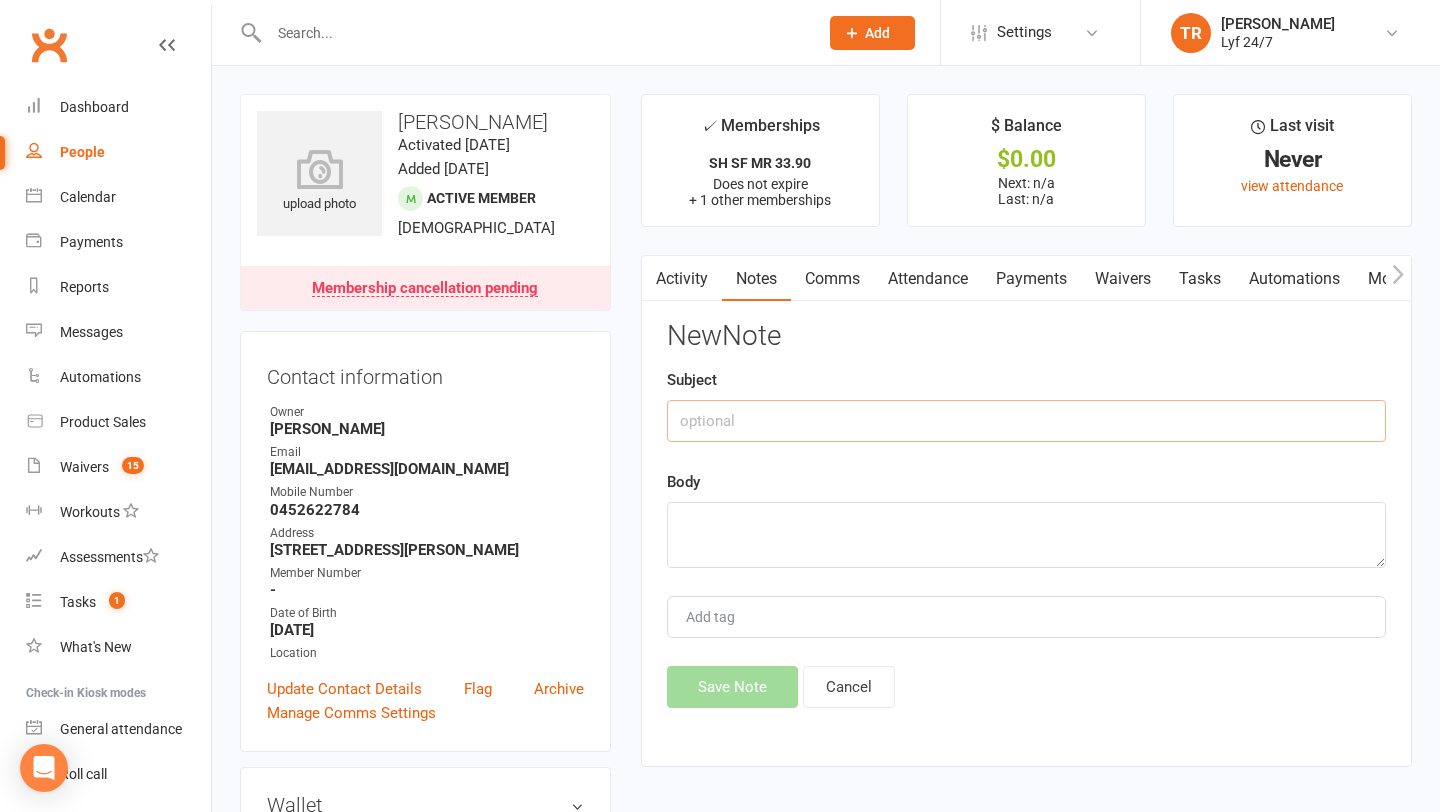 click at bounding box center (1026, 421) 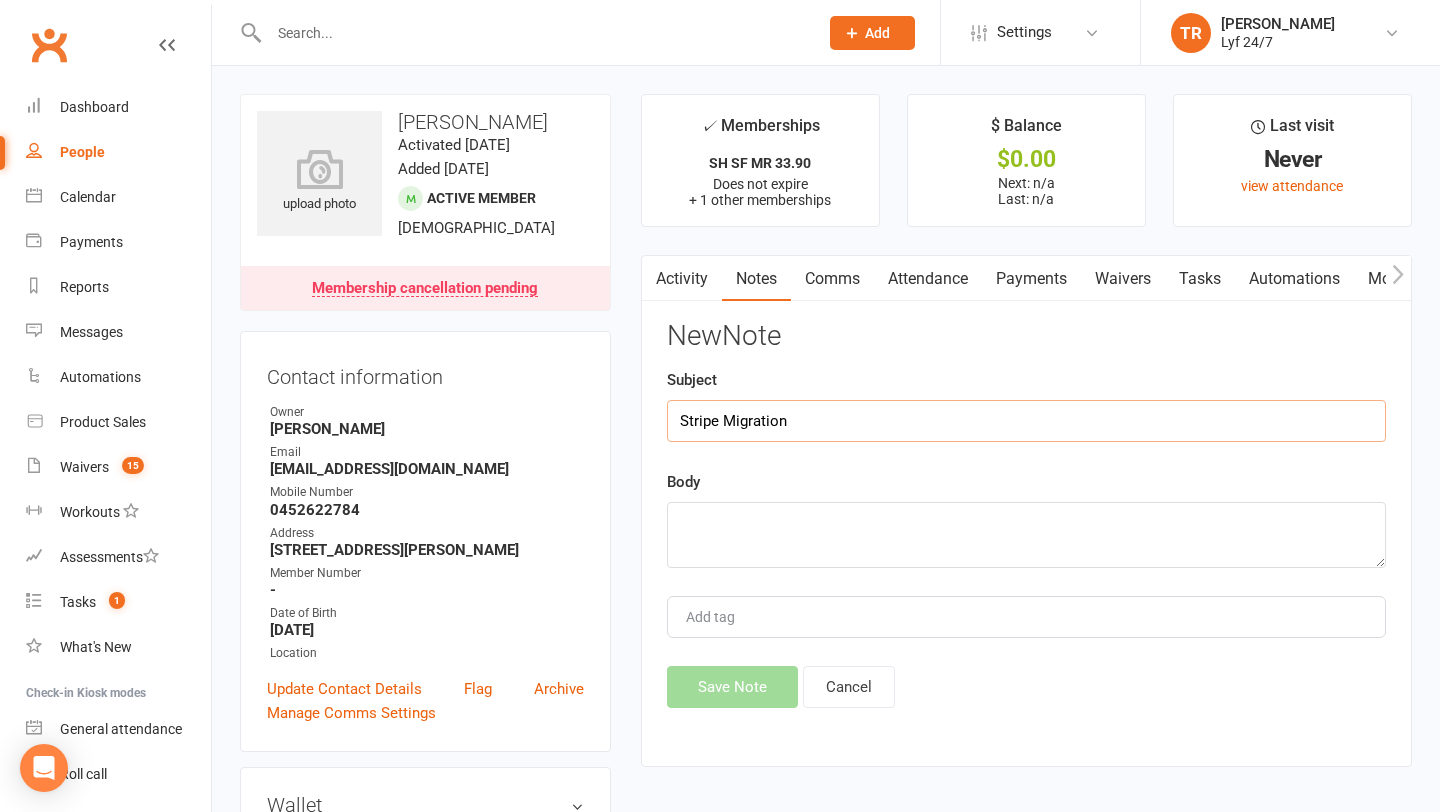 type on "Stripe Migration" 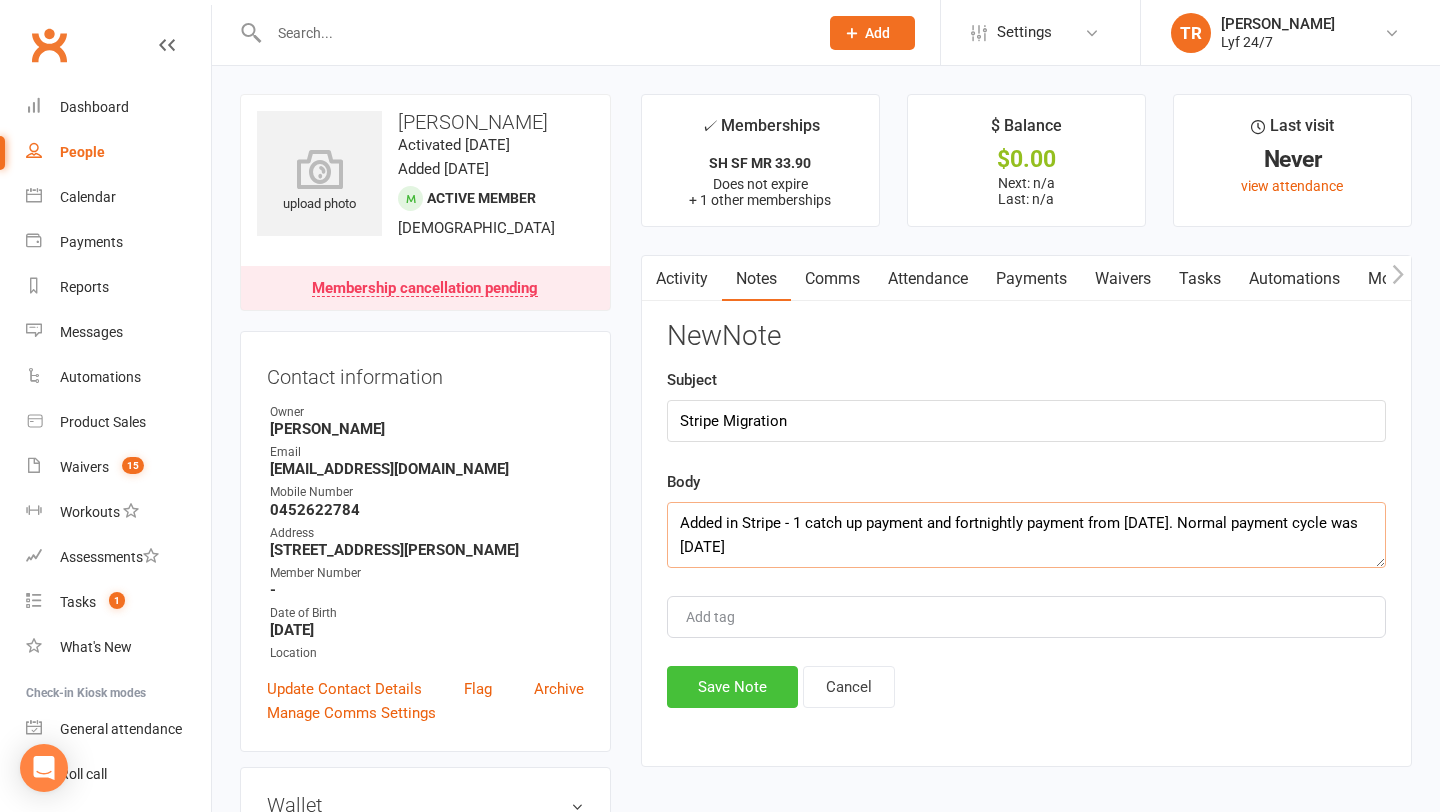 type on "Added in Stripe - 1 catch up payment and fortnightly payment from [DATE]. Normal payment cycle was [DATE]" 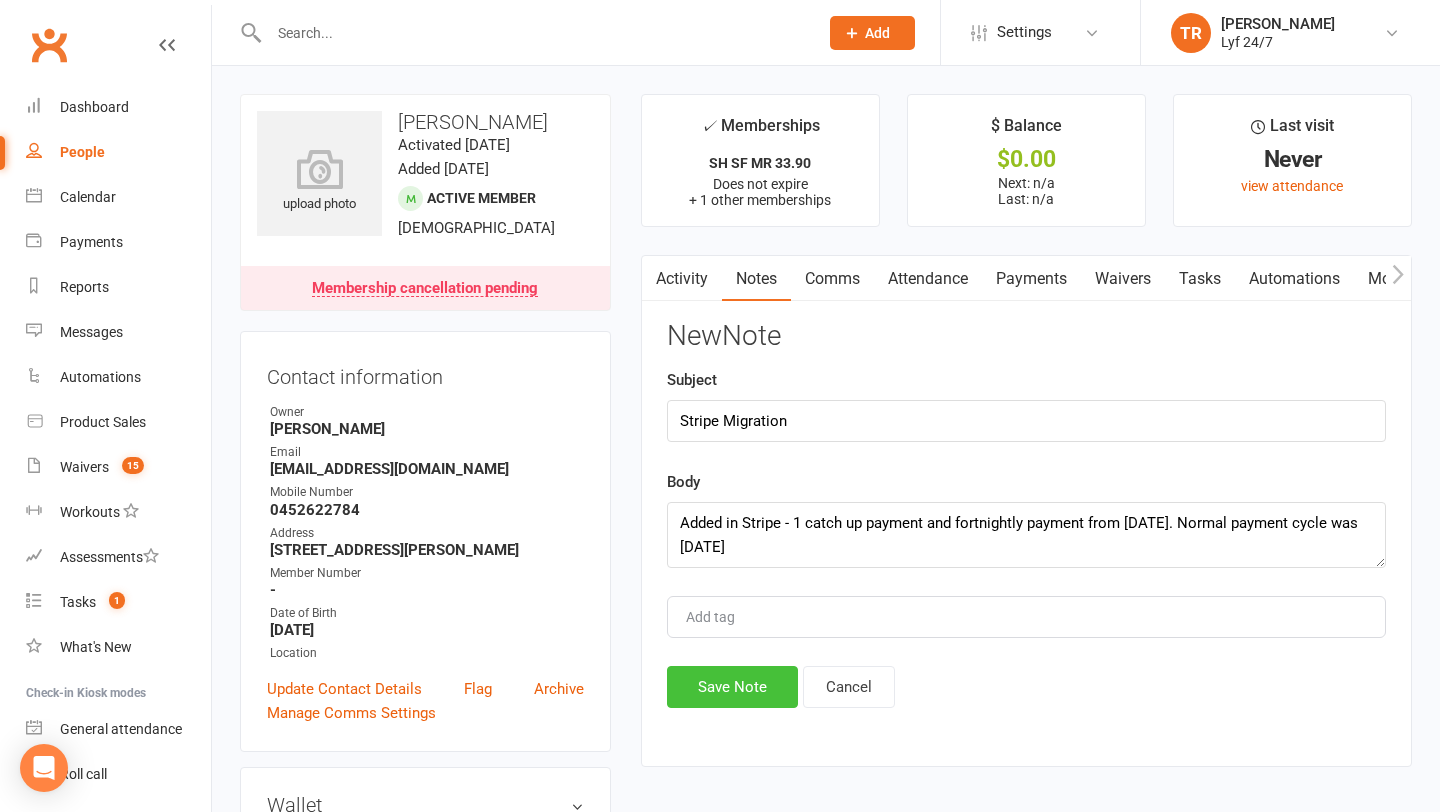 click on "Save Note" at bounding box center [732, 687] 